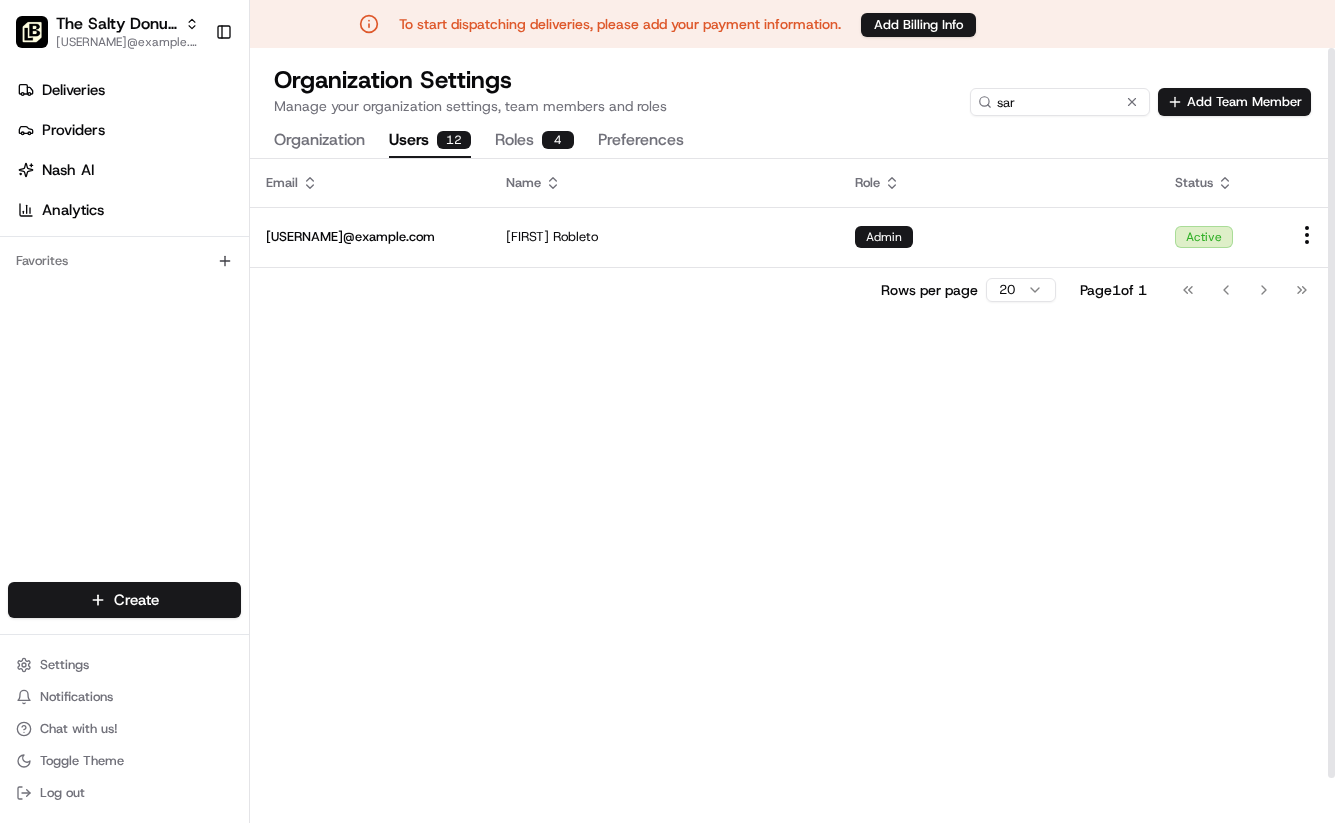 scroll, scrollTop: 0, scrollLeft: 0, axis: both 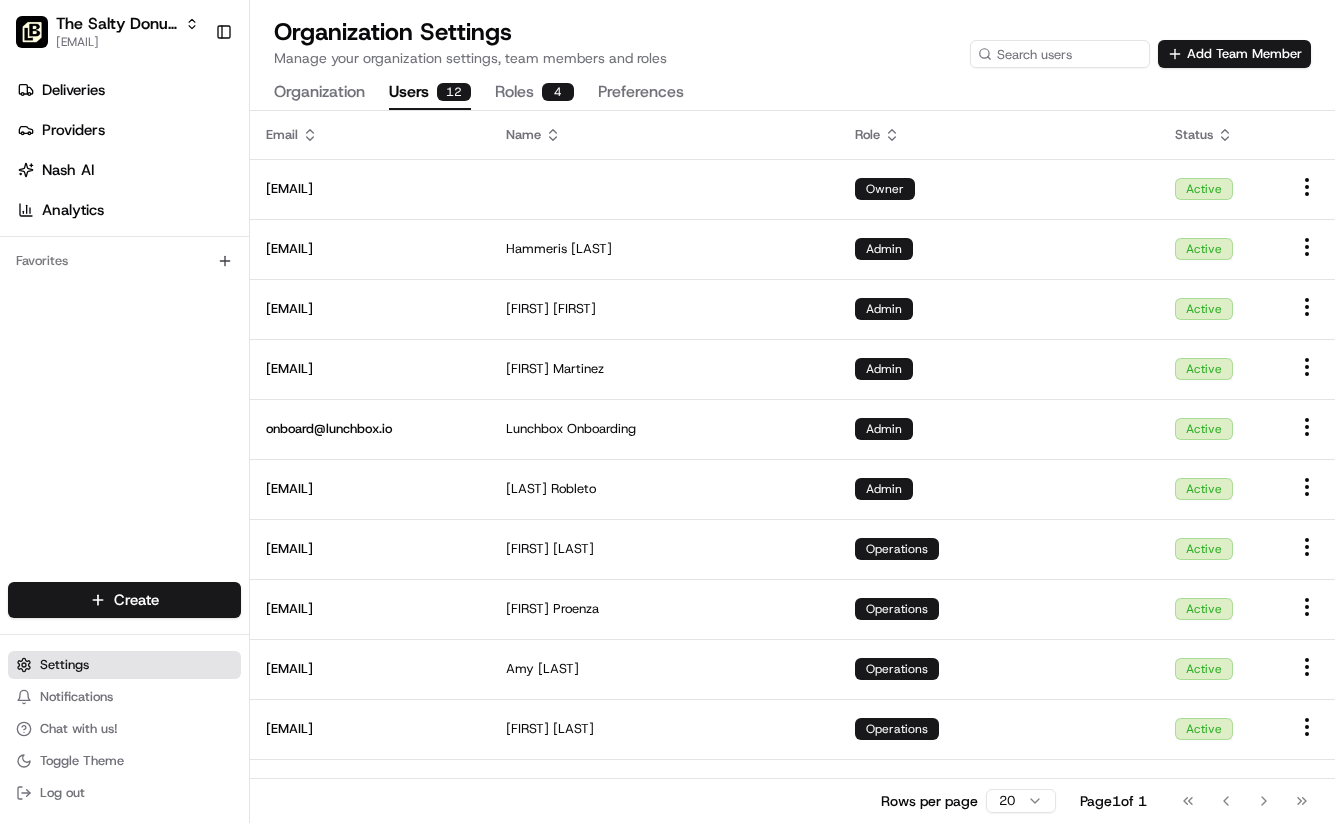 click on "Settings" at bounding box center (64, 665) 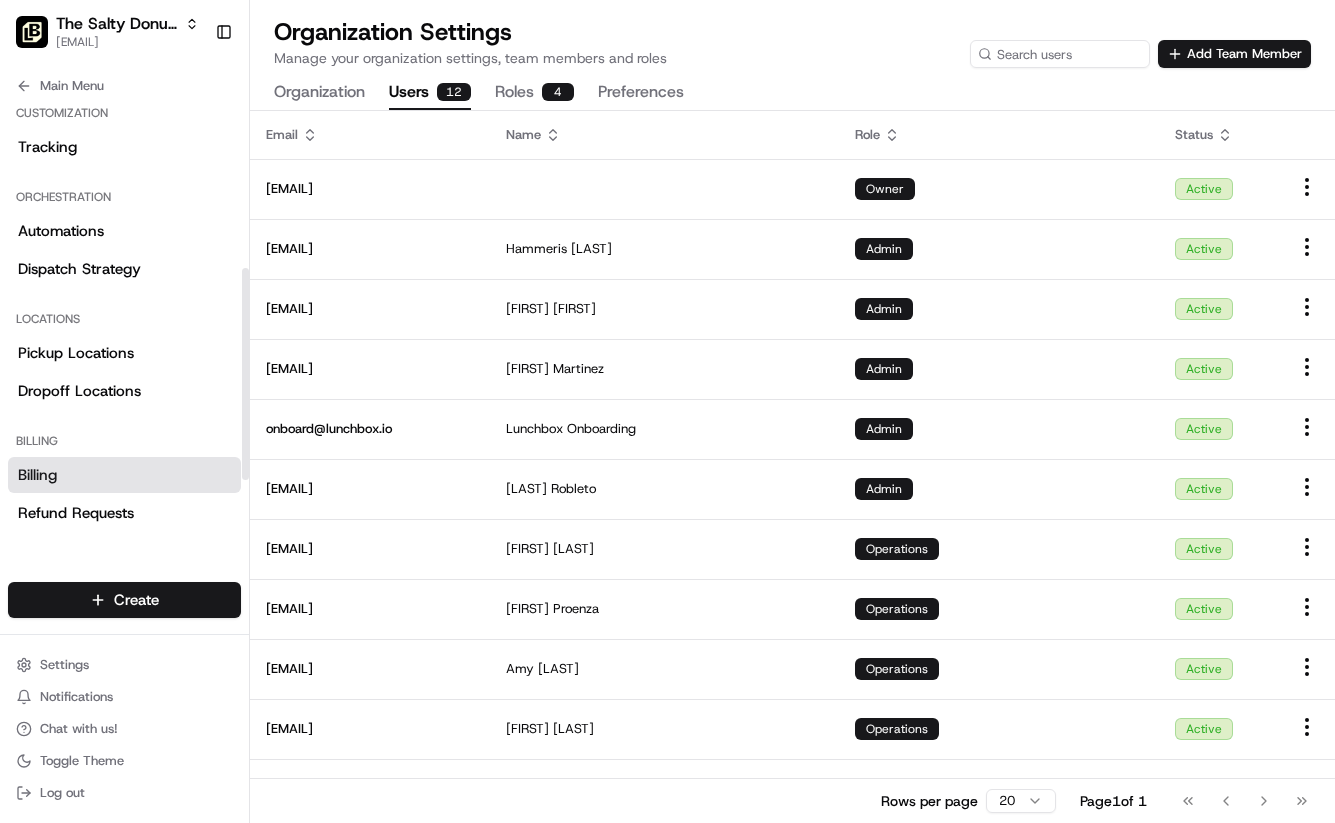 scroll, scrollTop: 423, scrollLeft: 0, axis: vertical 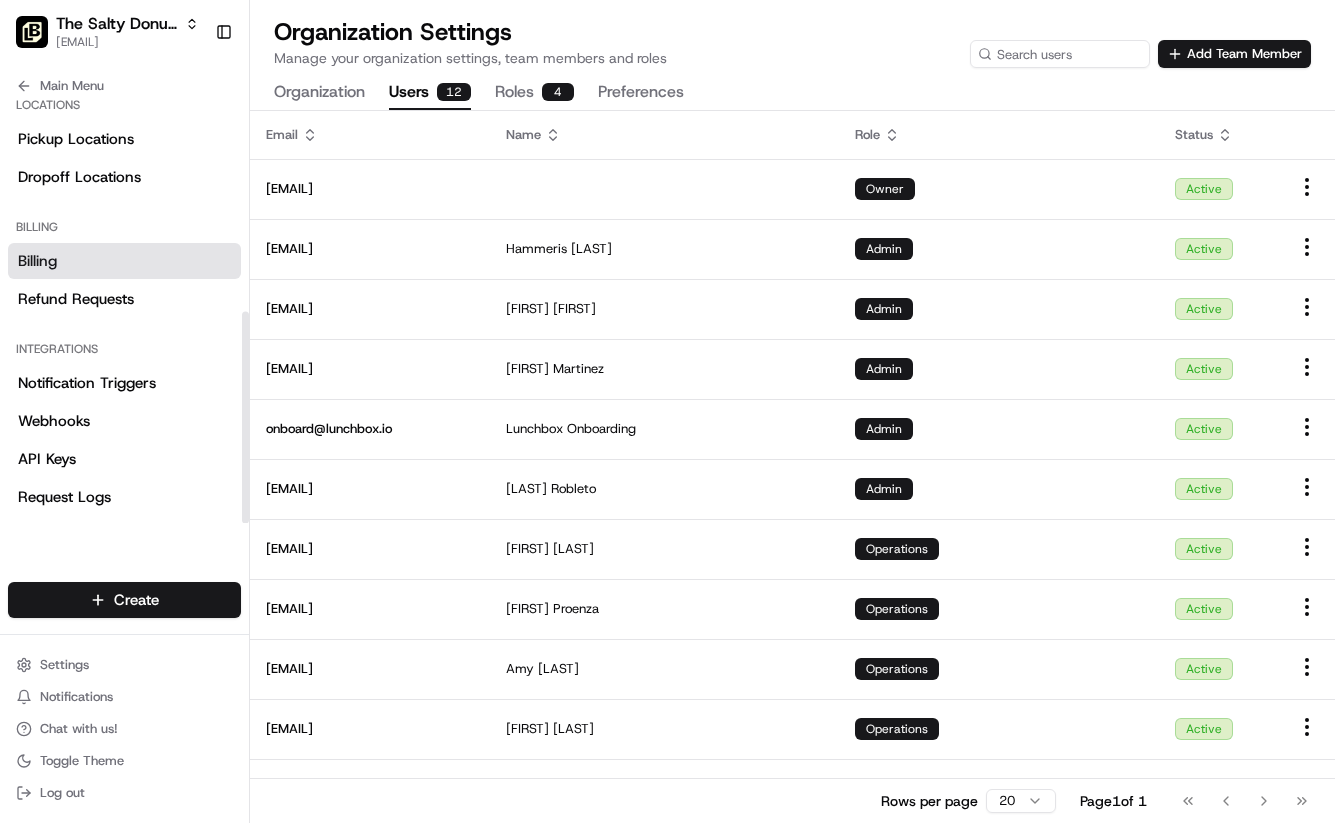 click on "Billing" at bounding box center [124, 261] 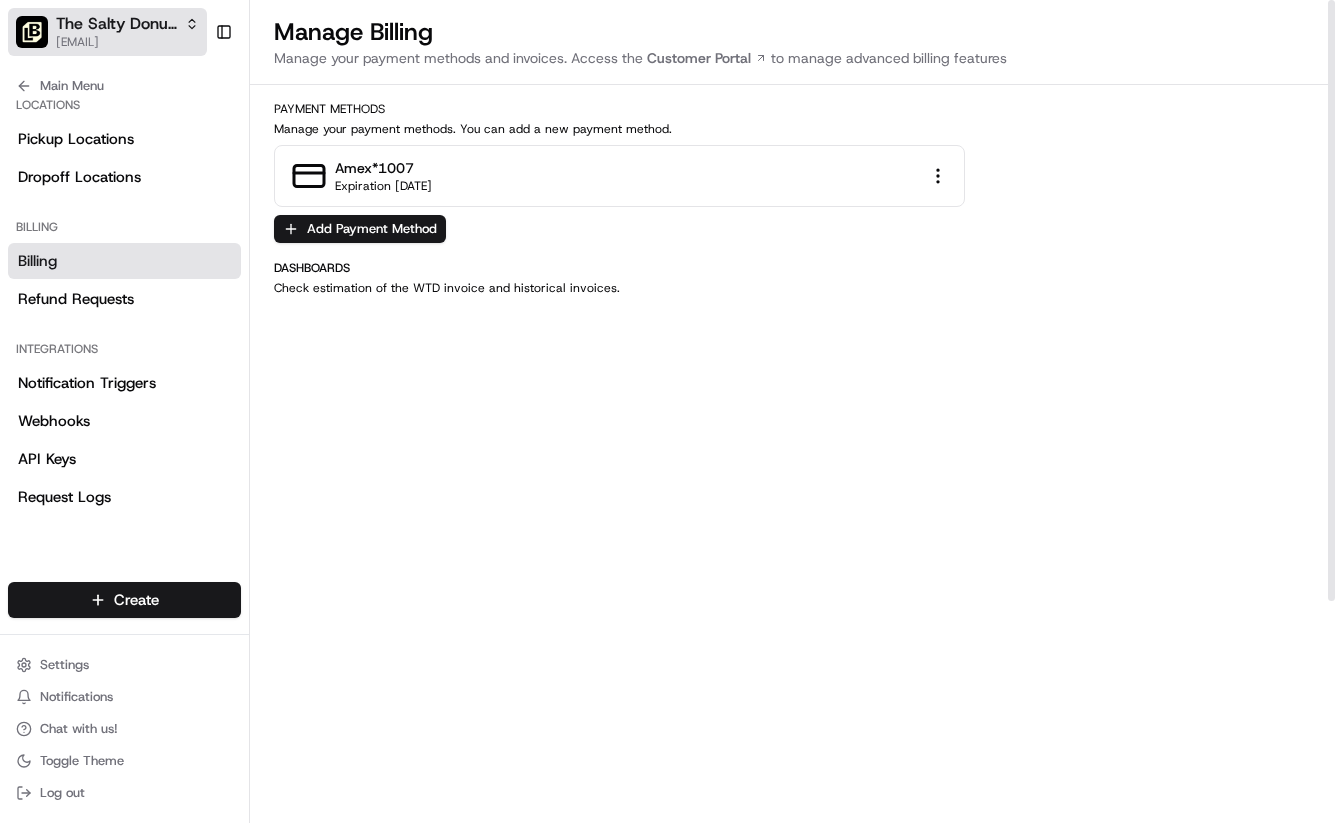 click on "[EMAIL]" at bounding box center (127, 42) 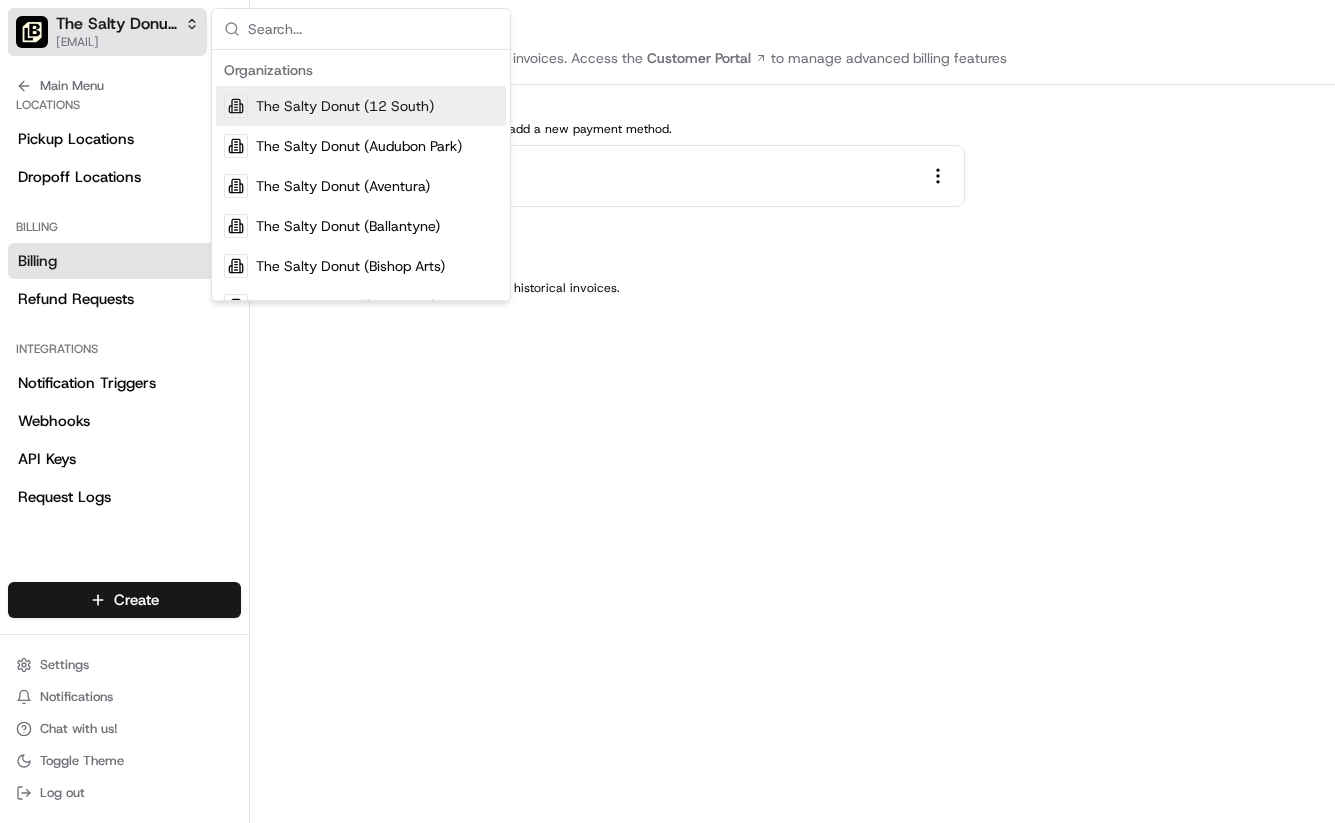 click on "[EMAIL]" at bounding box center [127, 42] 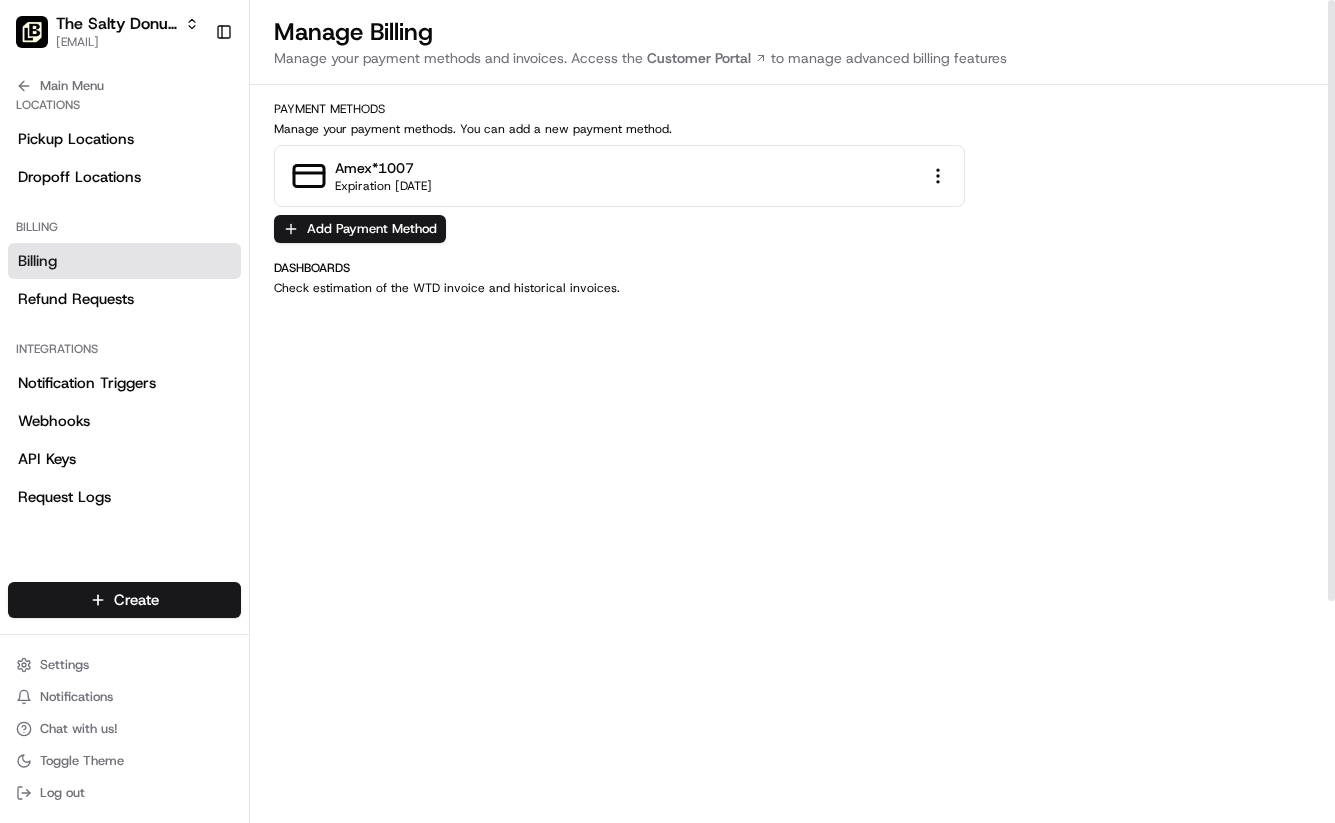 click on "Dashboards Check estimation of the WTD invoice and historical invoices." at bounding box center [792, 693] 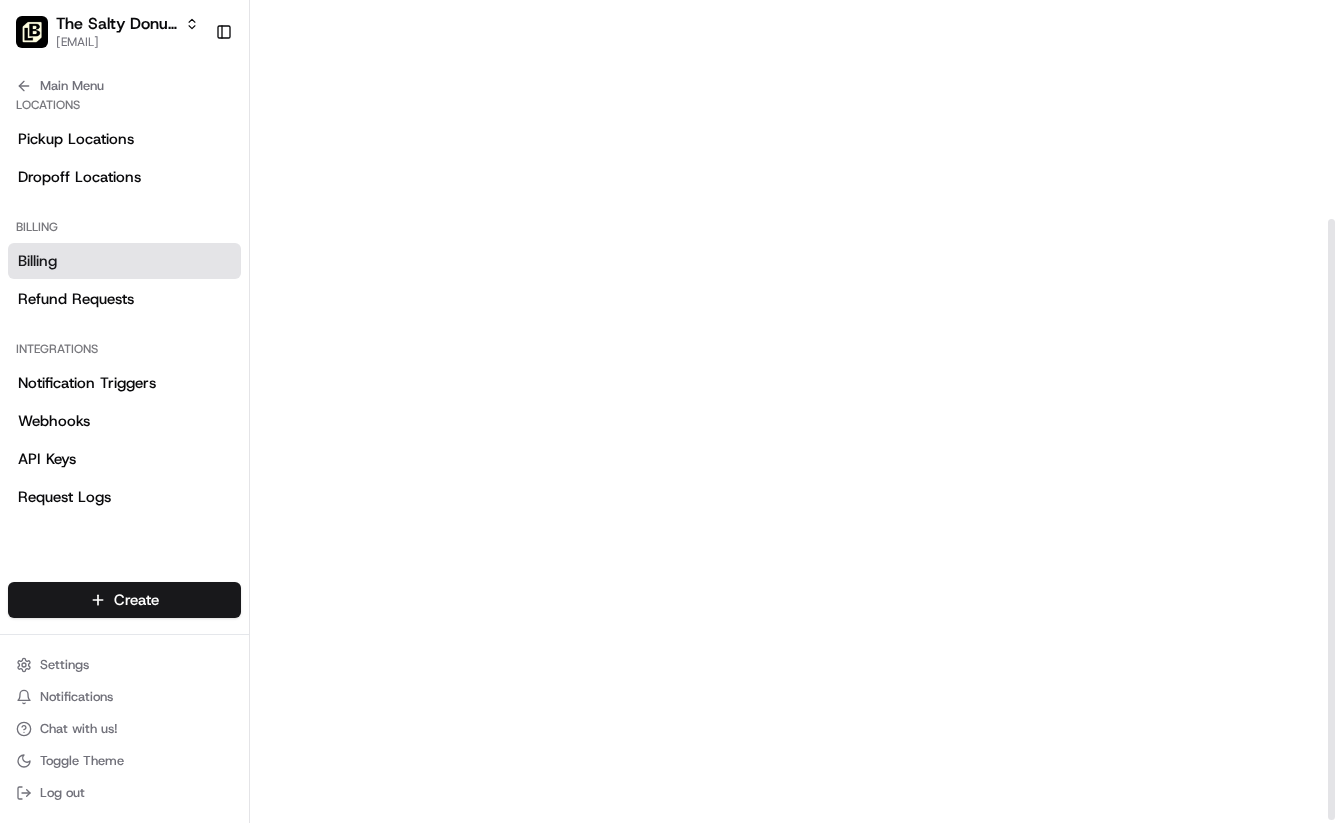 scroll, scrollTop: 303, scrollLeft: 0, axis: vertical 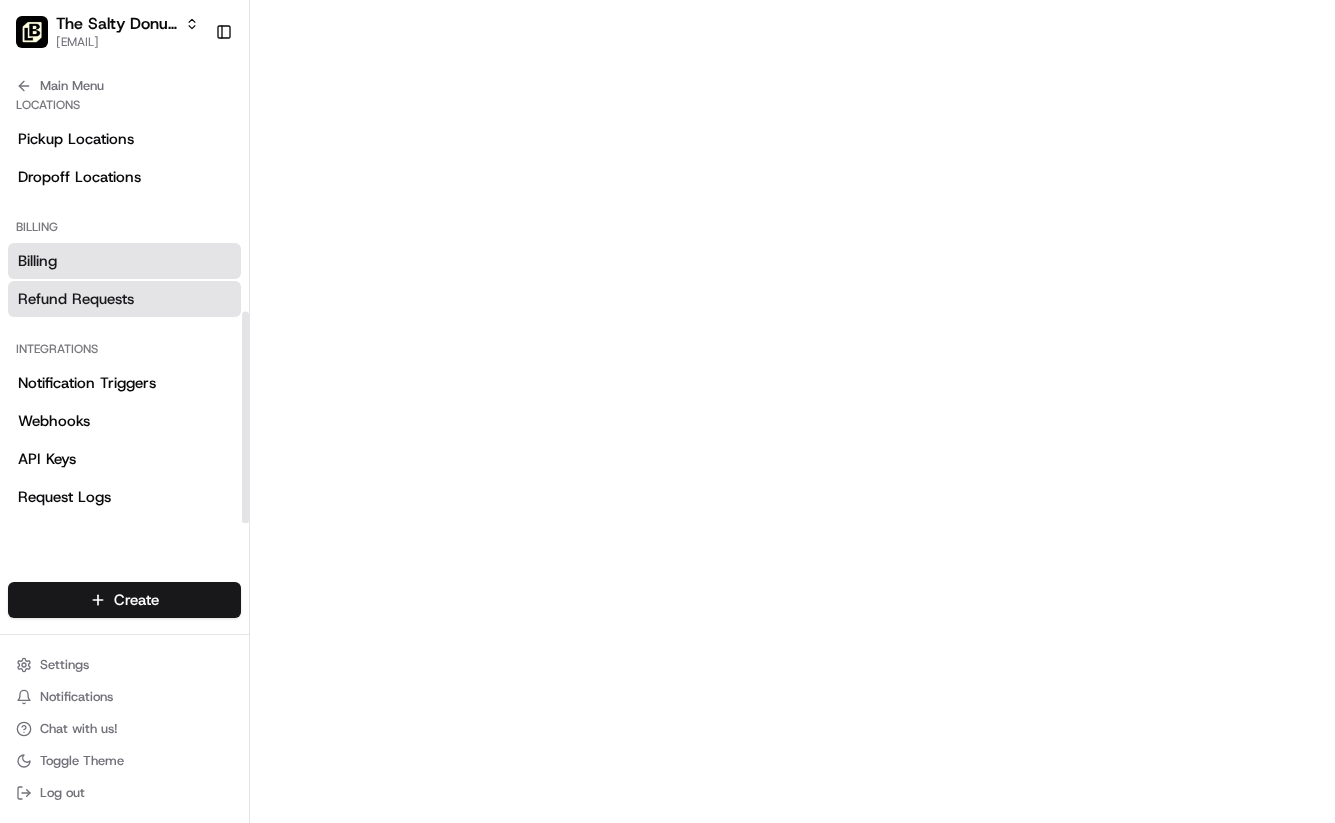 click on "Refund Requests" at bounding box center [76, 299] 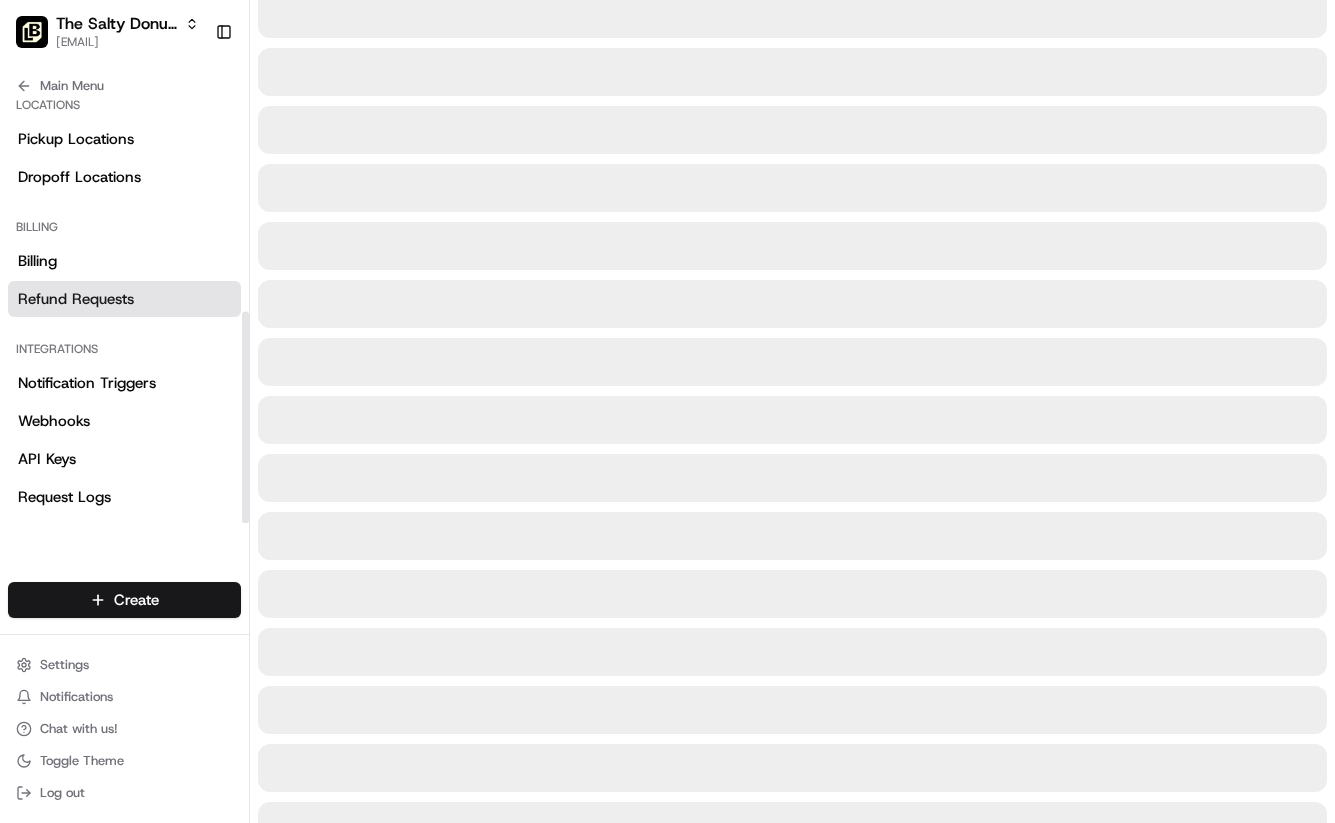 scroll, scrollTop: 0, scrollLeft: 0, axis: both 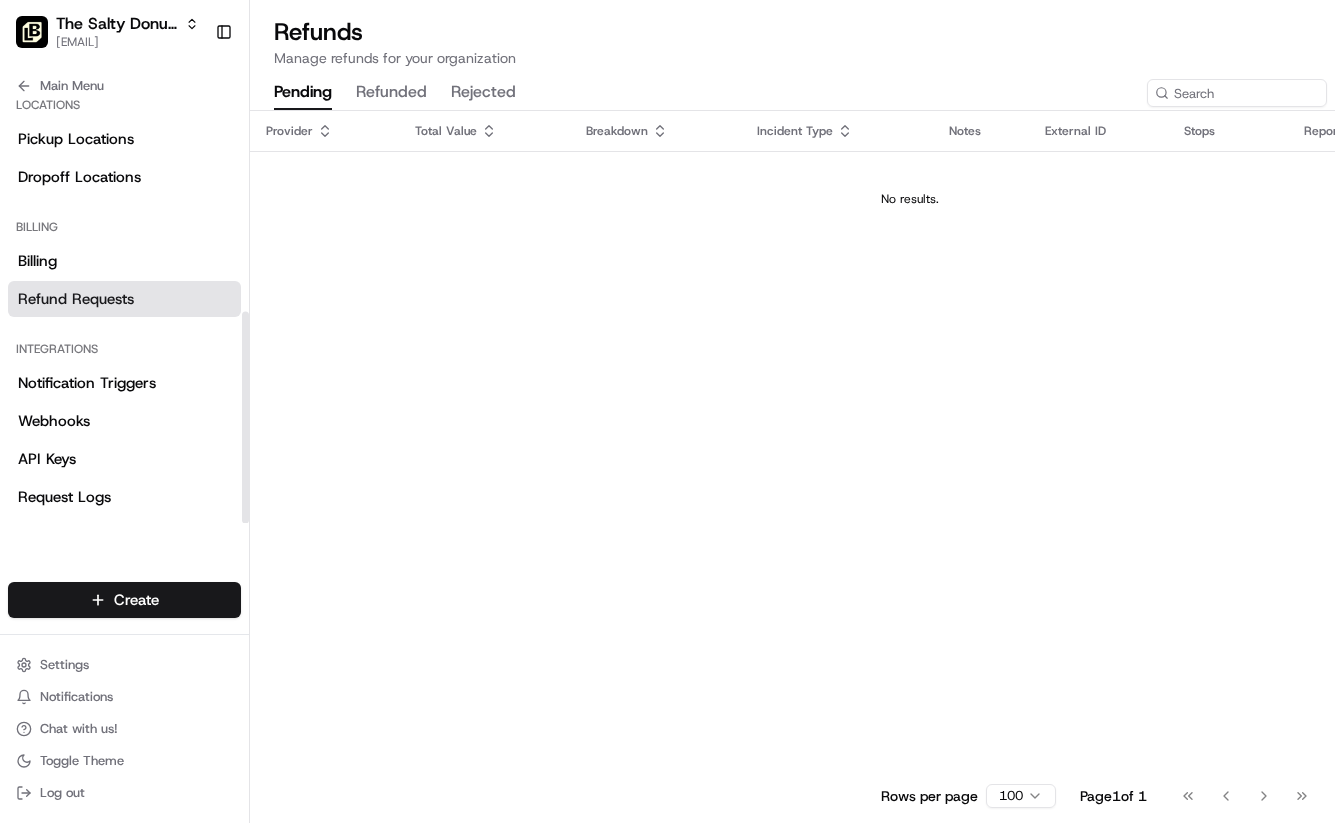 click on "refunded" at bounding box center [391, 93] 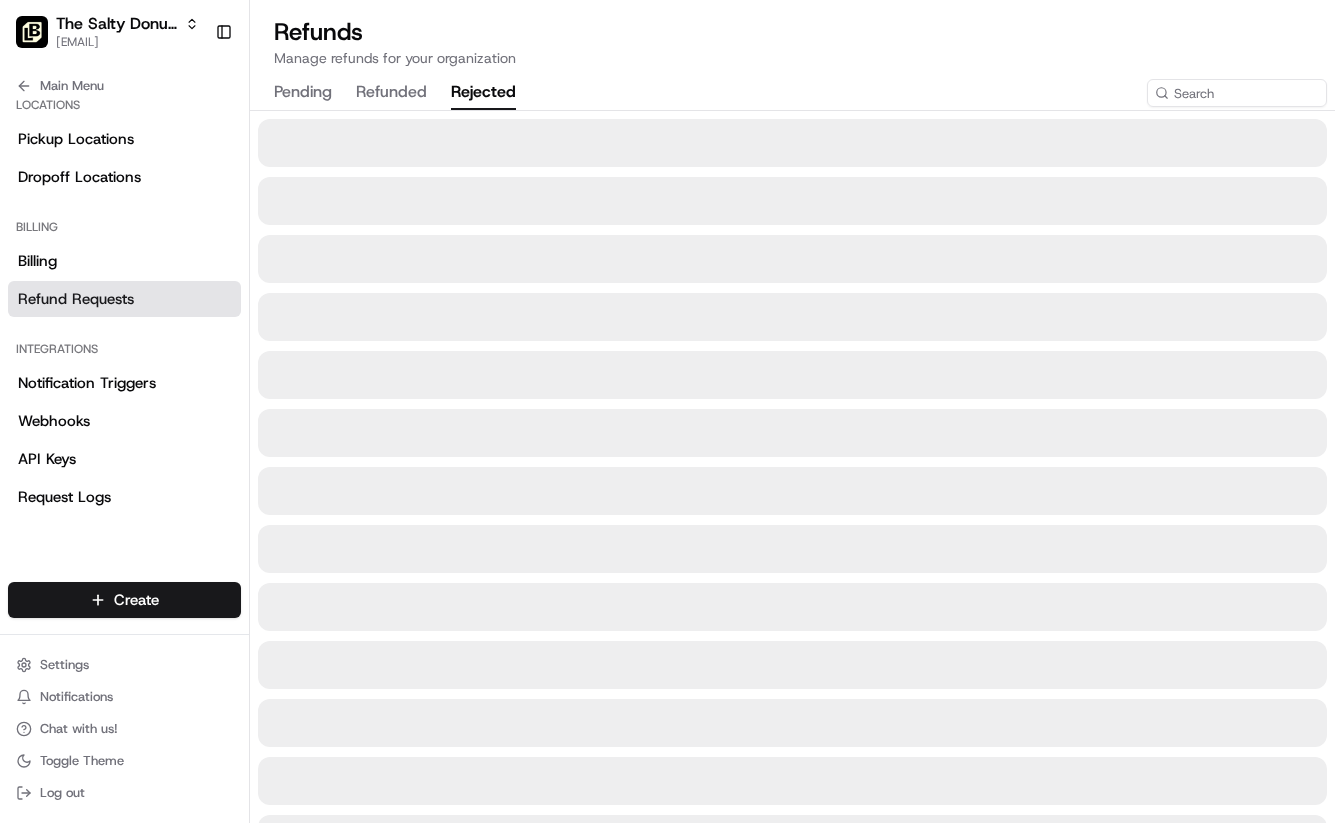 click on "rejected" at bounding box center (483, 93) 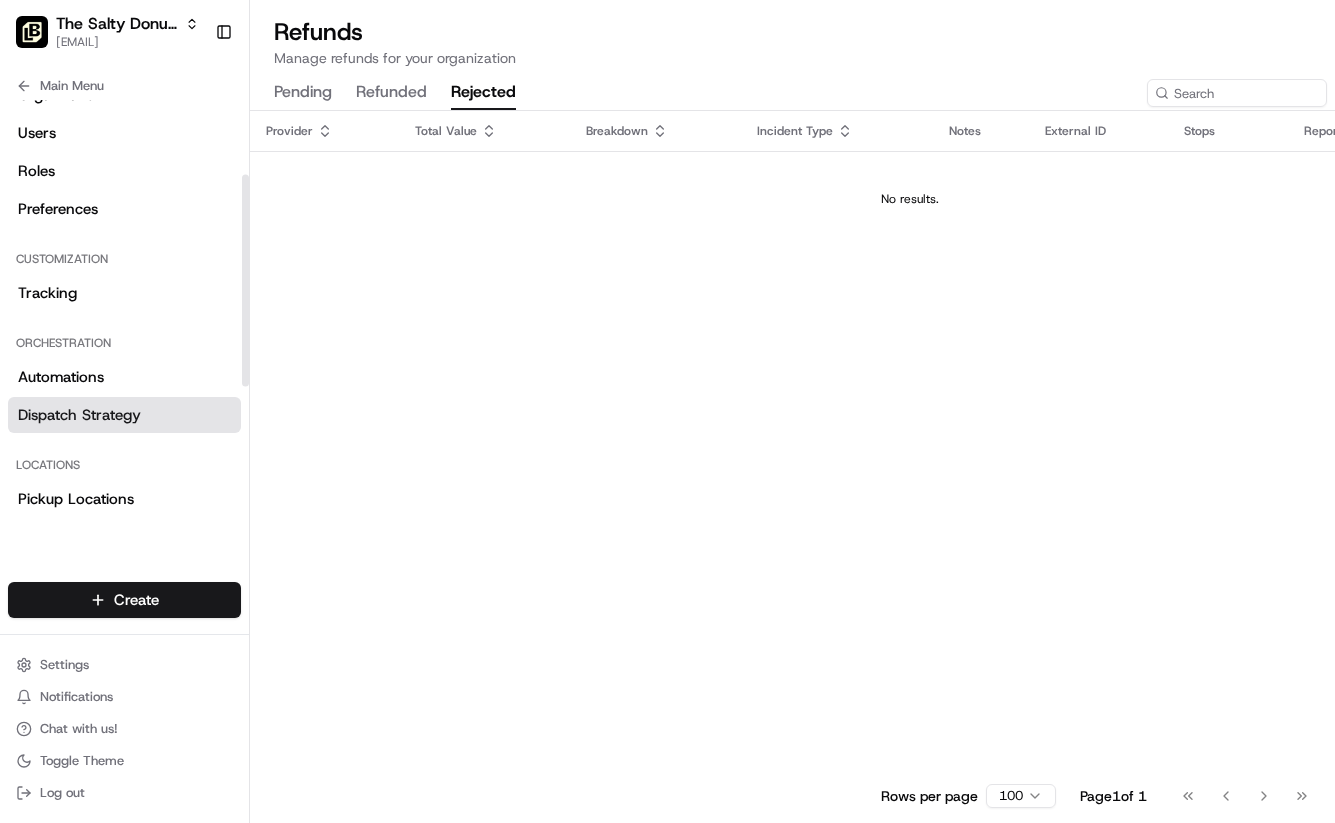 scroll, scrollTop: 0, scrollLeft: 0, axis: both 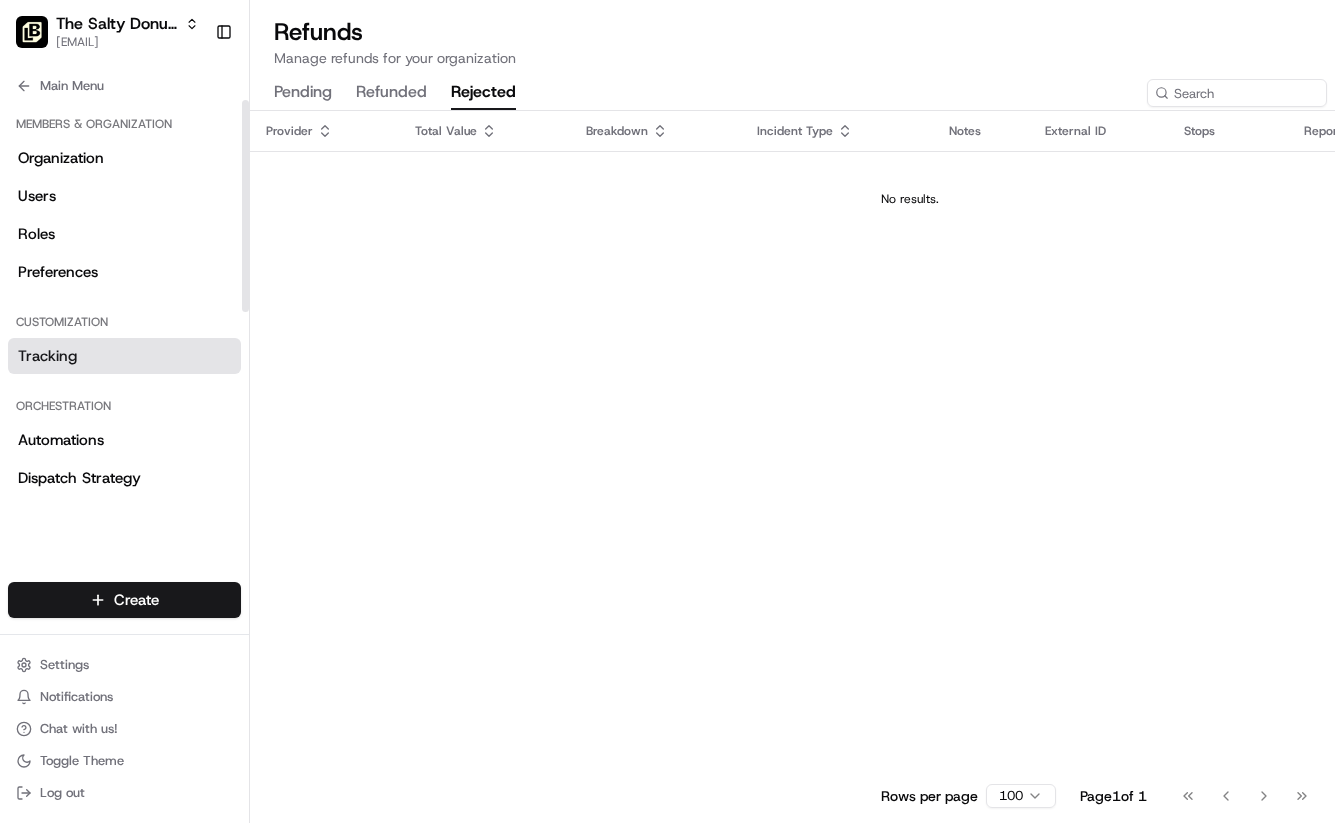 click on "Tracking" at bounding box center (124, 356) 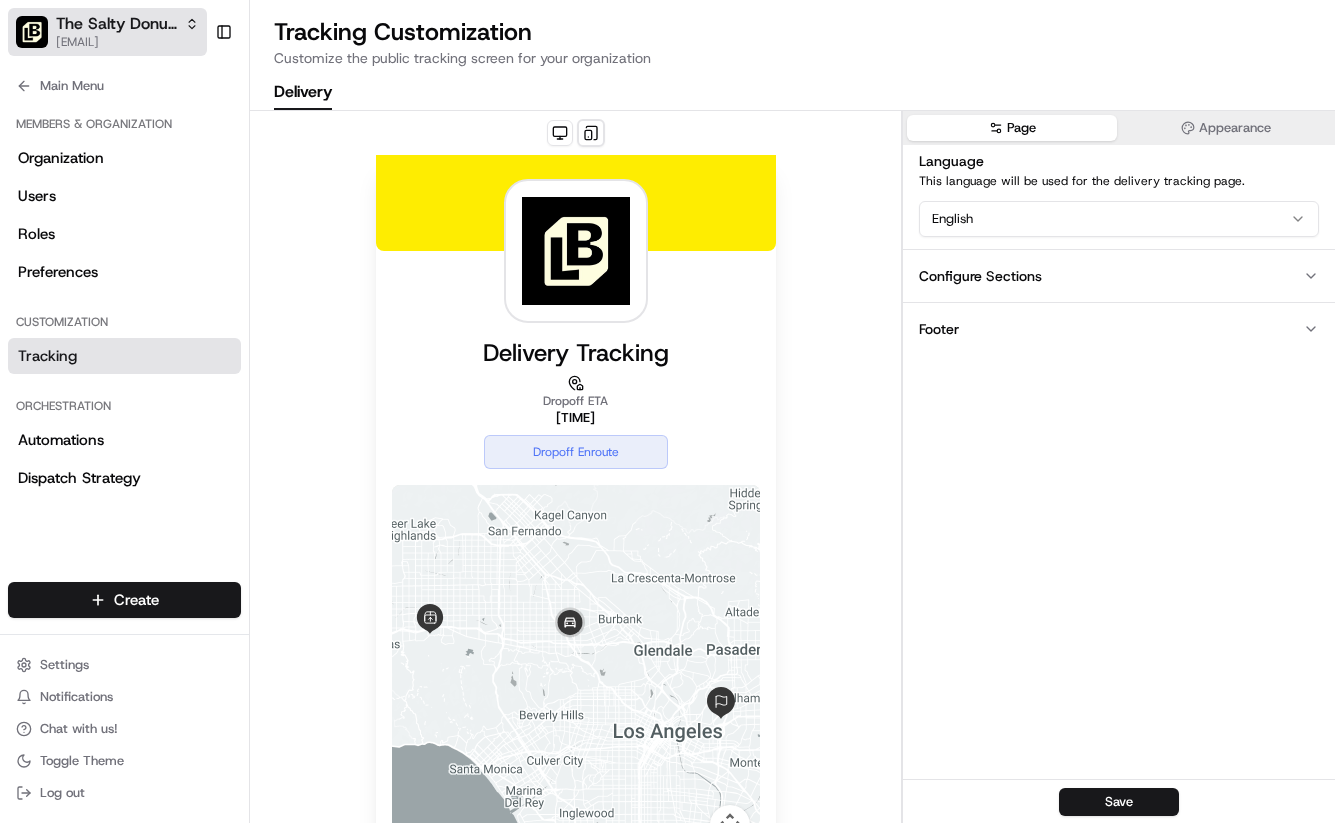 click on "[EMAIL]" at bounding box center (127, 42) 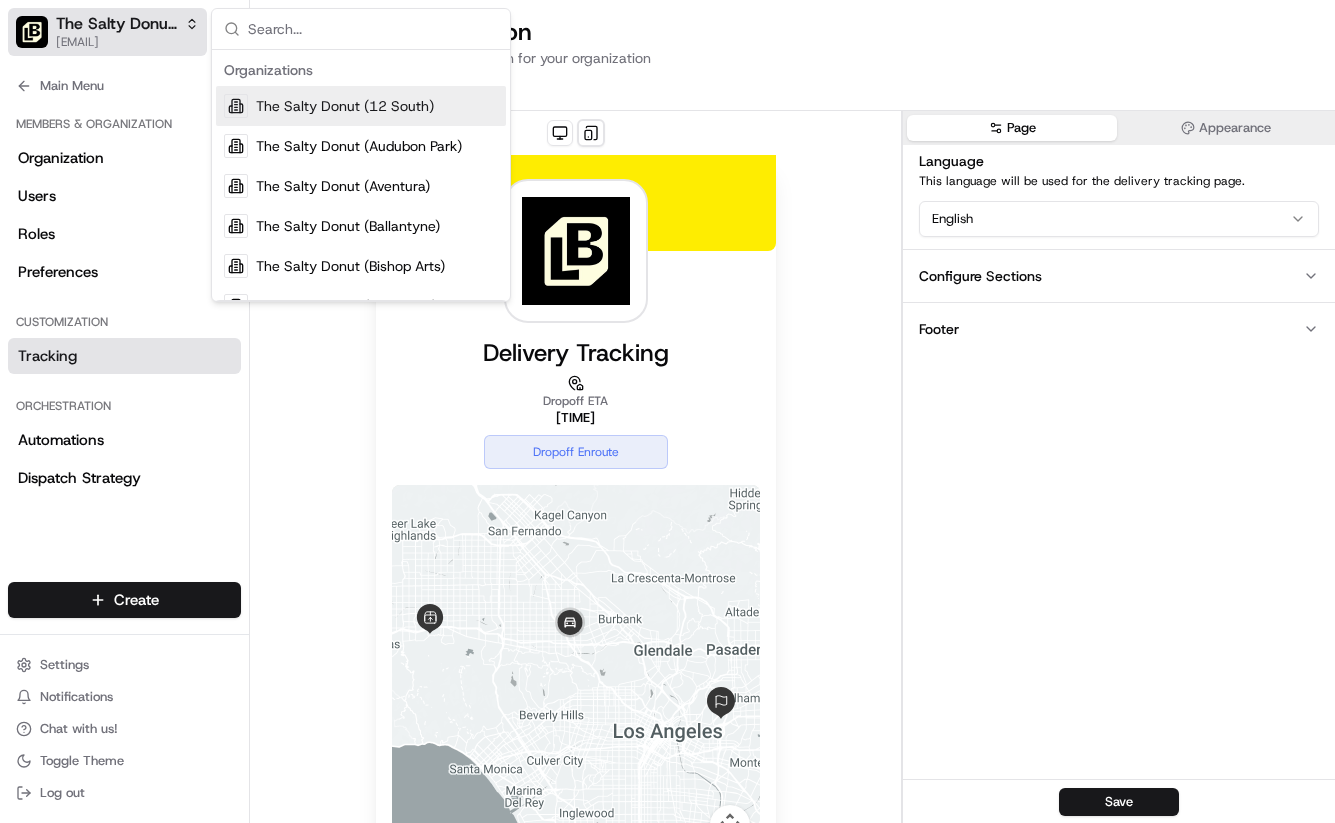 click on "[EMAIL]" at bounding box center [127, 42] 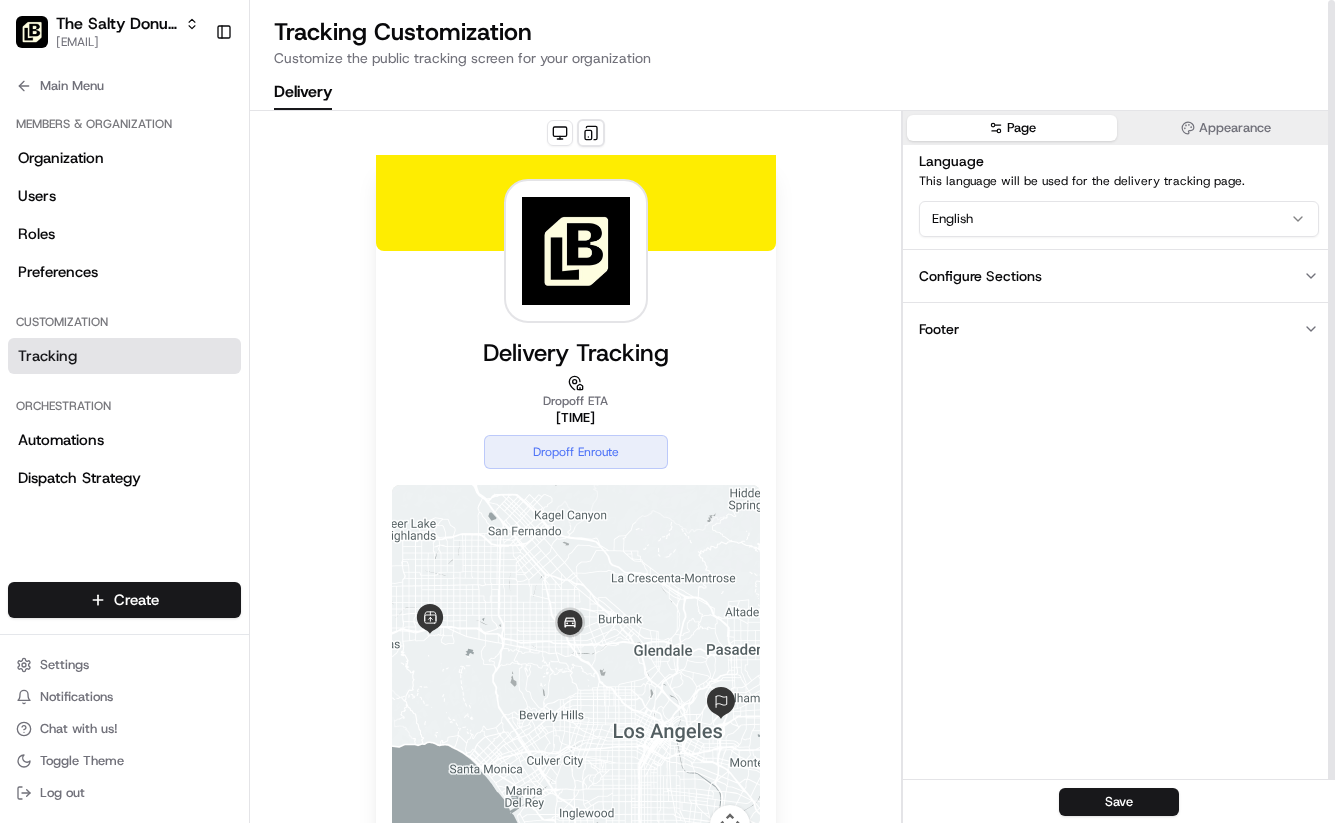 click on "Page Appearance" at bounding box center (1119, 128) 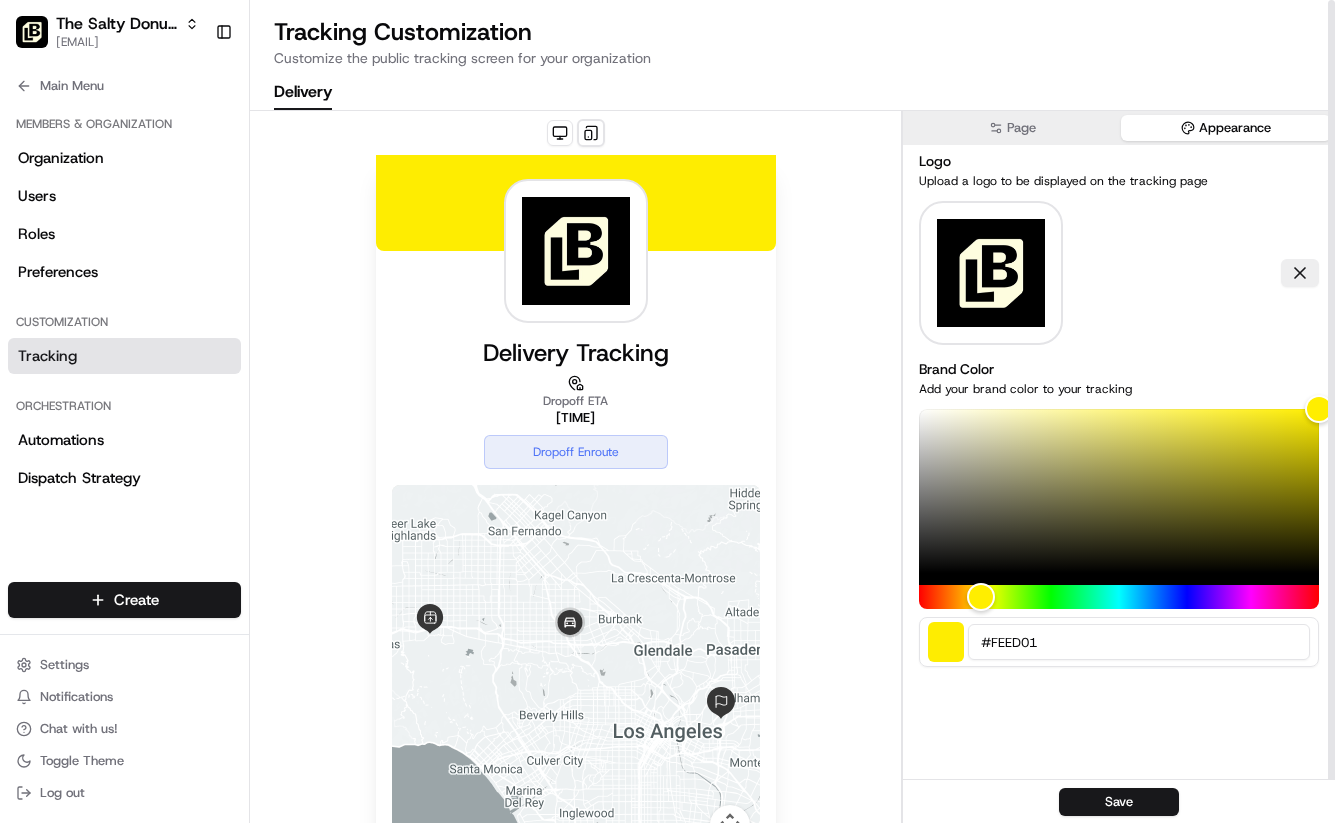 click on "Appearance" at bounding box center [1226, 128] 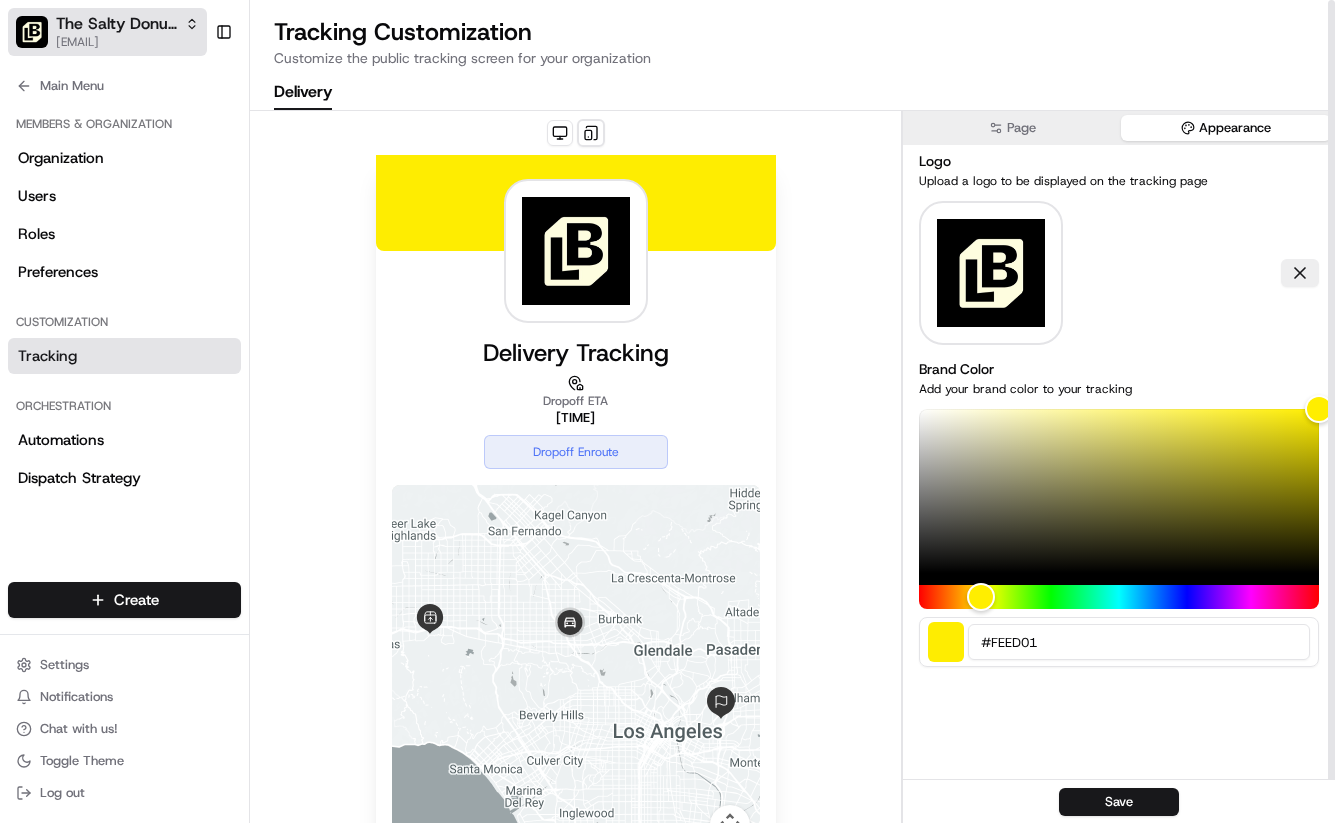 click on "[EMAIL]" at bounding box center [127, 42] 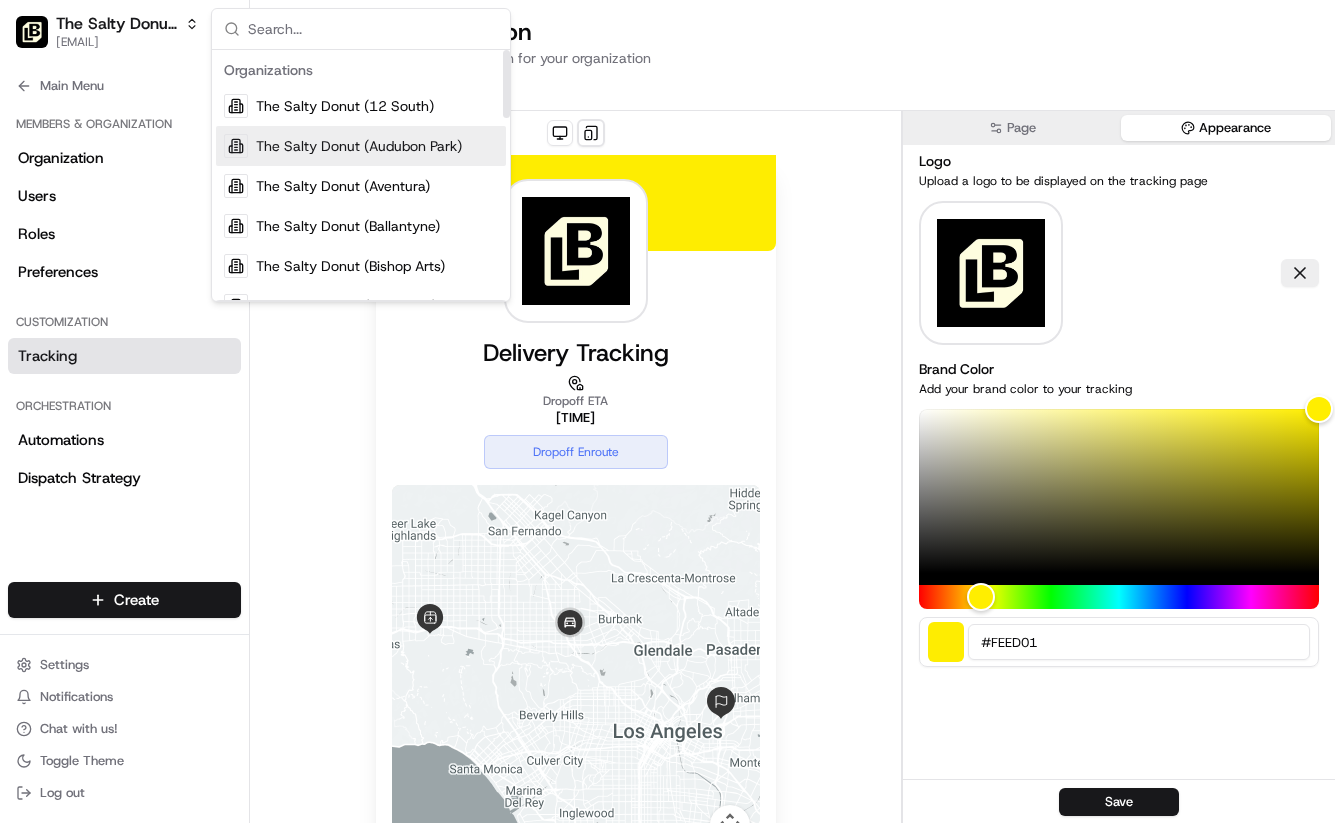 click on "The Salty Donut (Audubon Park)" at bounding box center [359, 146] 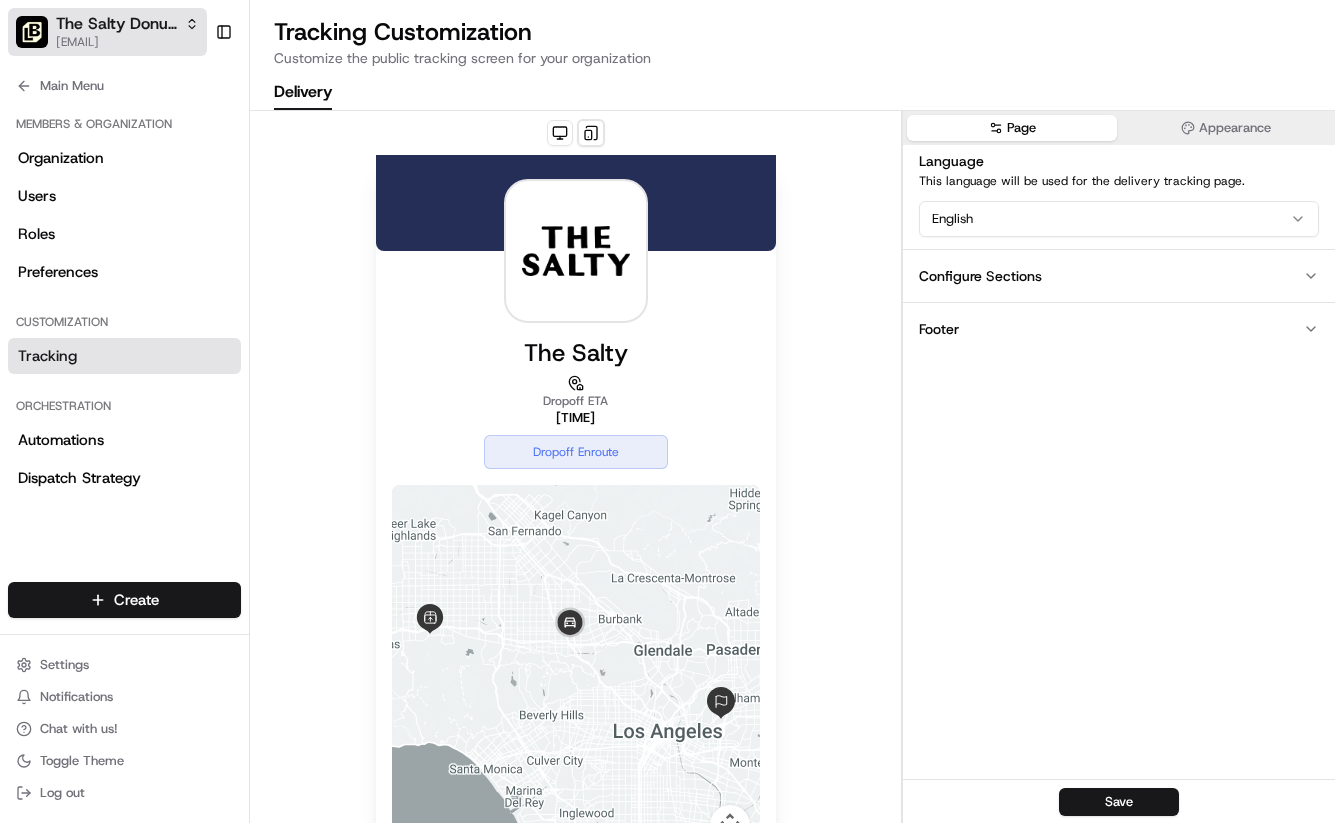 click on "The Salty Donut (Audubon Park)" at bounding box center [116, 24] 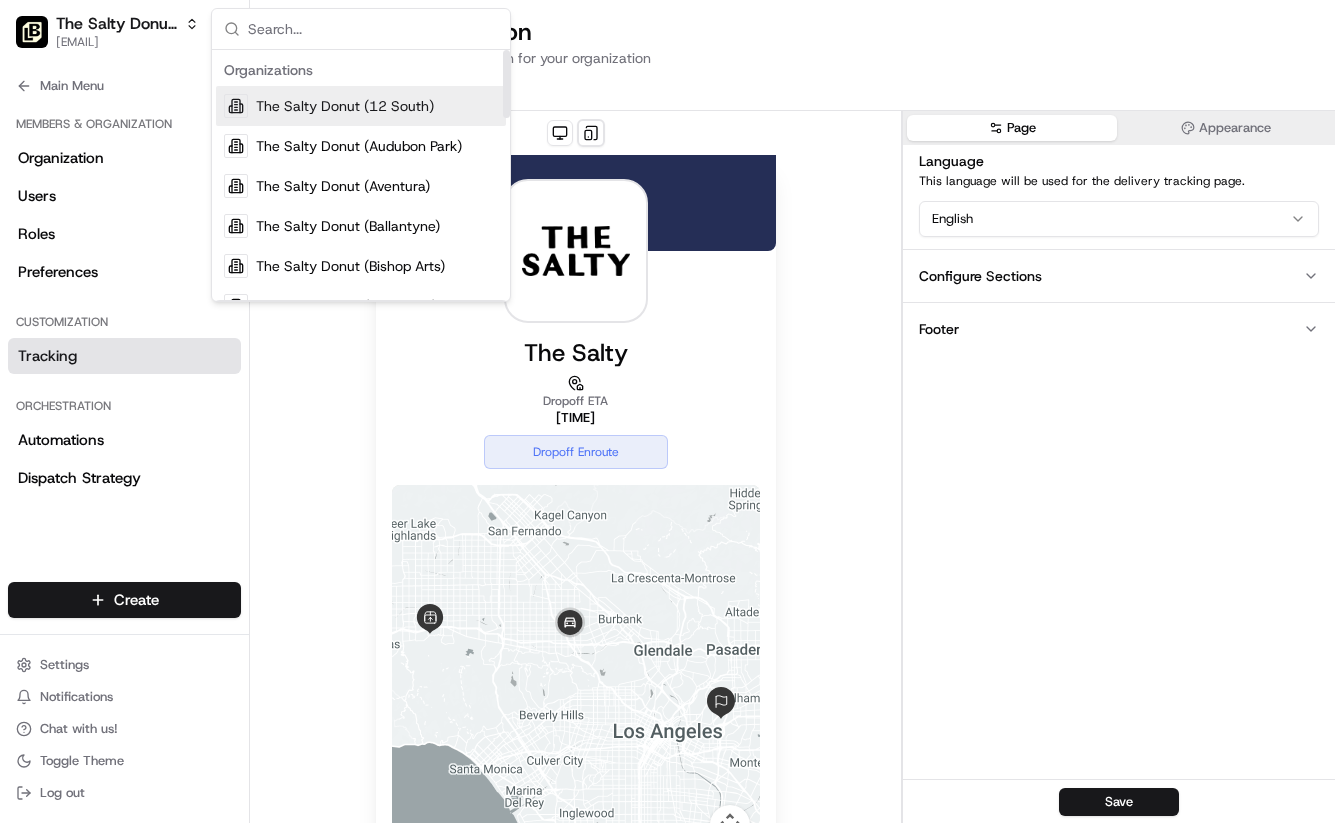 click on "The Salty Donut (12 South)" at bounding box center [345, 106] 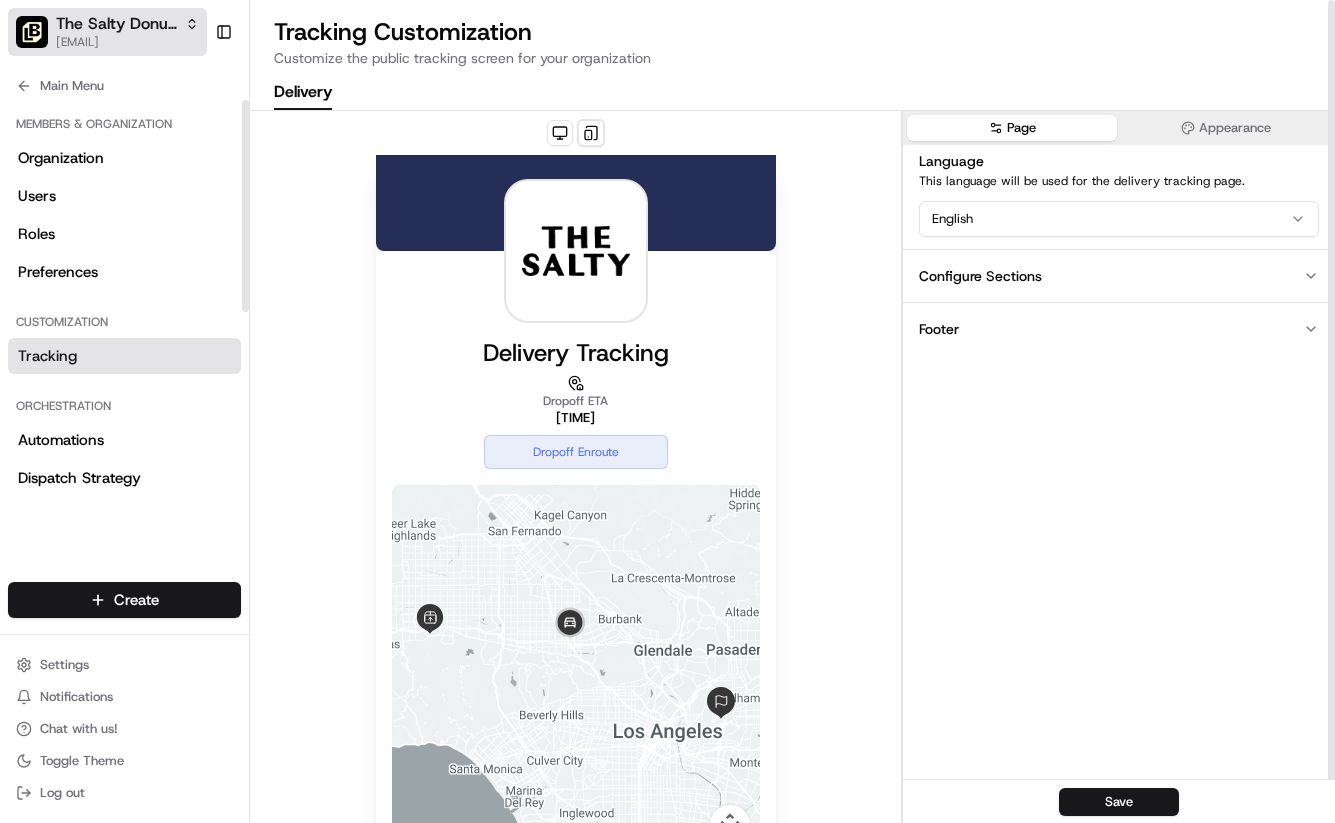 click on "[EMAIL]" at bounding box center (127, 42) 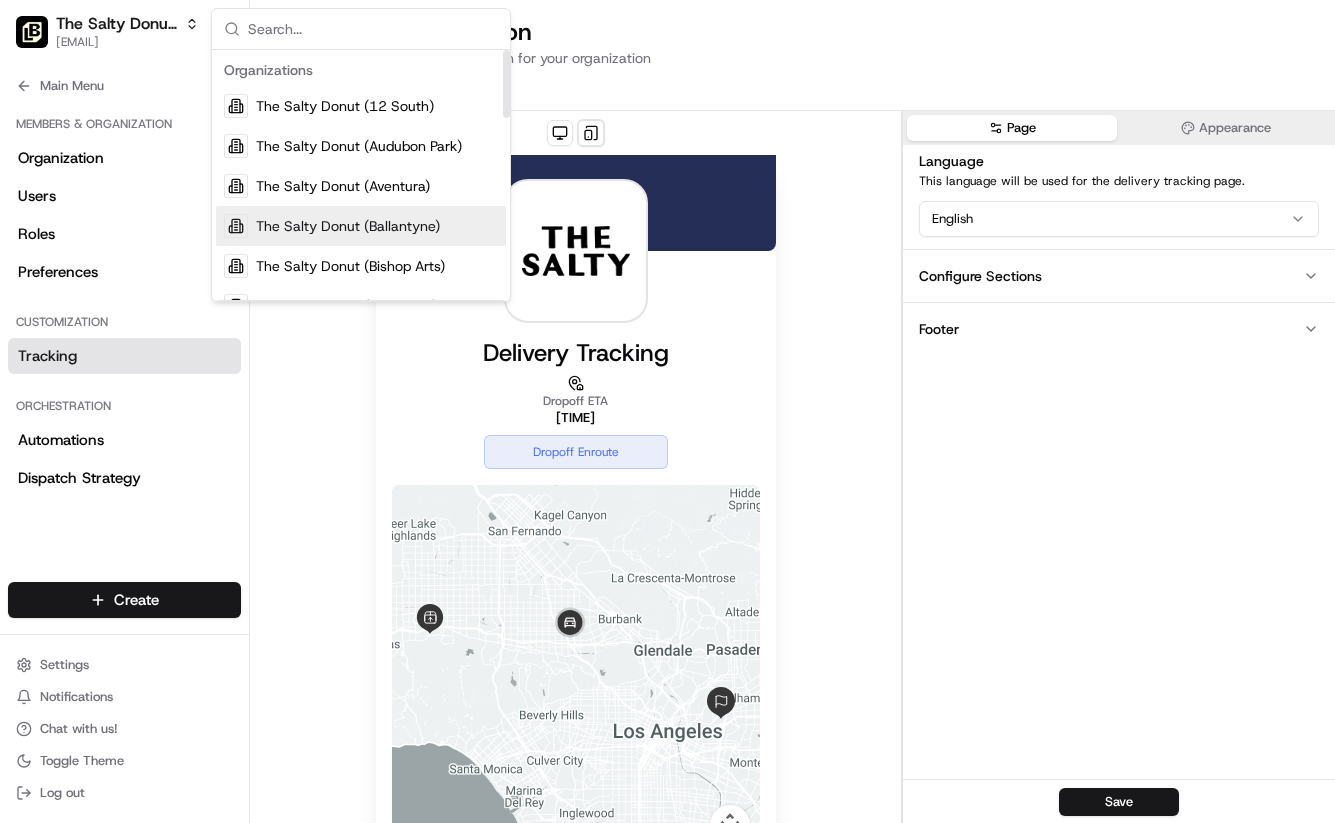click on "The Salty Donut (Ballantyne)" at bounding box center [348, 226] 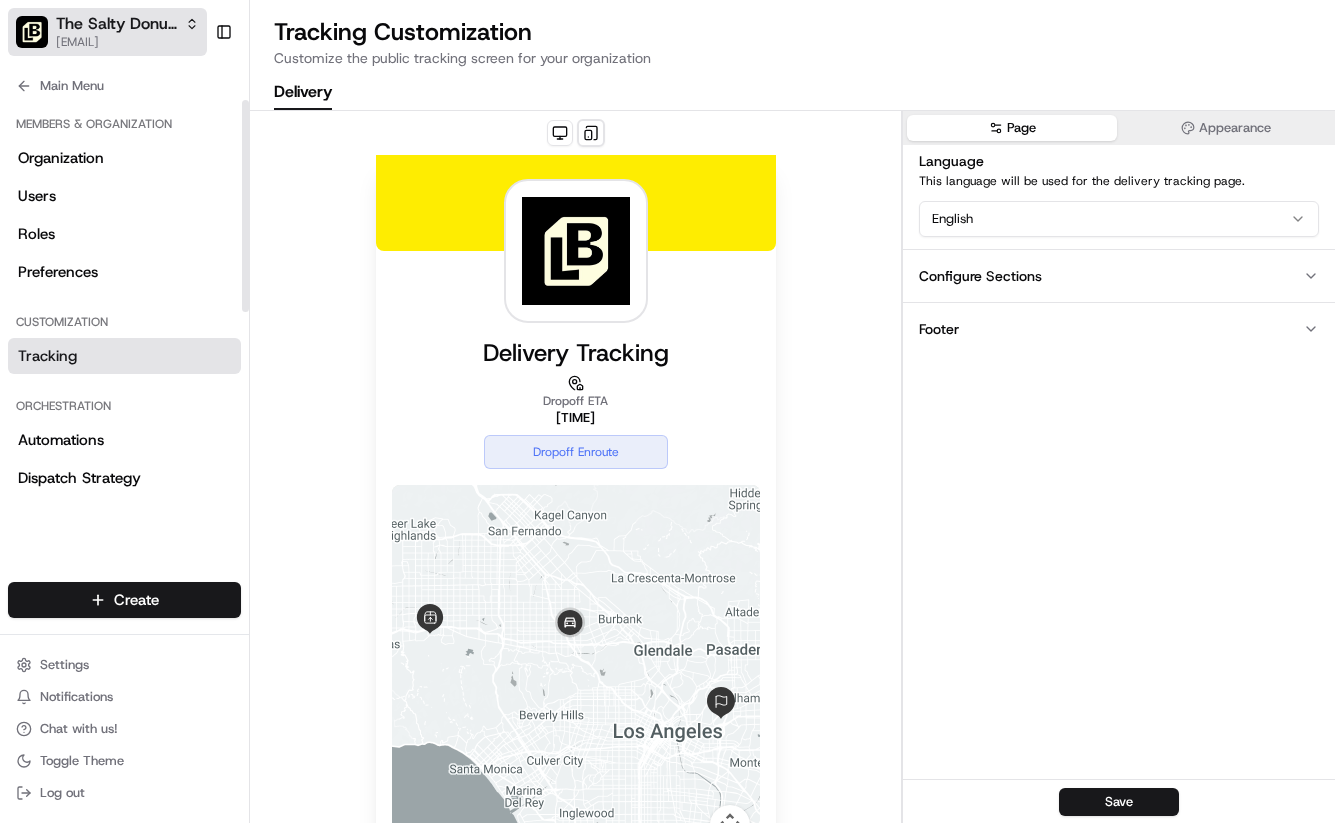 click on "The Salty Donut (Ballantyne)" at bounding box center [116, 24] 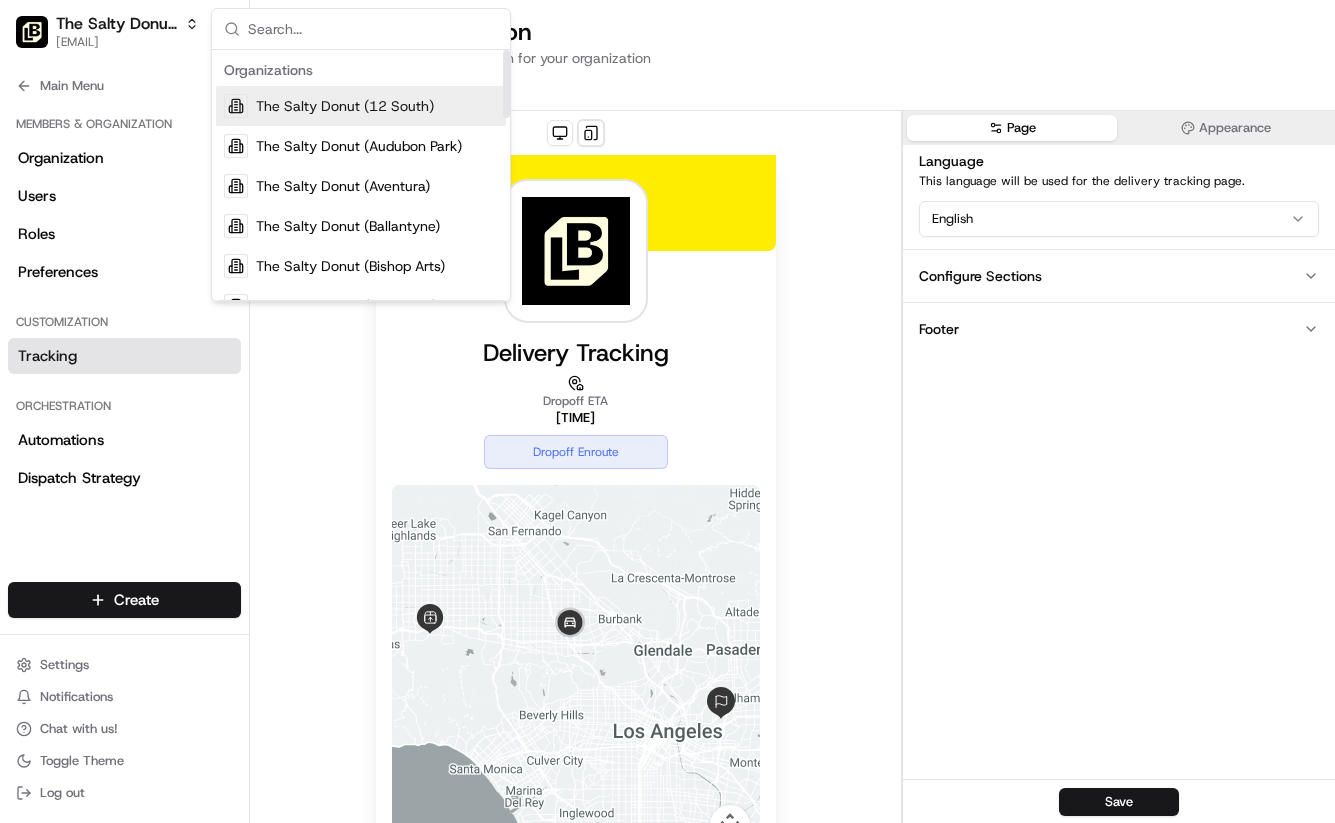 click on "The Salty Donut (12 South)" at bounding box center (345, 106) 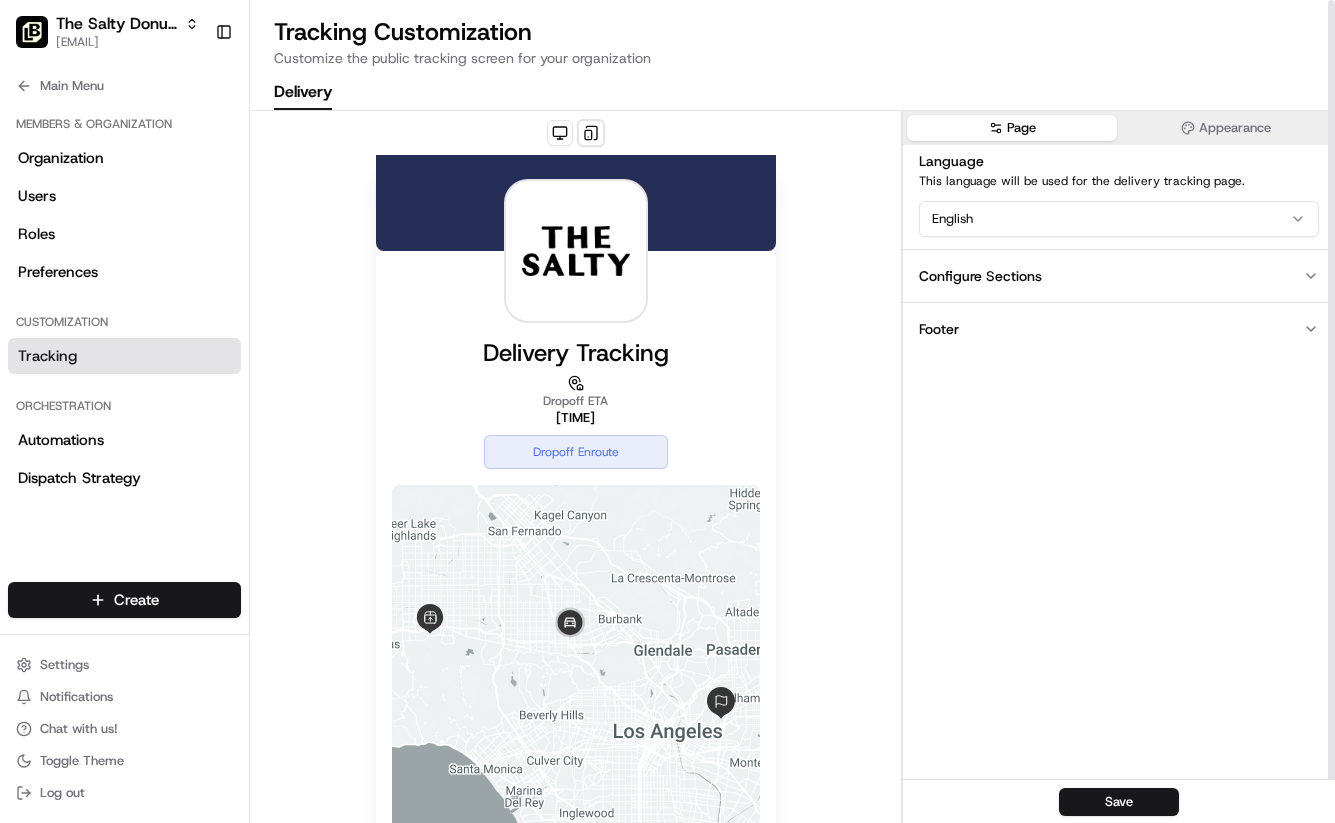 click on "Appearance" at bounding box center (1226, 128) 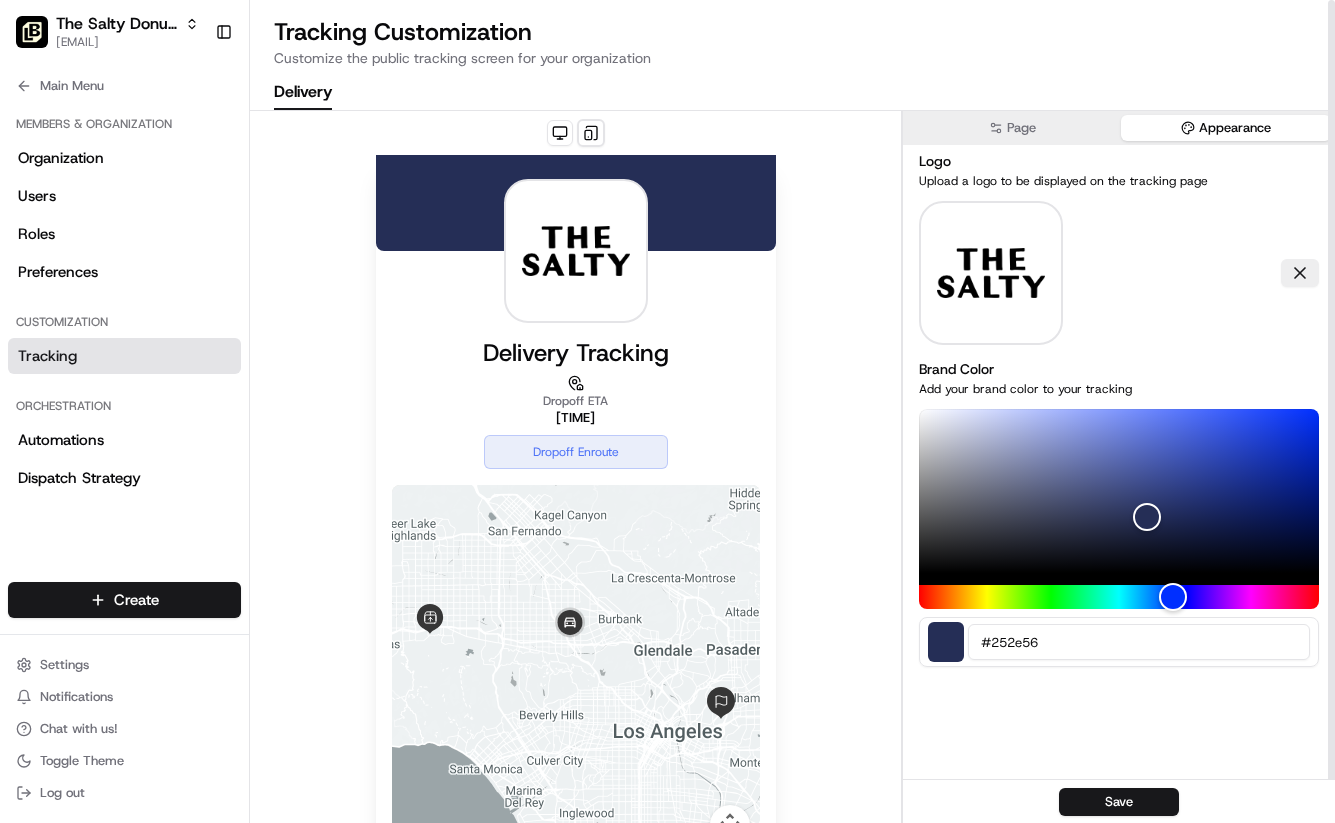 click on "#252e56" at bounding box center [1139, 642] 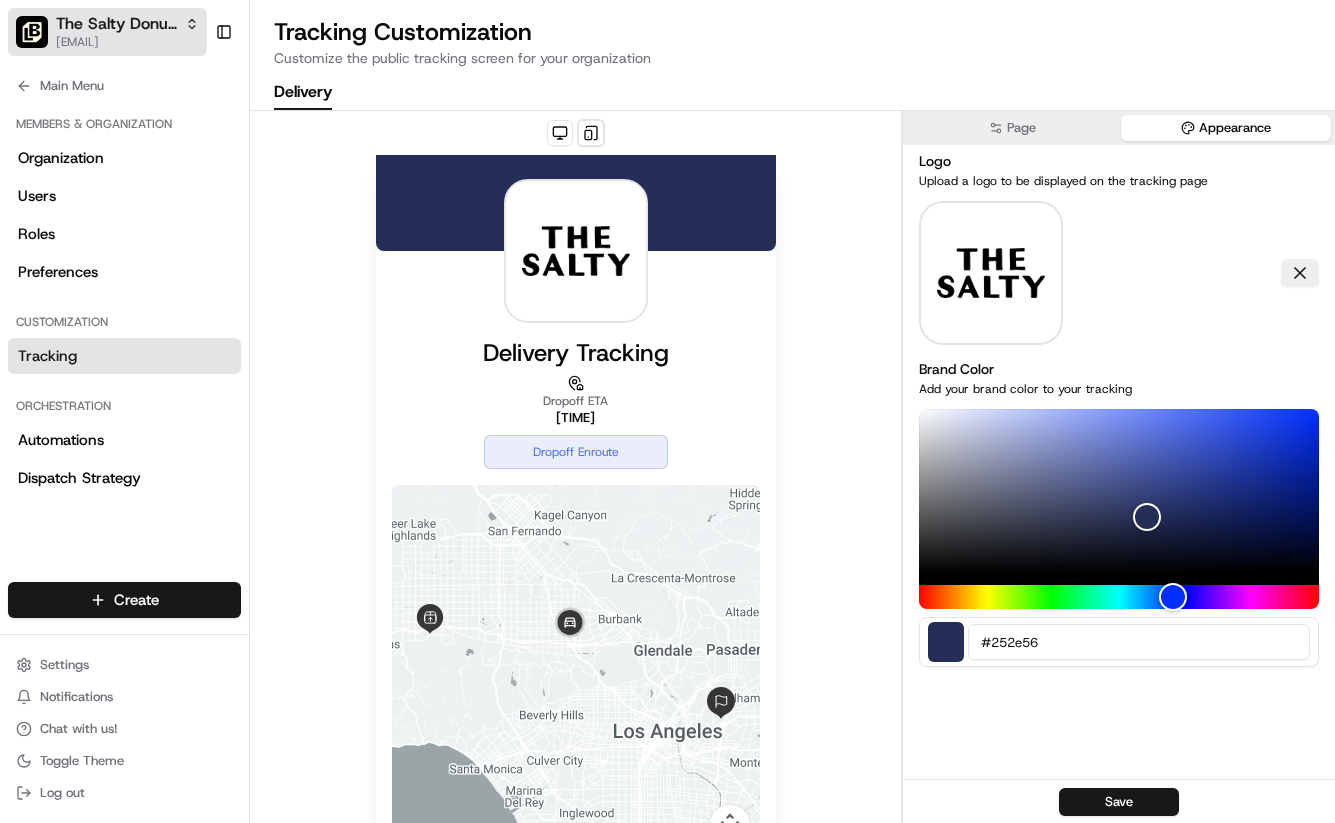 click on "[EMAIL]" at bounding box center (127, 42) 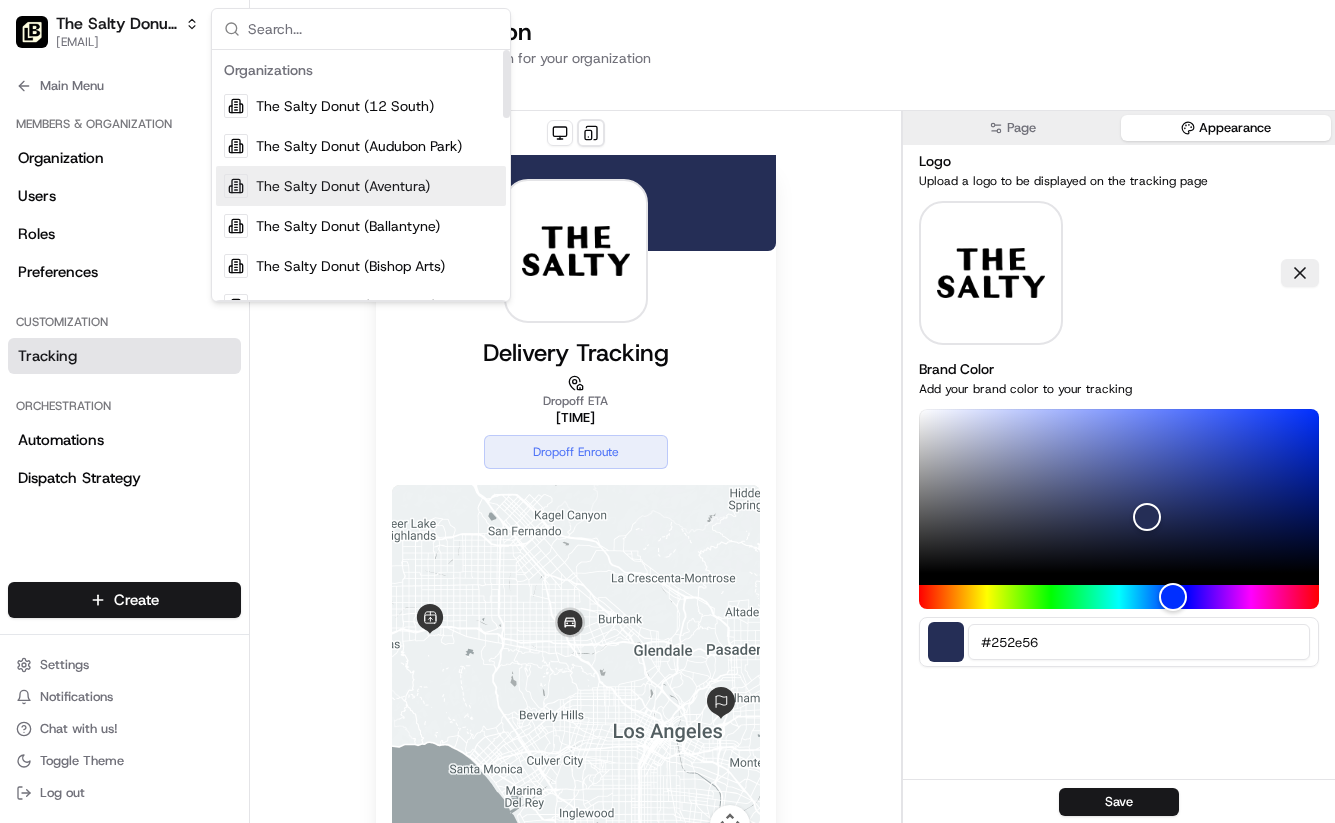 click on "The Salty Donut (Aventura)" at bounding box center [343, 186] 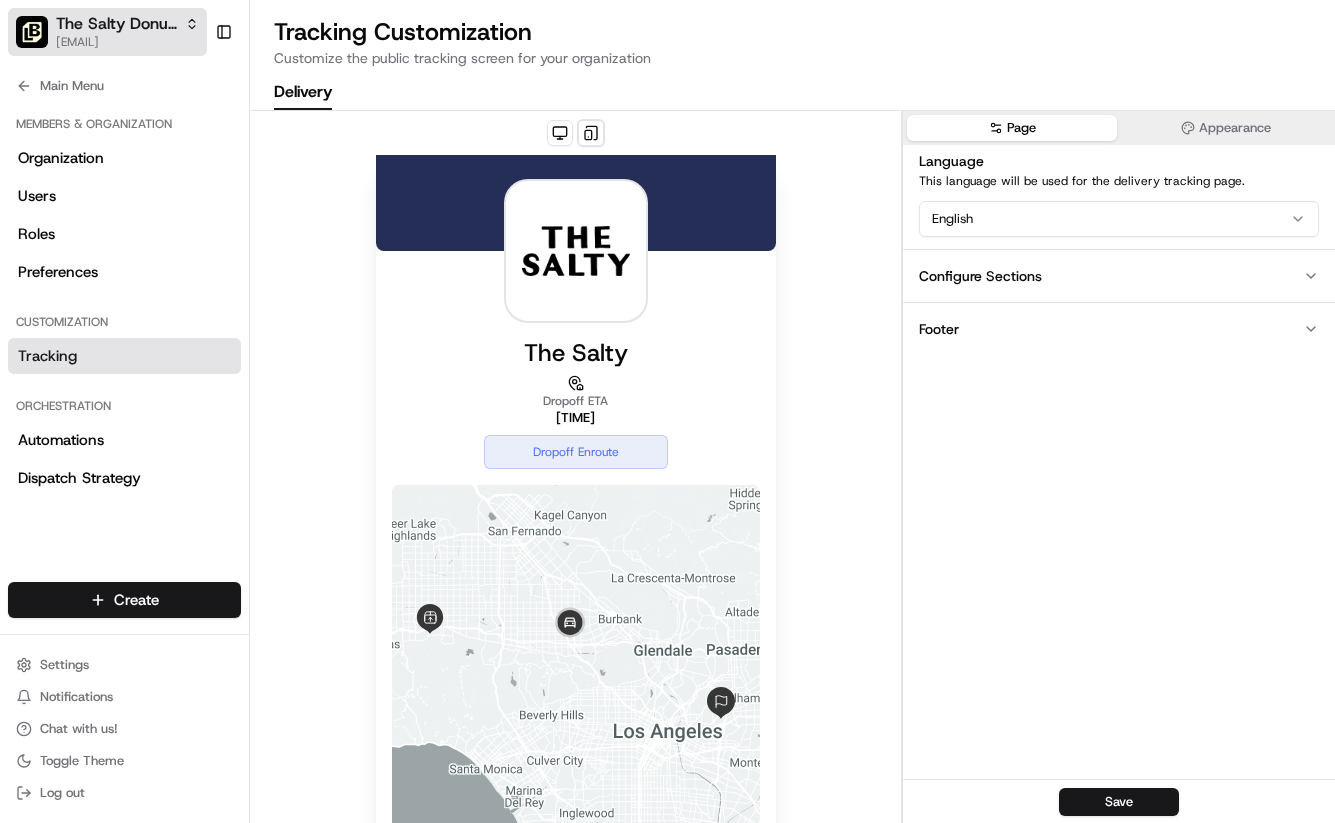 click on "The Salty Donut (Aventura)" at bounding box center [116, 24] 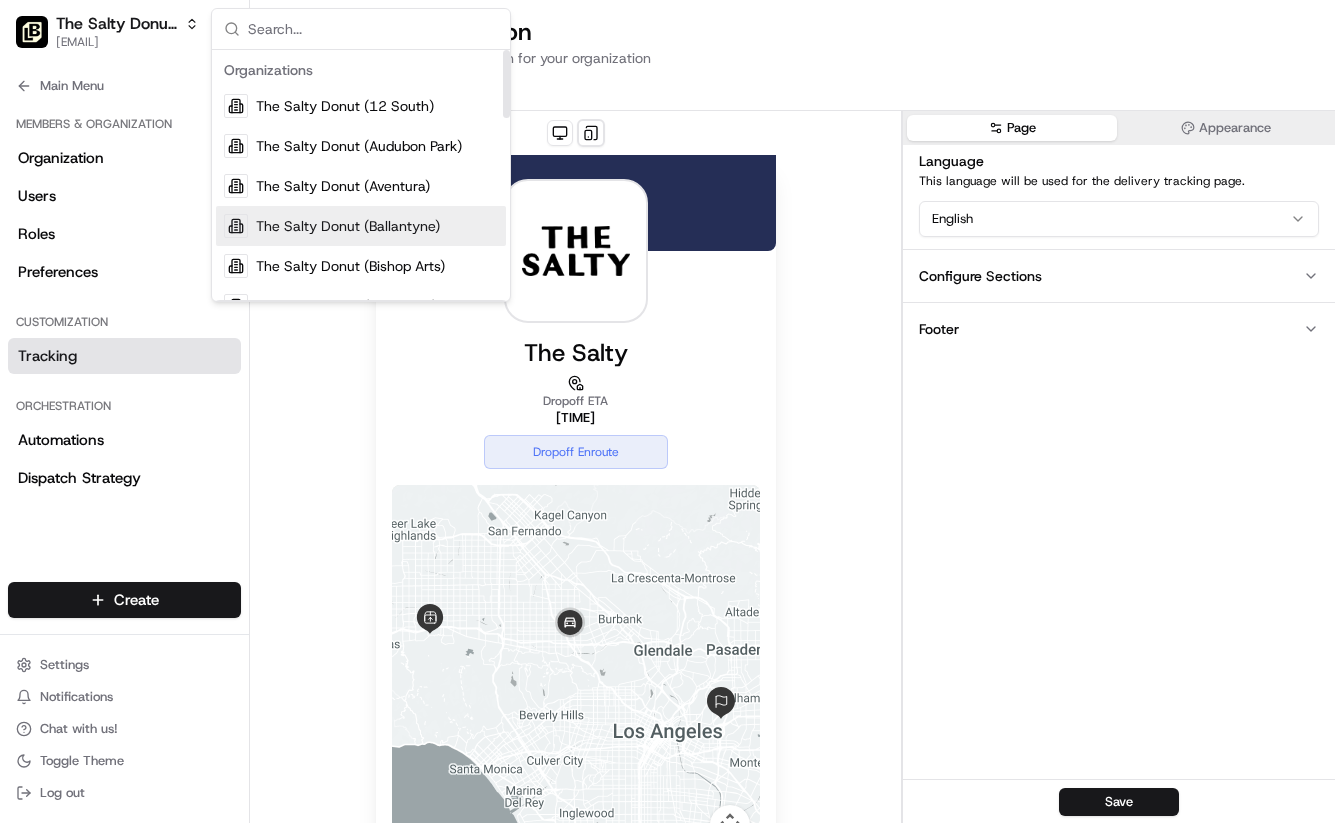 click on "The Salty Donut (Ballantyne)" at bounding box center (348, 226) 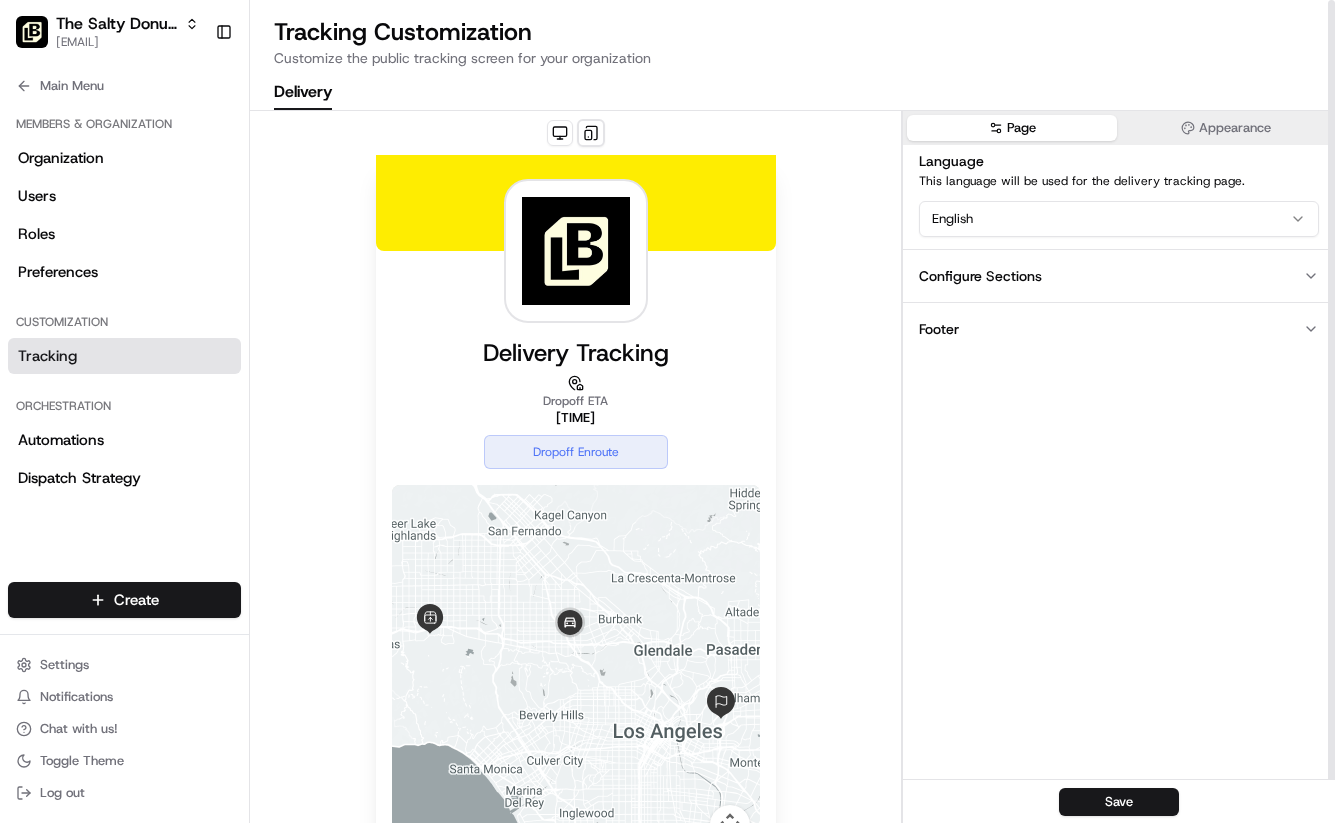 click on "Appearance" at bounding box center [1226, 128] 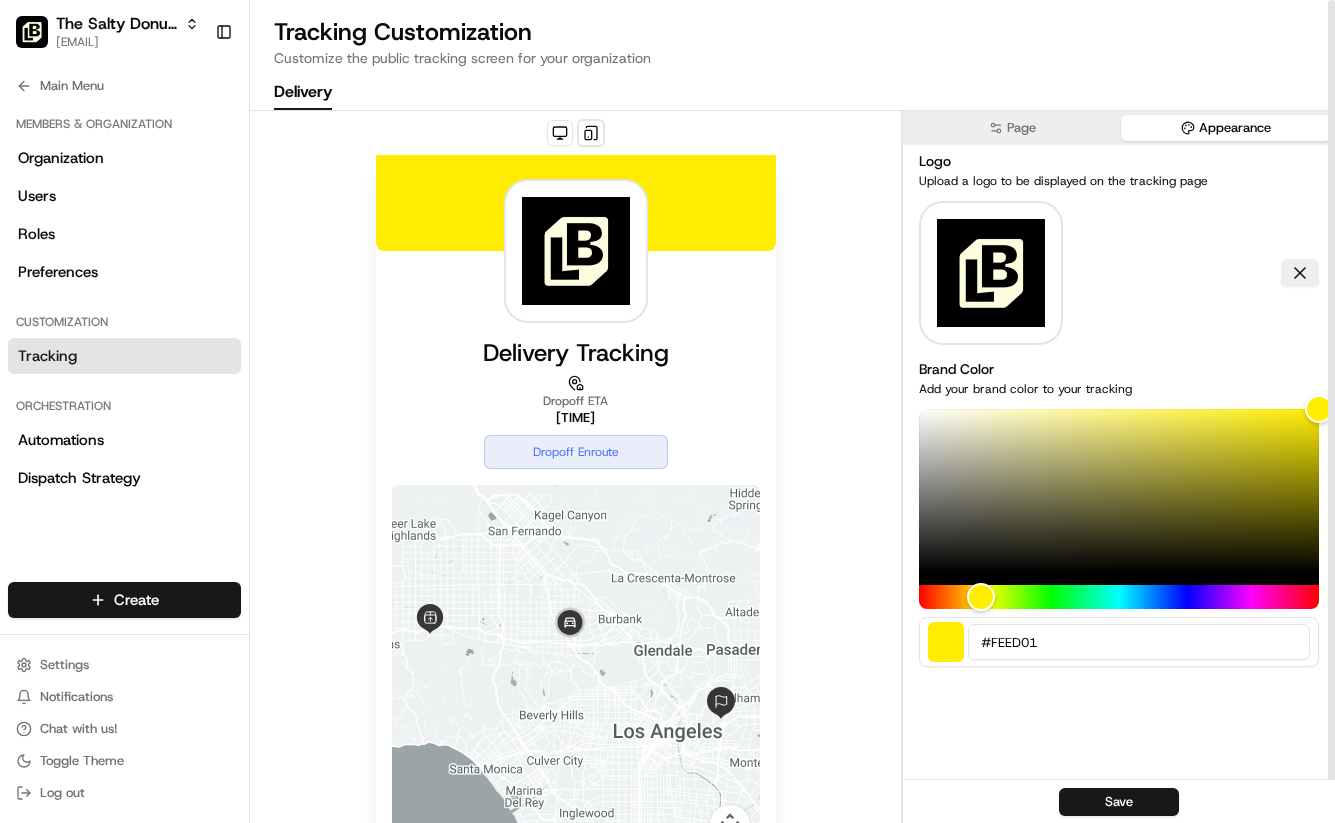 click on "#FEED01" at bounding box center [1139, 642] 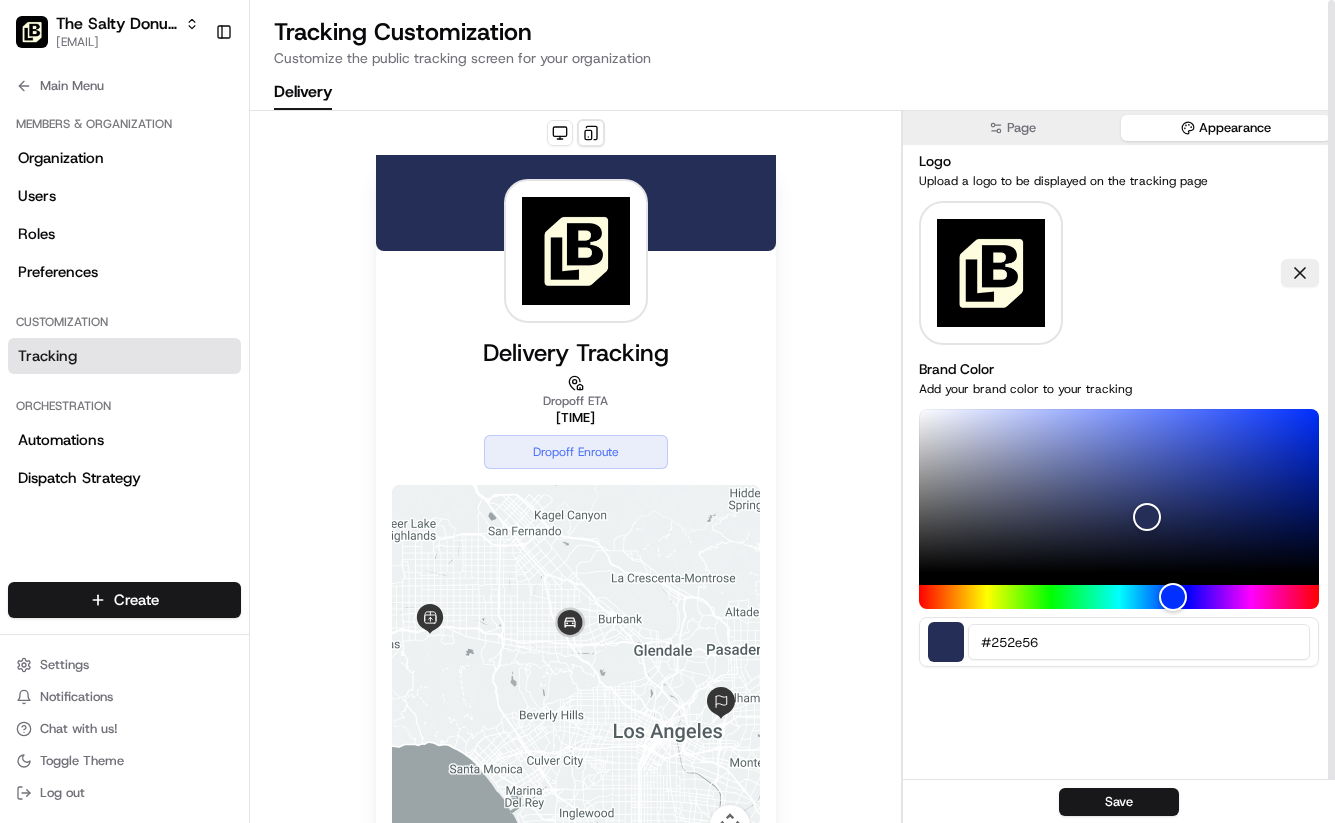 type on "#252e56" 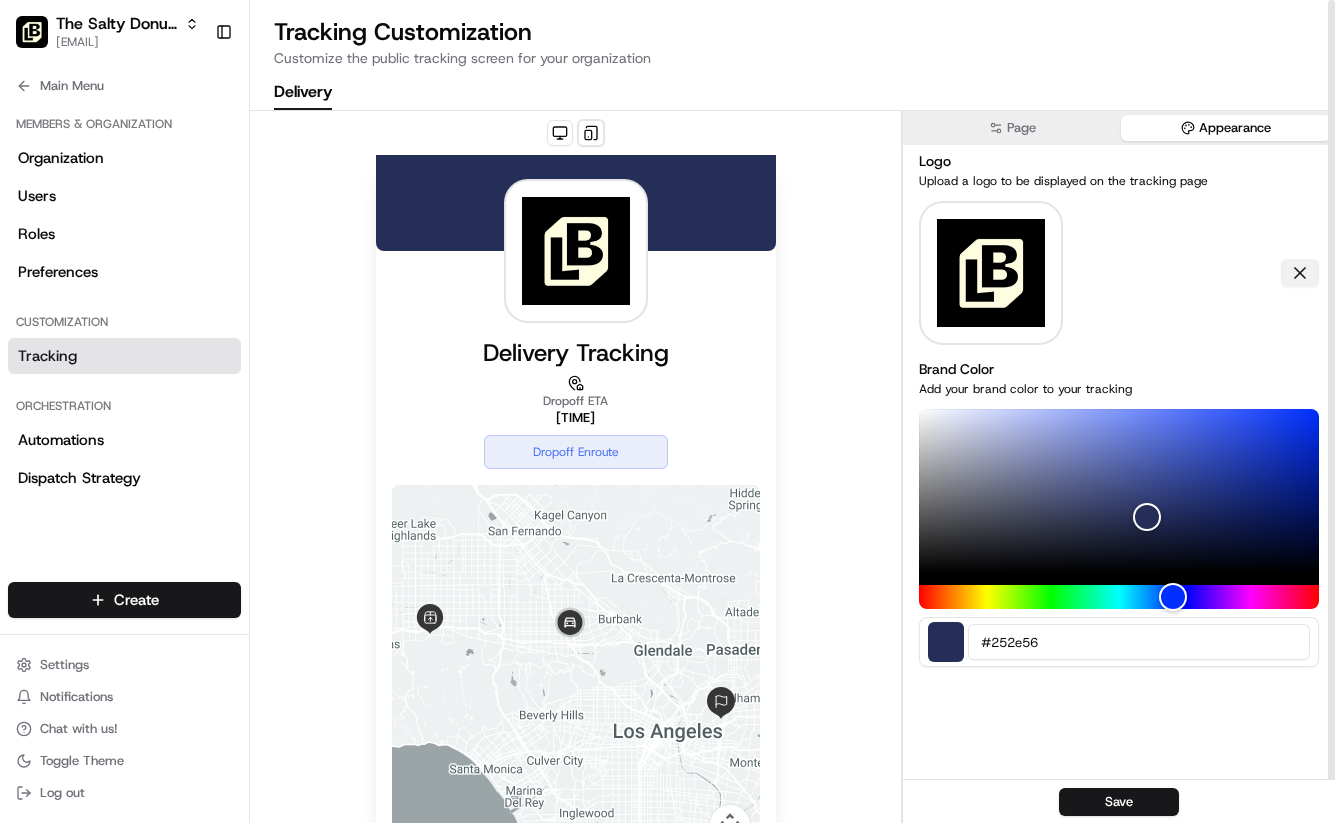 click at bounding box center [1300, 273] 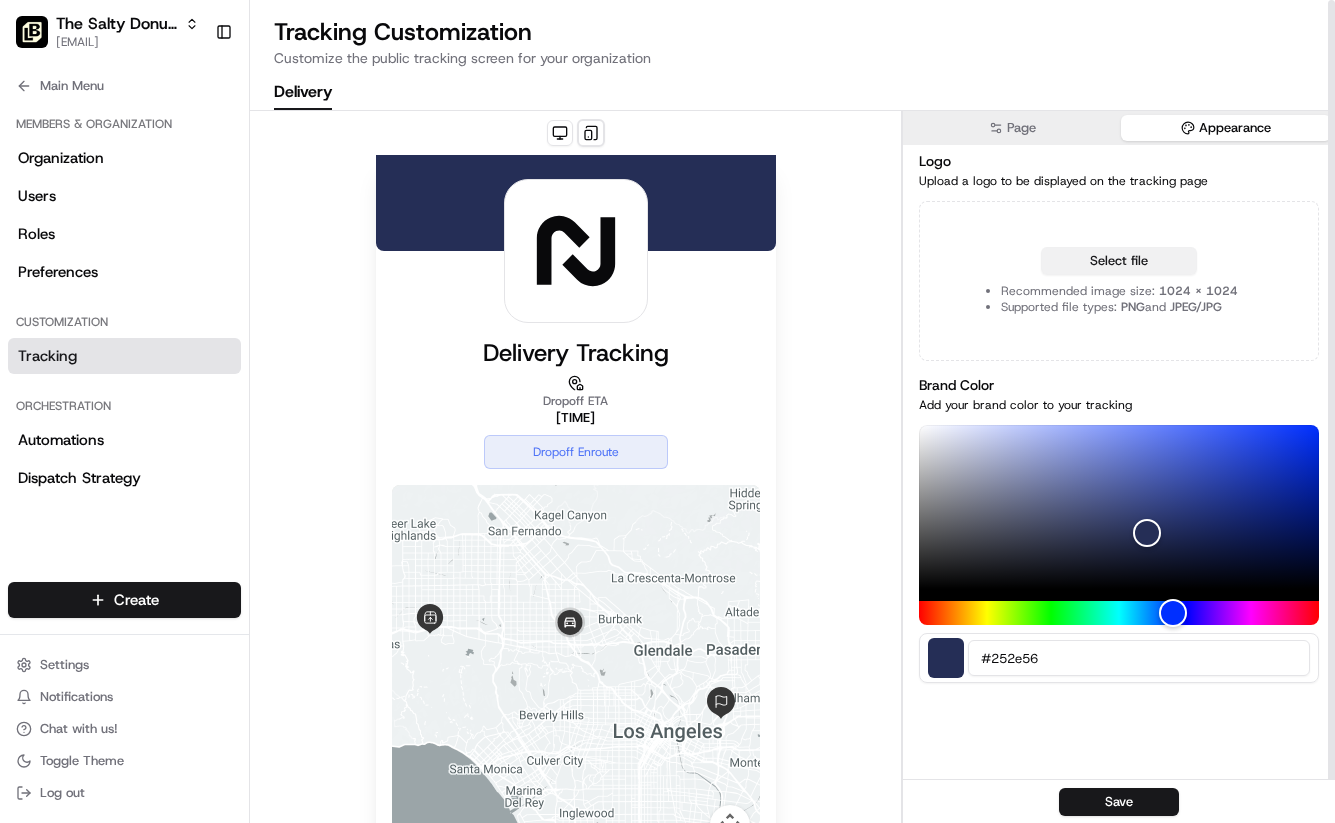 click on "Select file" at bounding box center (1119, 261) 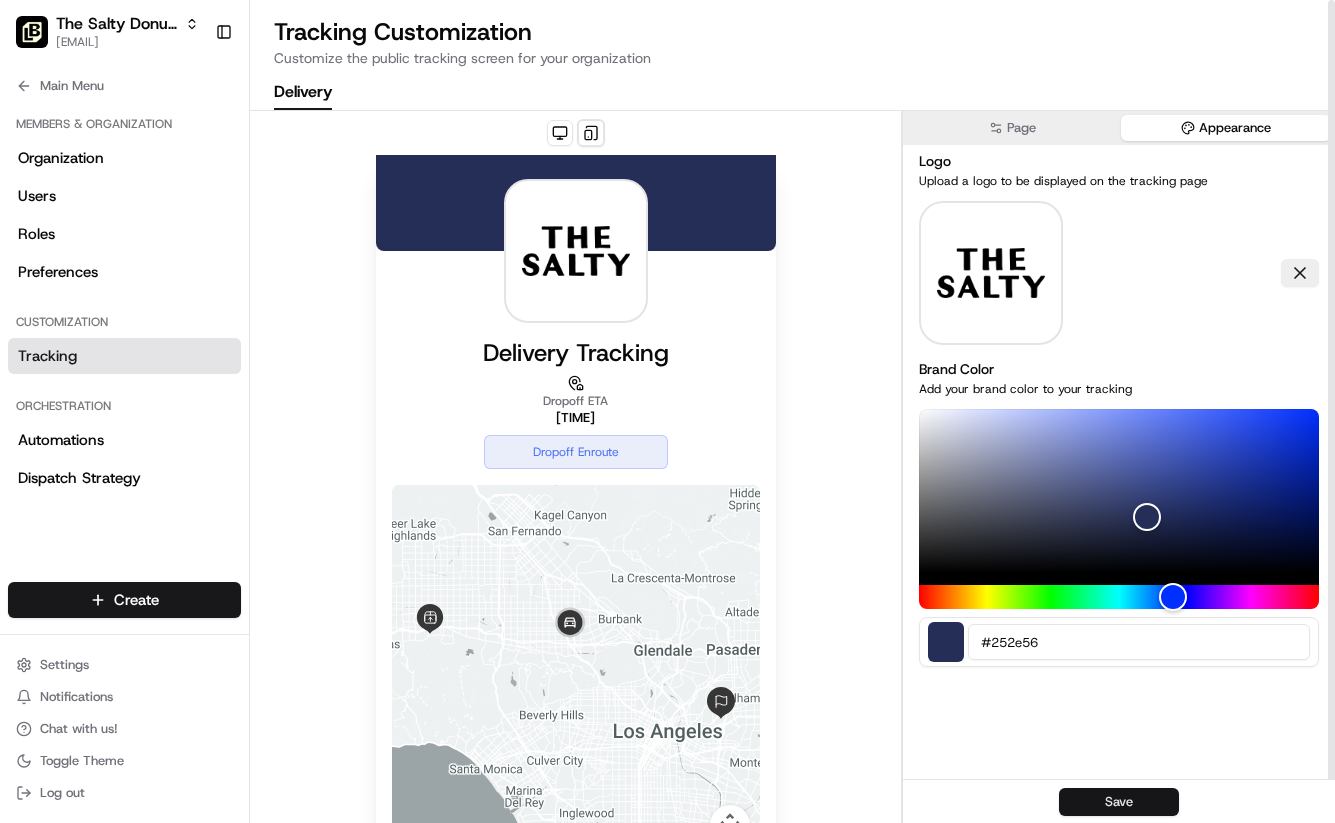 click on "Save" at bounding box center (1119, 802) 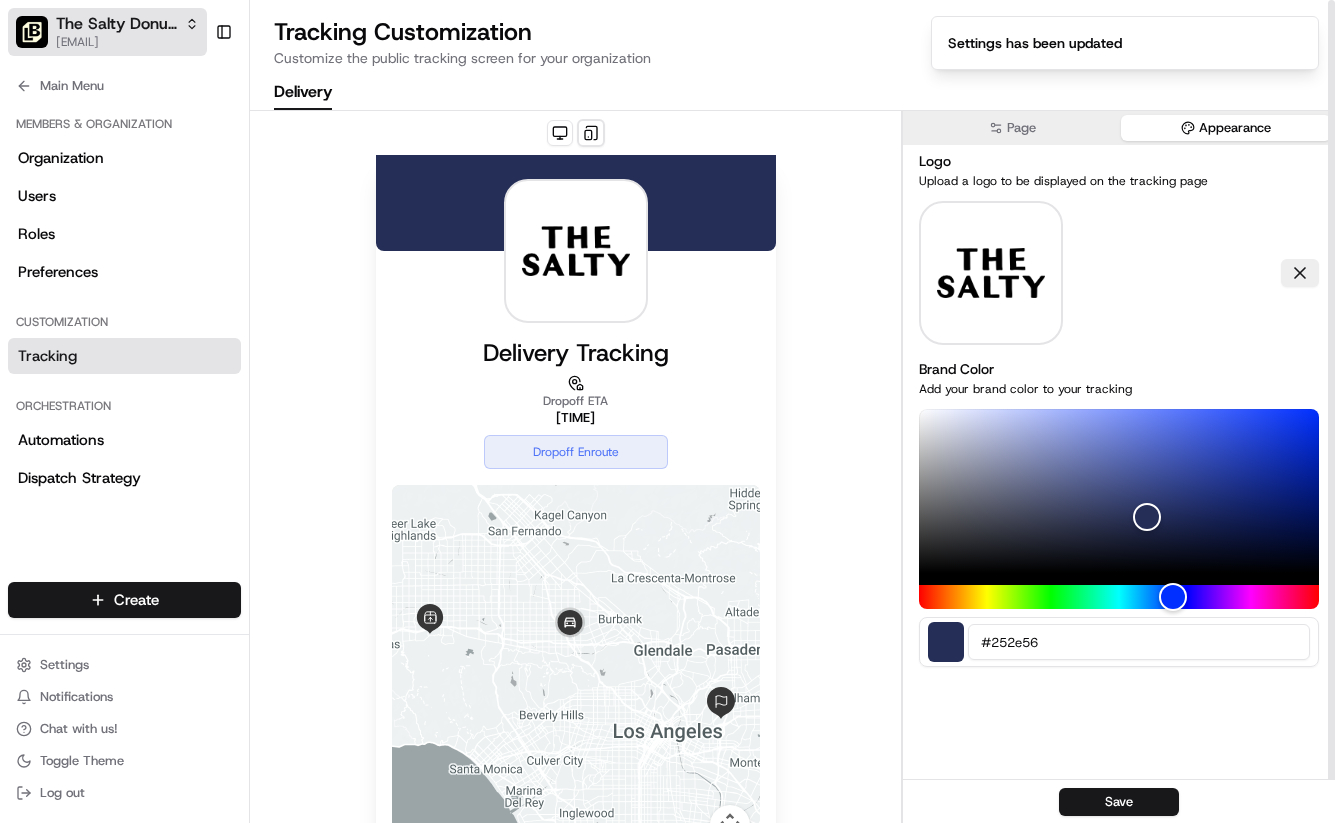 click on "The Salty Donut (Ballantyne)" at bounding box center (127, 24) 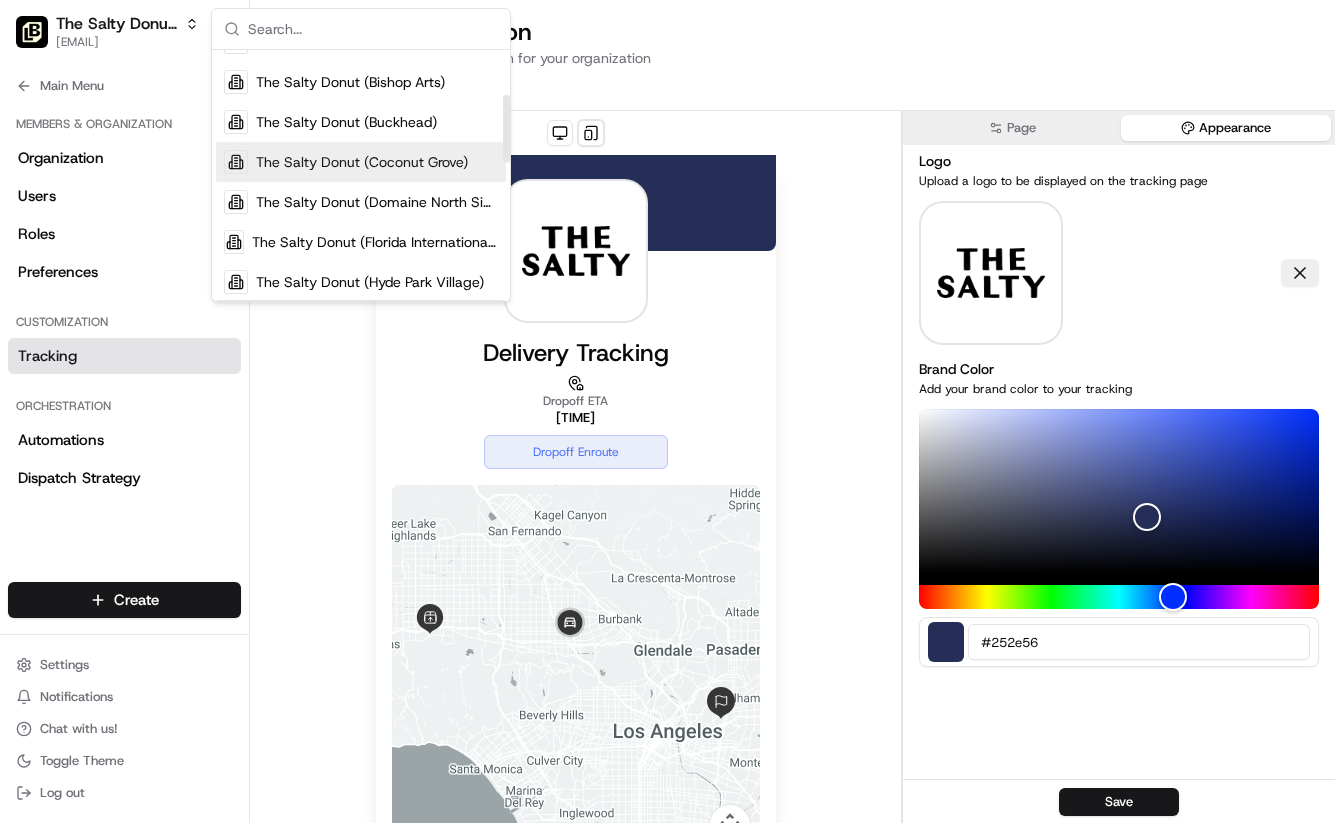 scroll, scrollTop: 214, scrollLeft: 0, axis: vertical 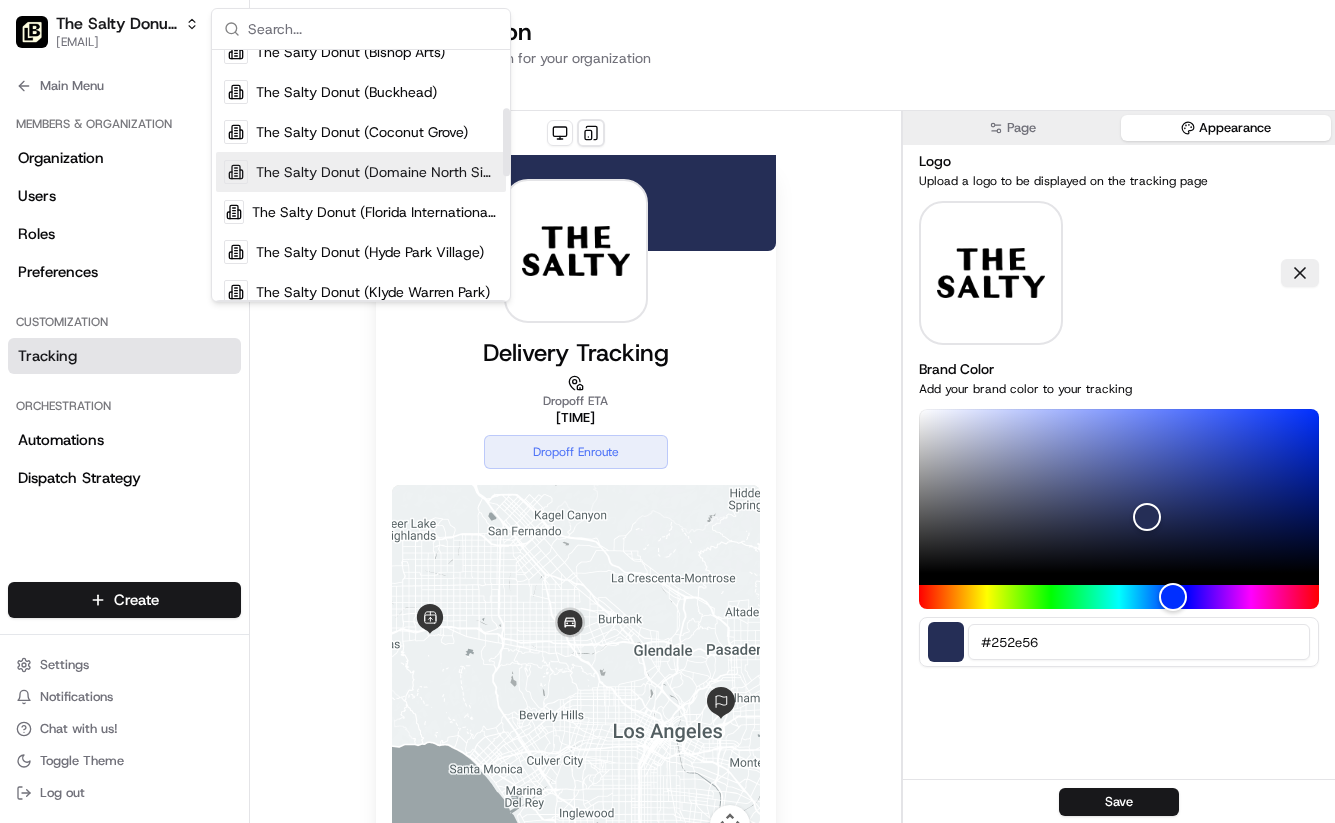 click on "The Salty Donut (Domaine North Side)" at bounding box center [377, 172] 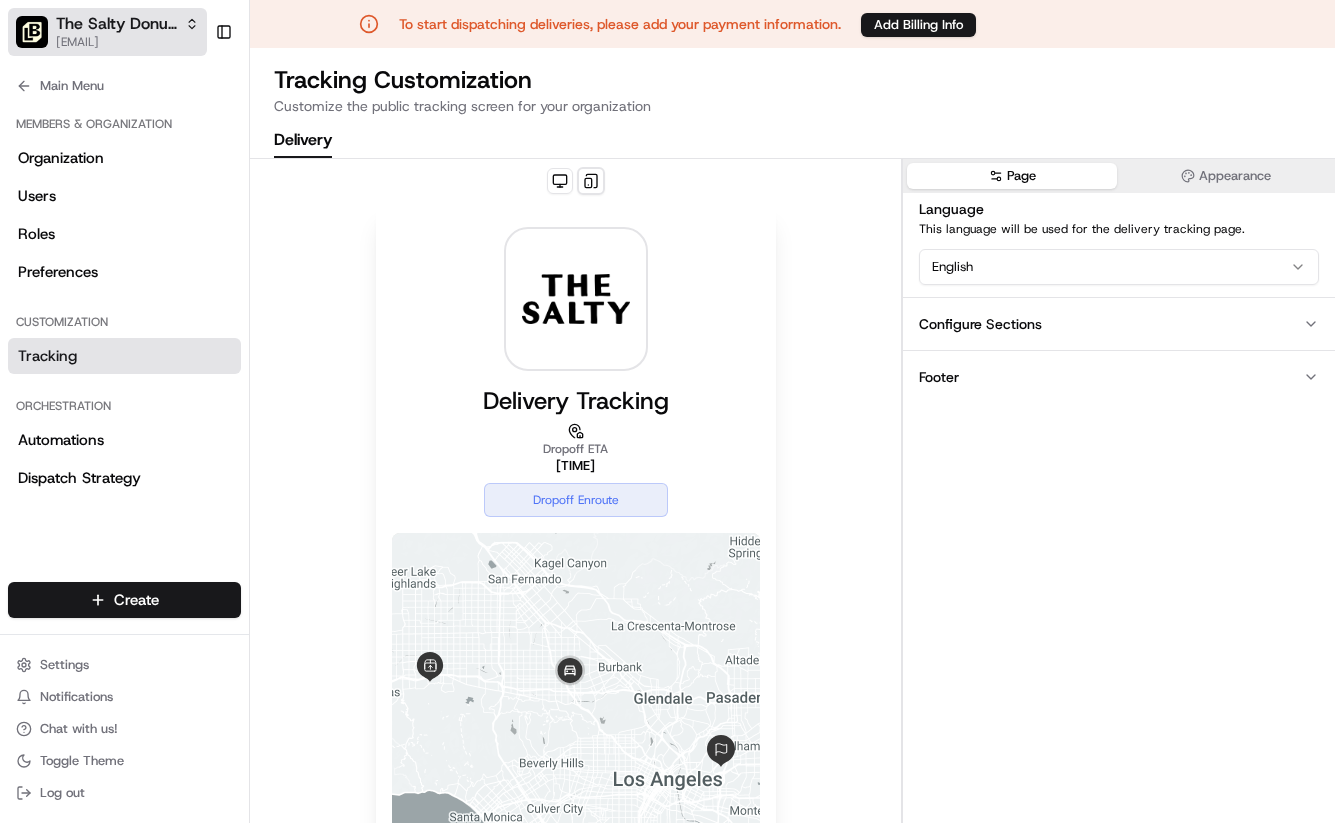 click on "The Salty Donut (Domaine North Side)" at bounding box center (116, 24) 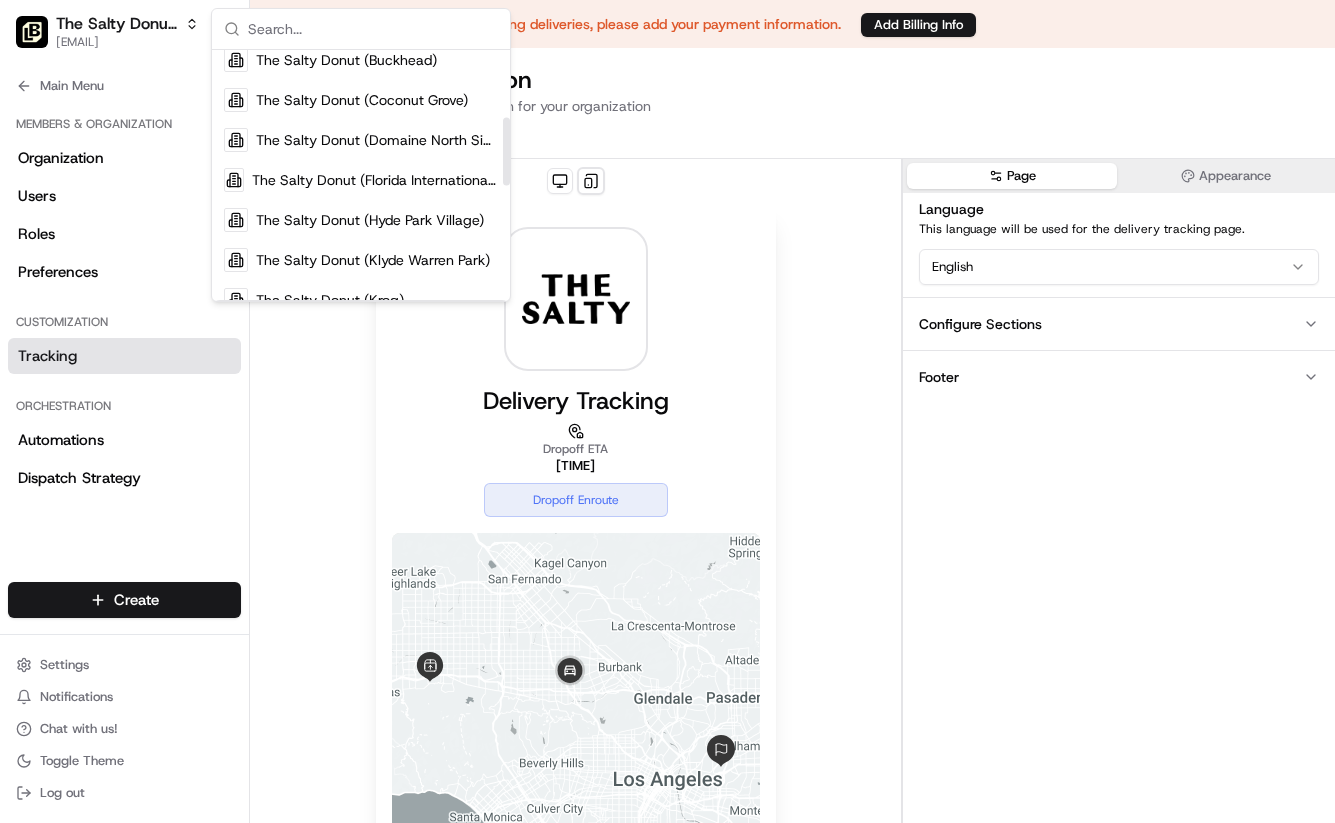 scroll, scrollTop: 252, scrollLeft: 0, axis: vertical 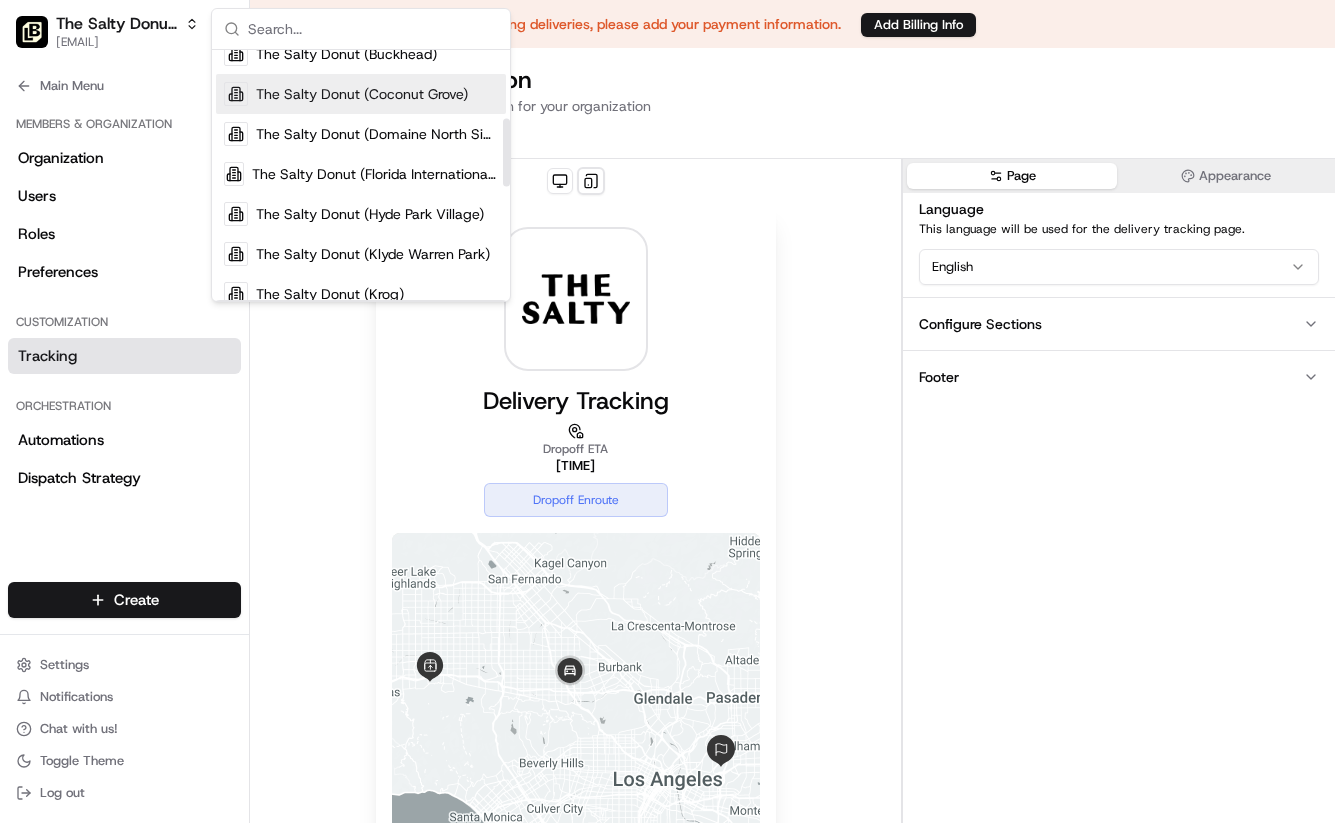 click on "The Salty Donut (Coconut Grove)" at bounding box center (362, 94) 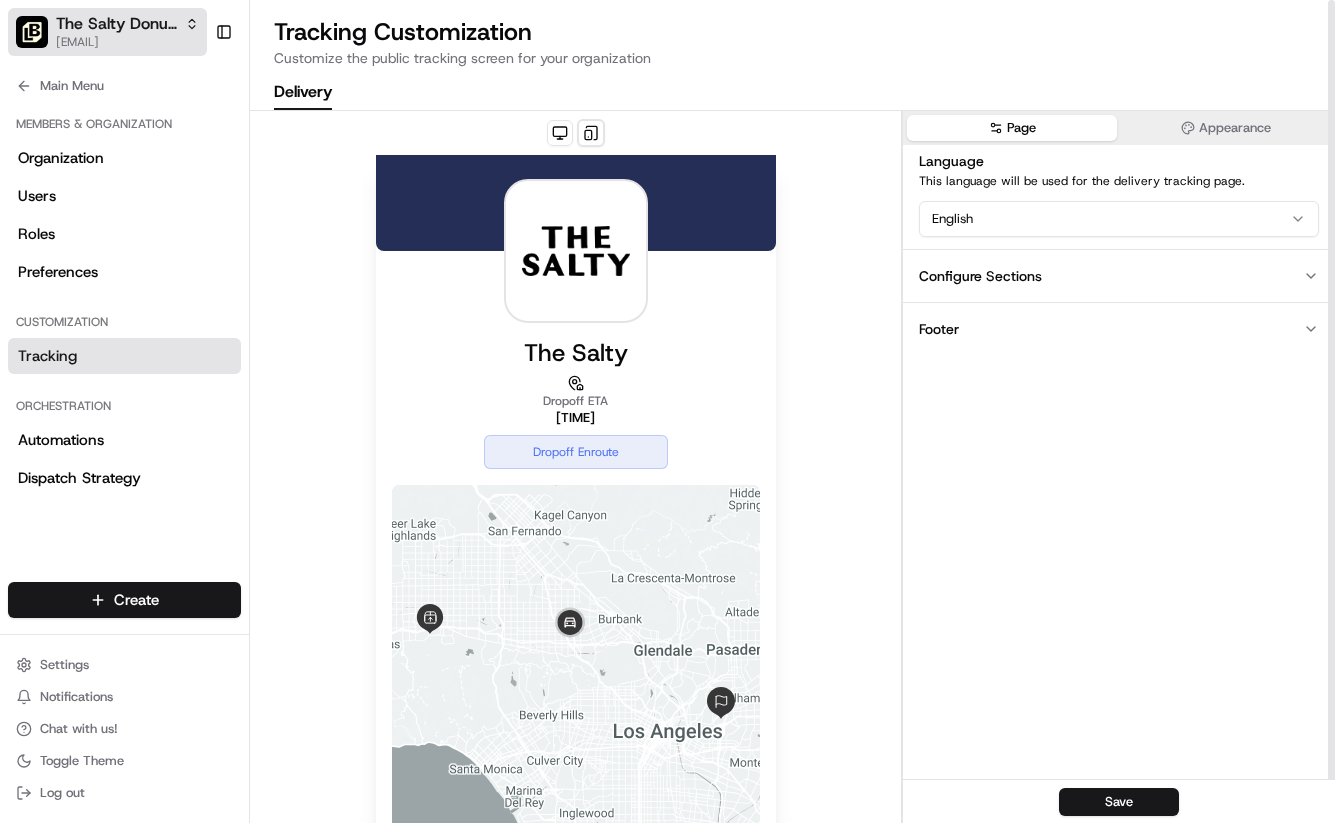 click on "The Salty Donut (Coconut Grove)" at bounding box center (127, 24) 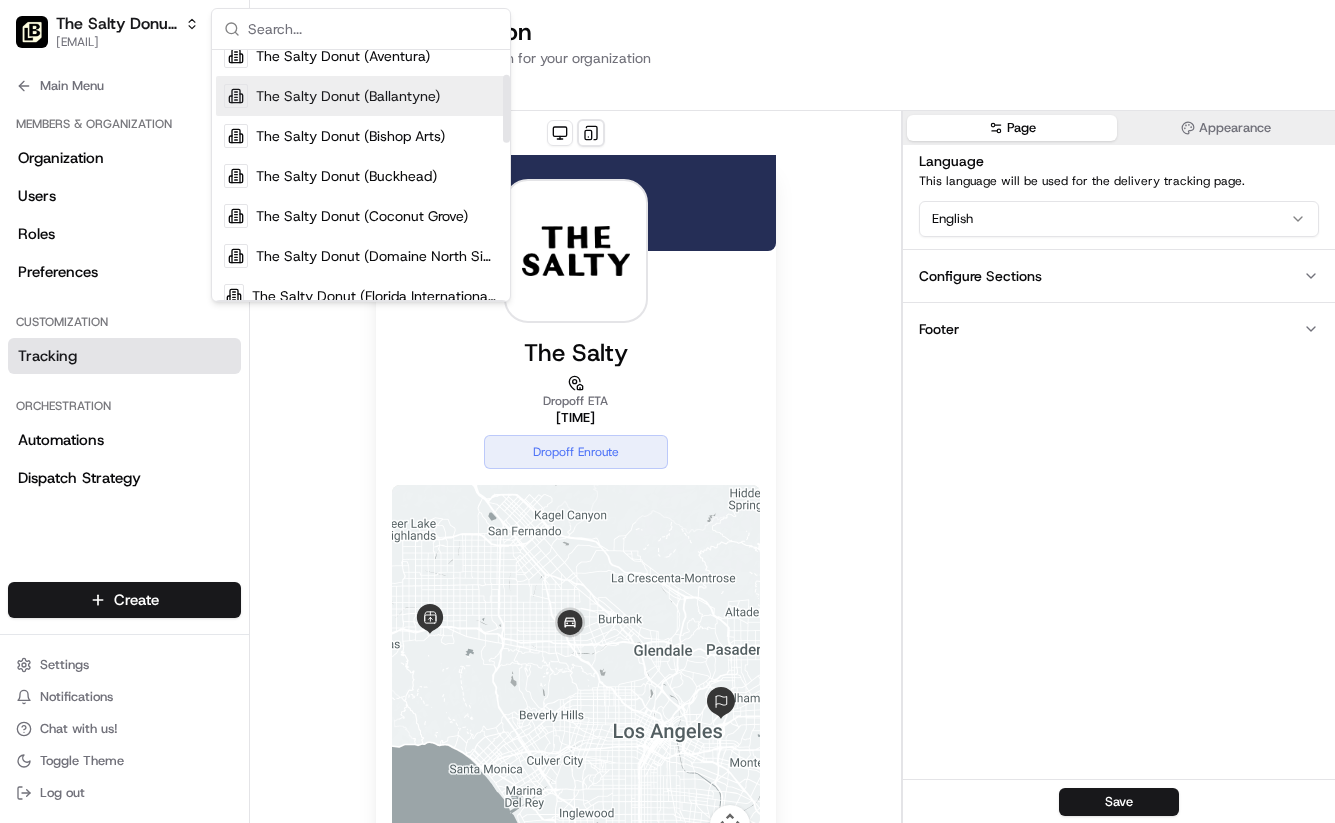 scroll, scrollTop: 163, scrollLeft: 0, axis: vertical 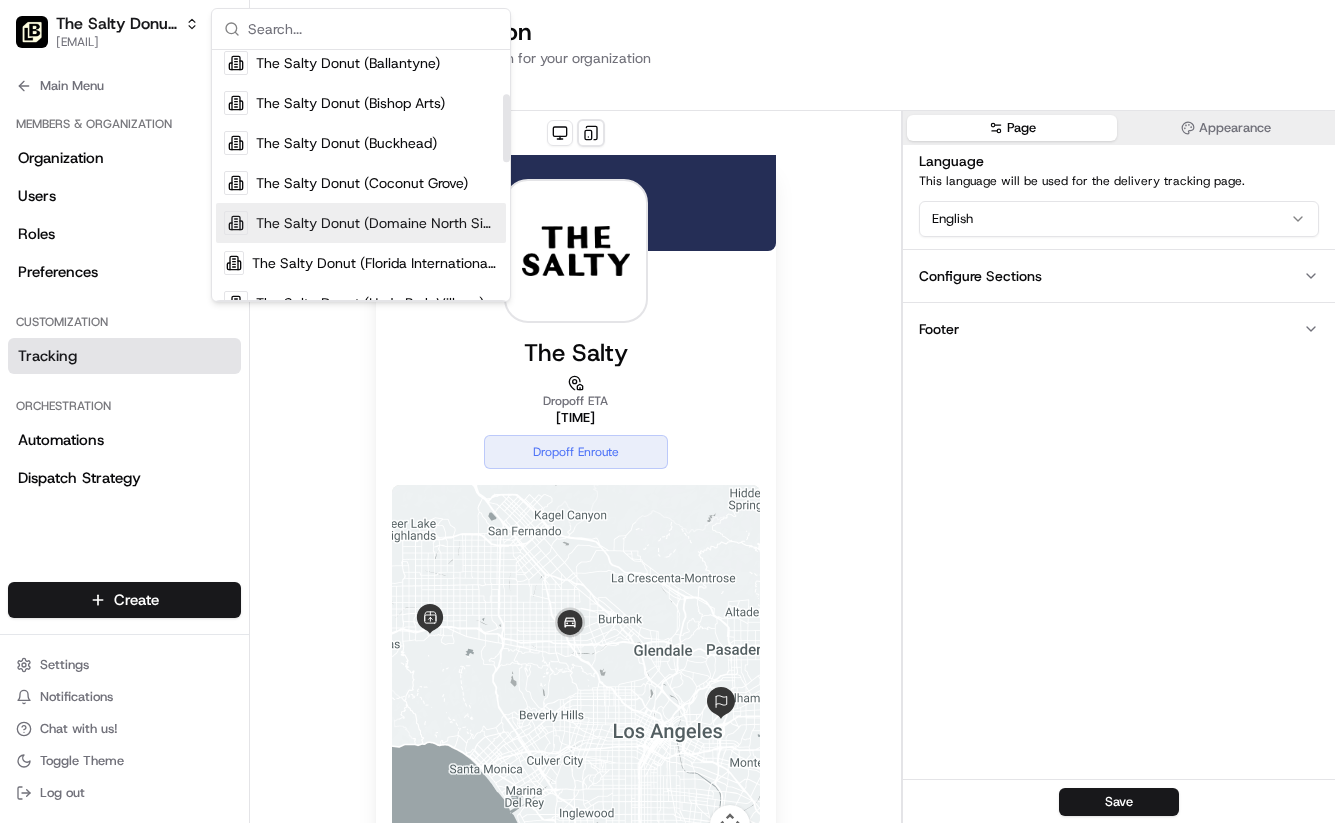 click on "The Salty Donut (Domaine North Side)" at bounding box center [377, 223] 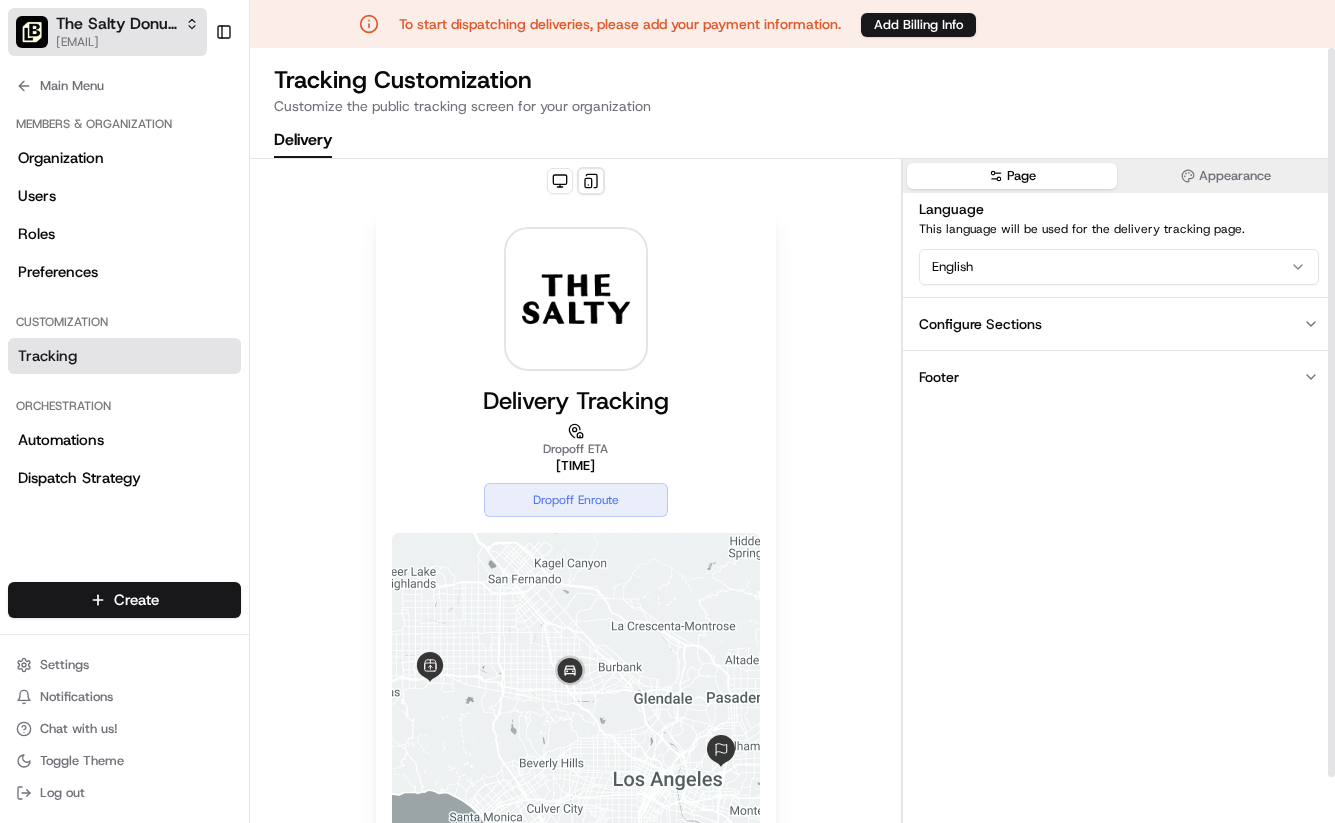 click on "[EMAIL]" at bounding box center (127, 42) 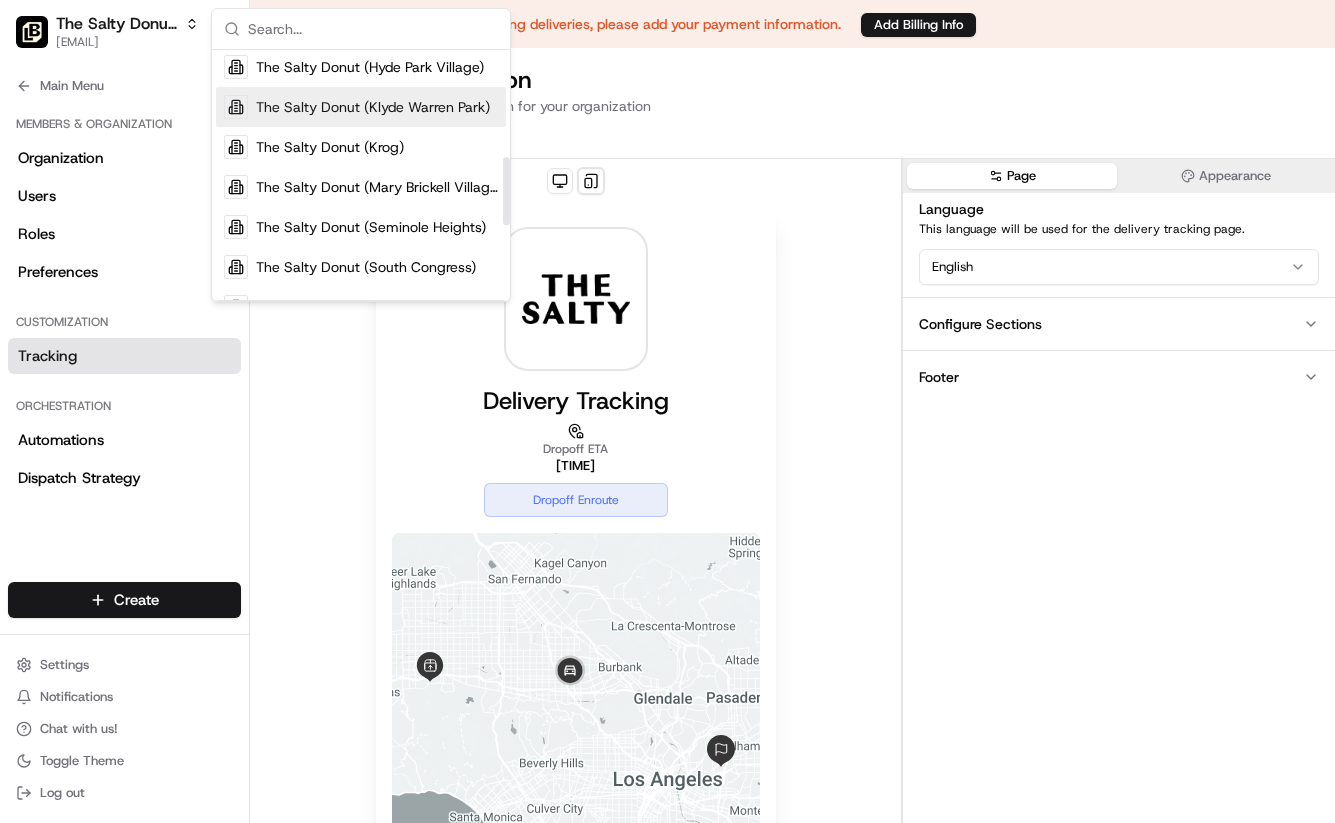 scroll, scrollTop: 422, scrollLeft: 0, axis: vertical 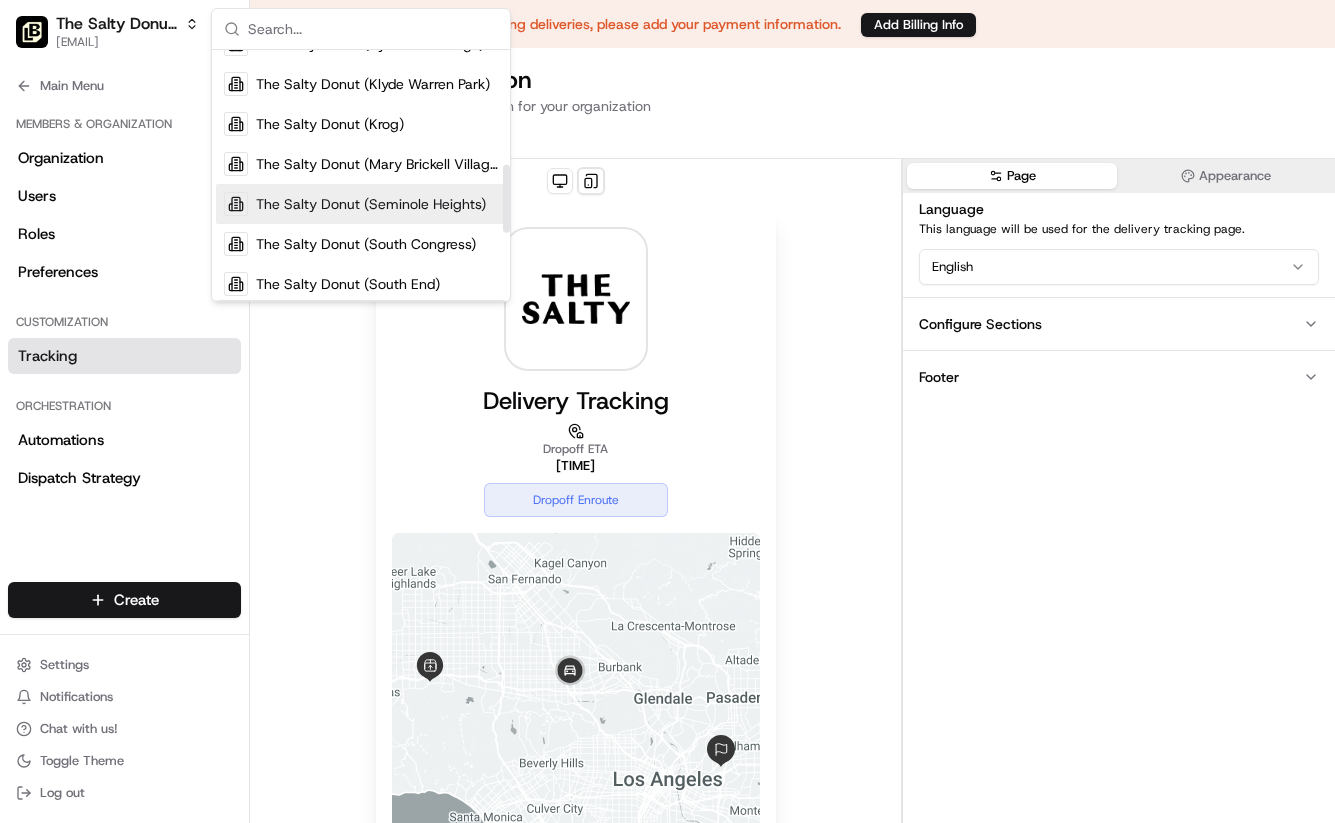 click on "The Salty Donut (Seminole Heights)" at bounding box center (371, 204) 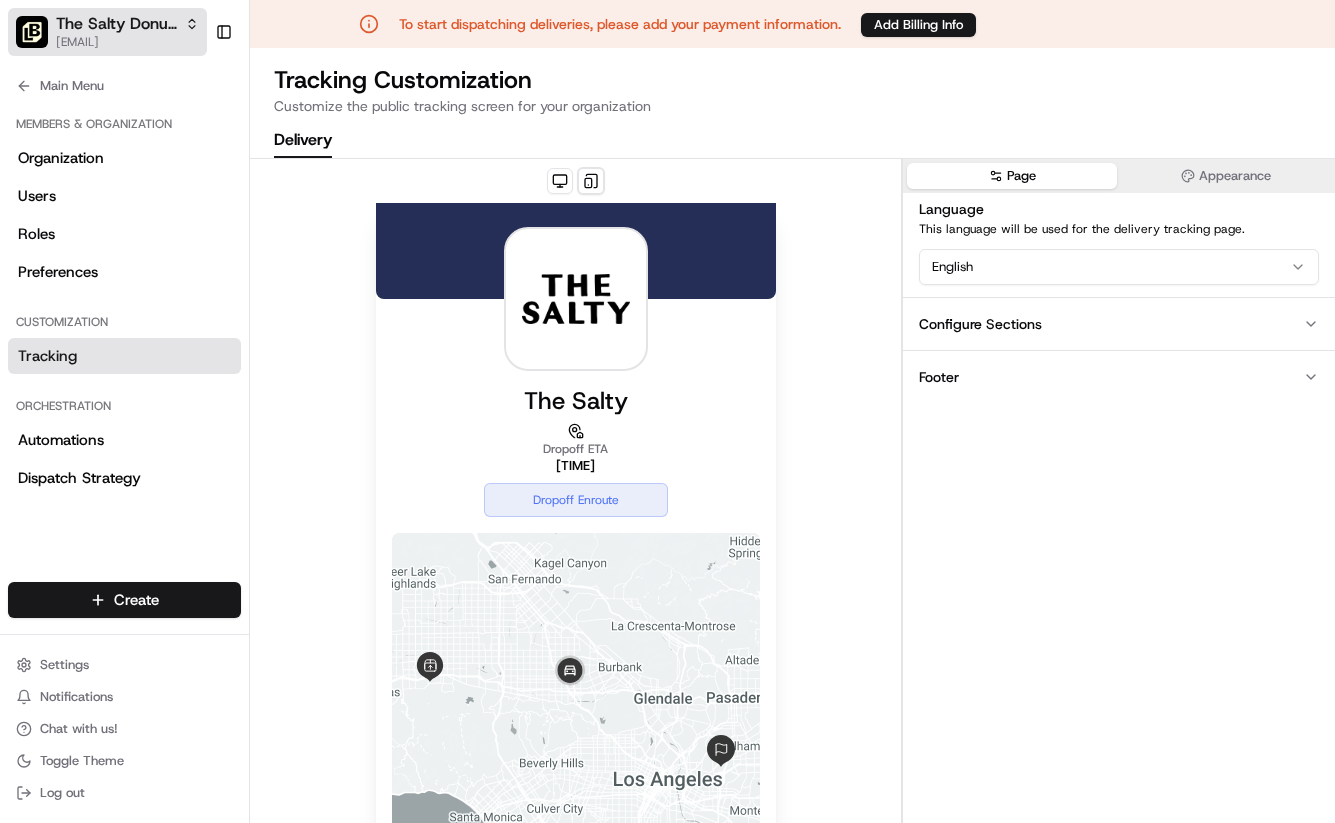 click on "The Salty Donut (Seminole Heights)" at bounding box center [116, 24] 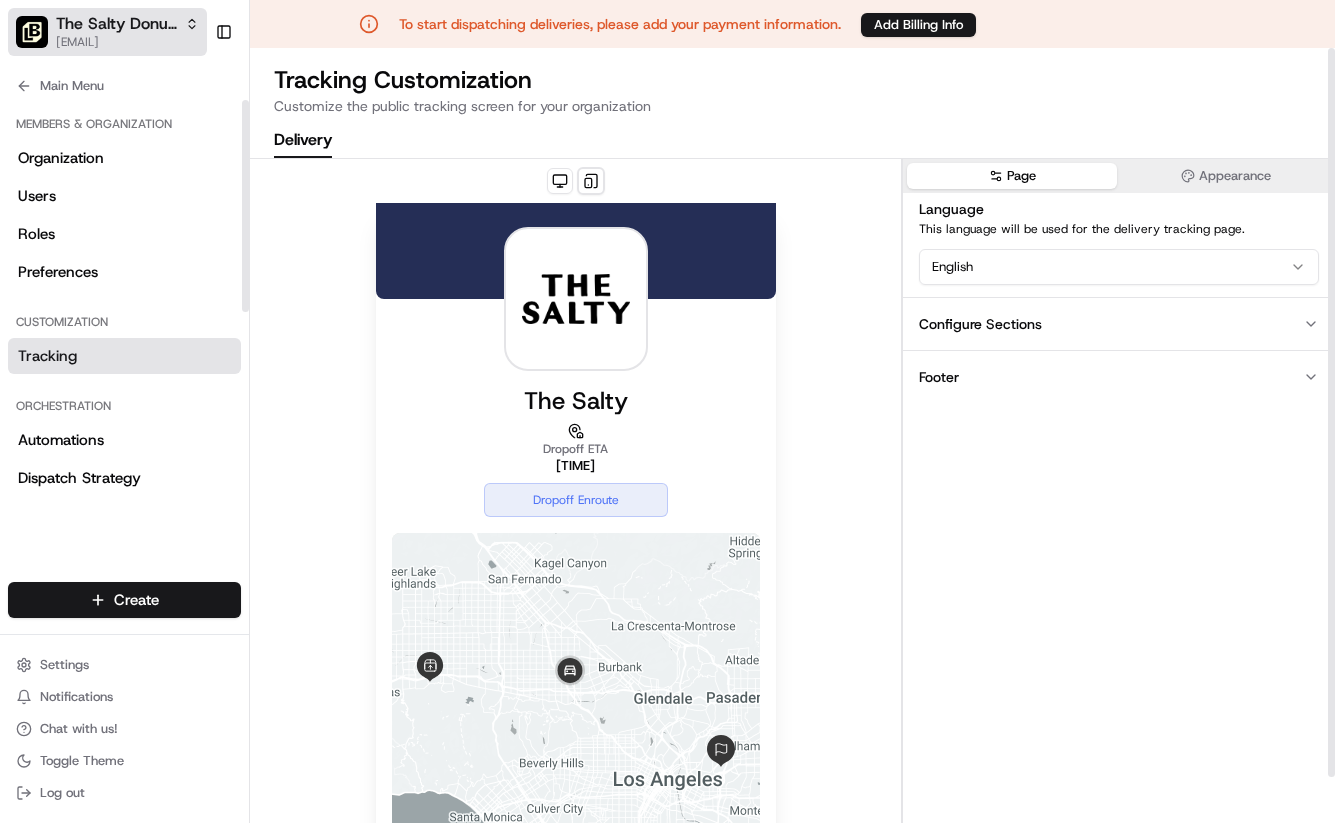 click on "[EMAIL]" at bounding box center [127, 42] 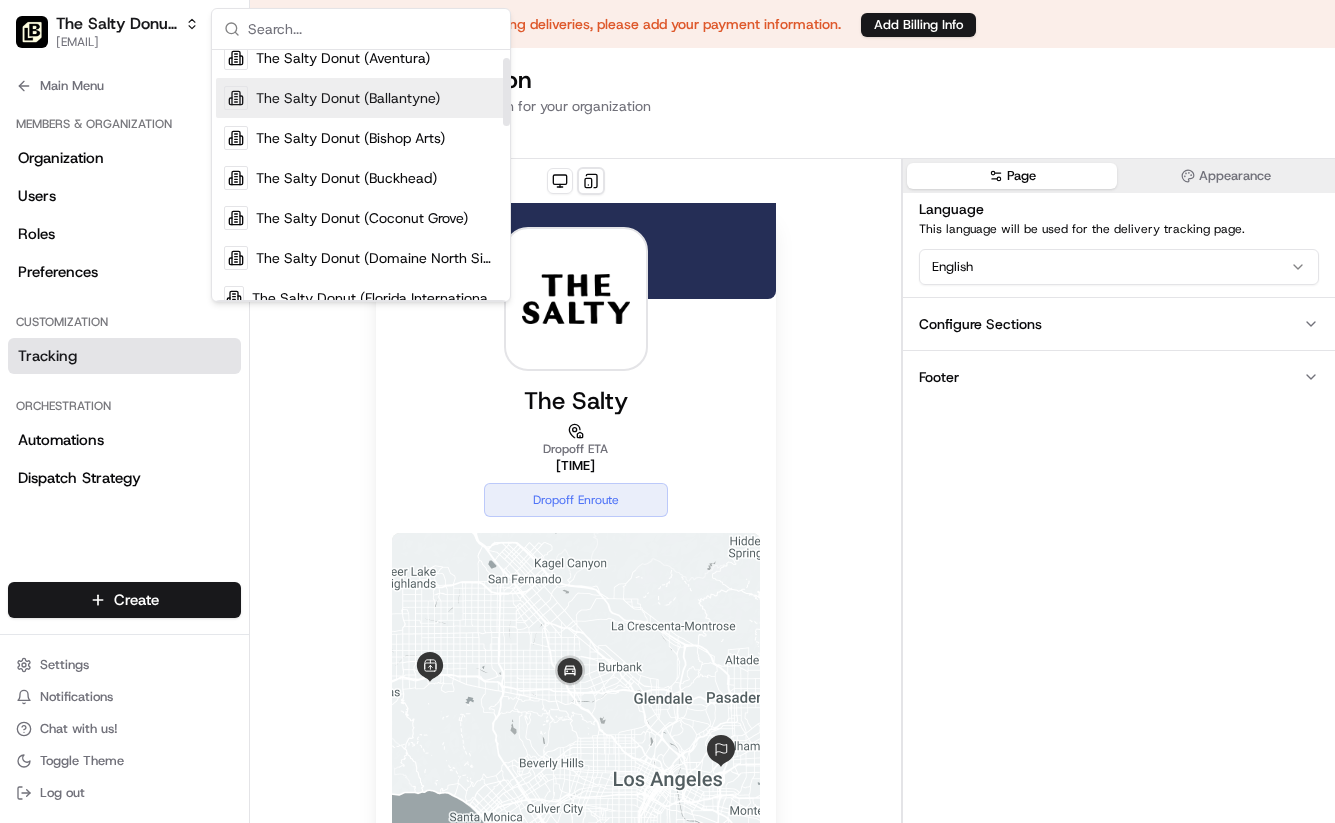 scroll, scrollTop: 139, scrollLeft: 0, axis: vertical 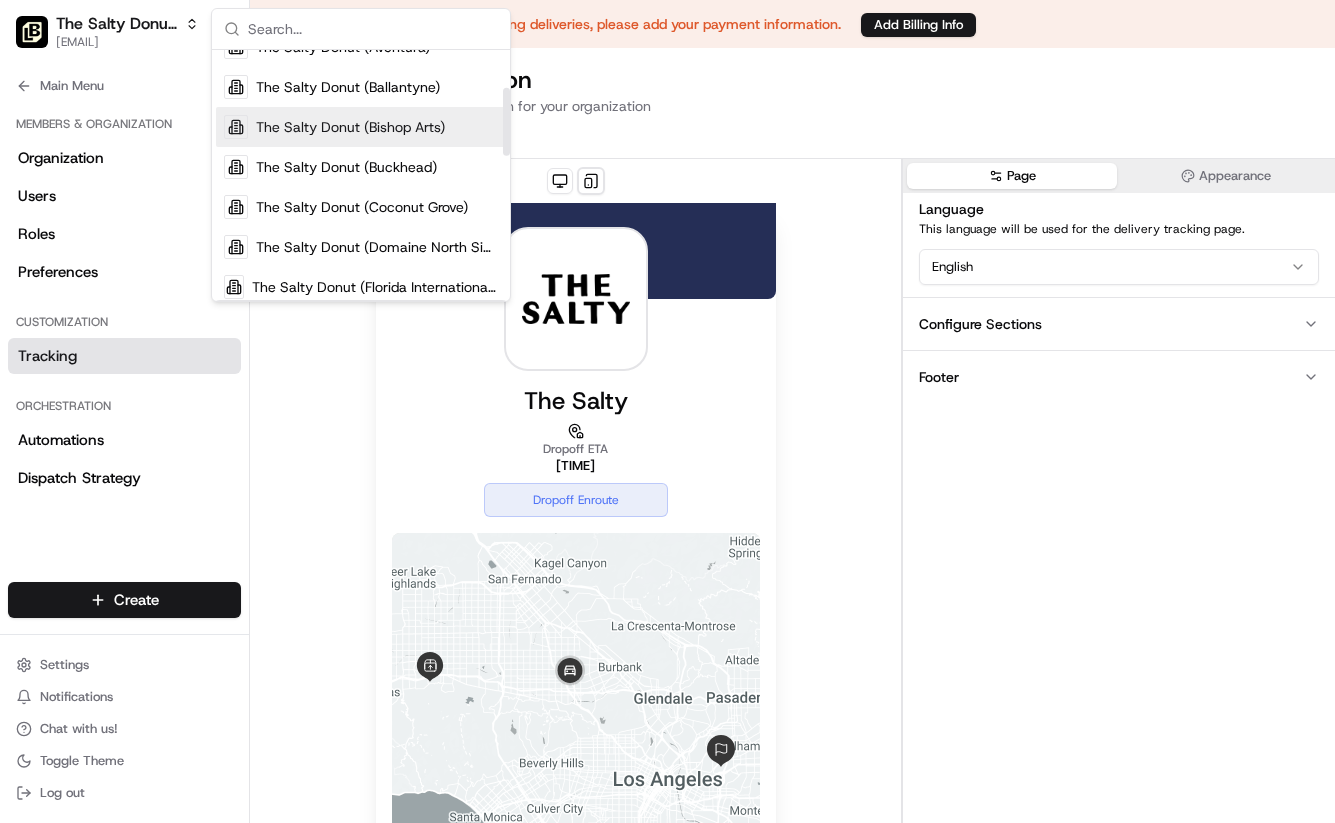 click on "The Salty Donut (Bishop Arts)" at bounding box center [350, 127] 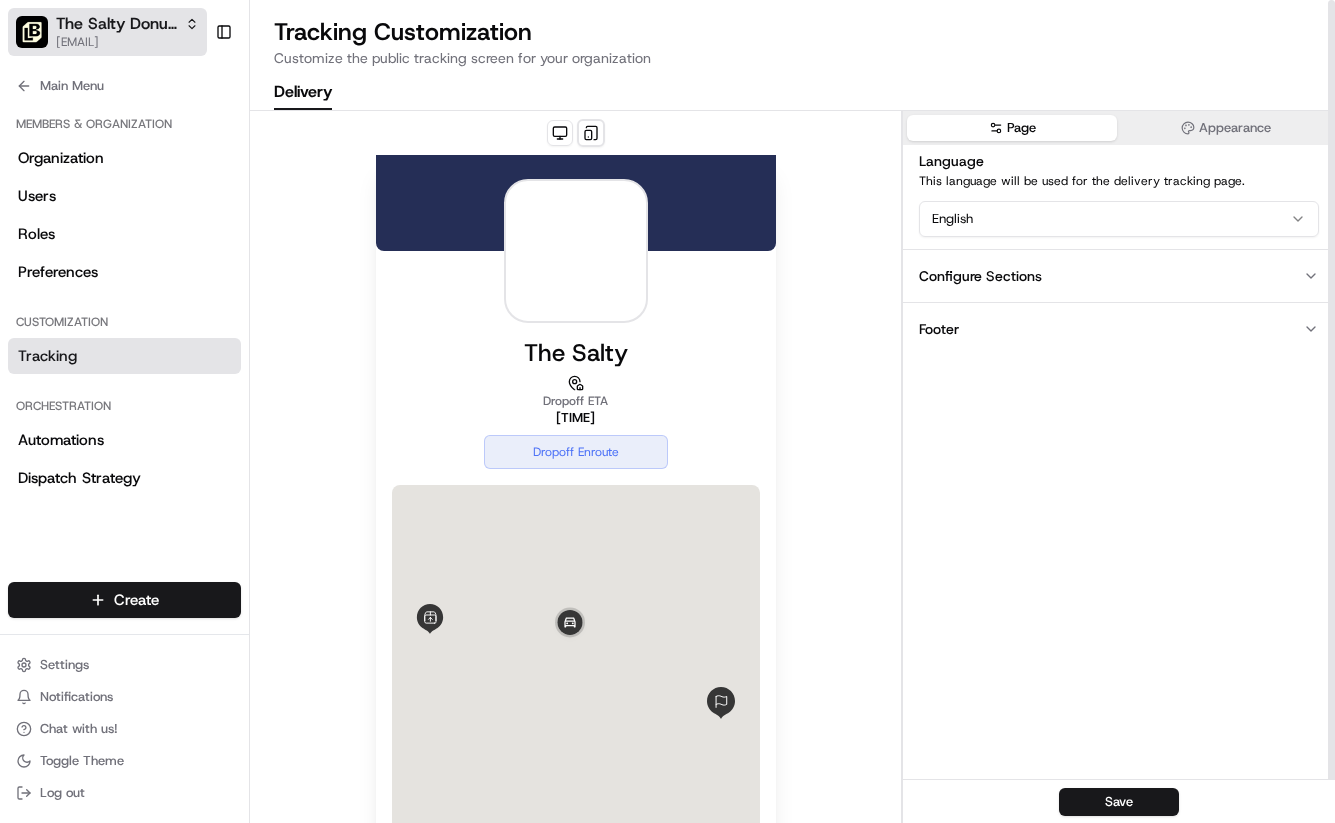 click on "The Salty Donut (Bishop Arts)" at bounding box center (127, 24) 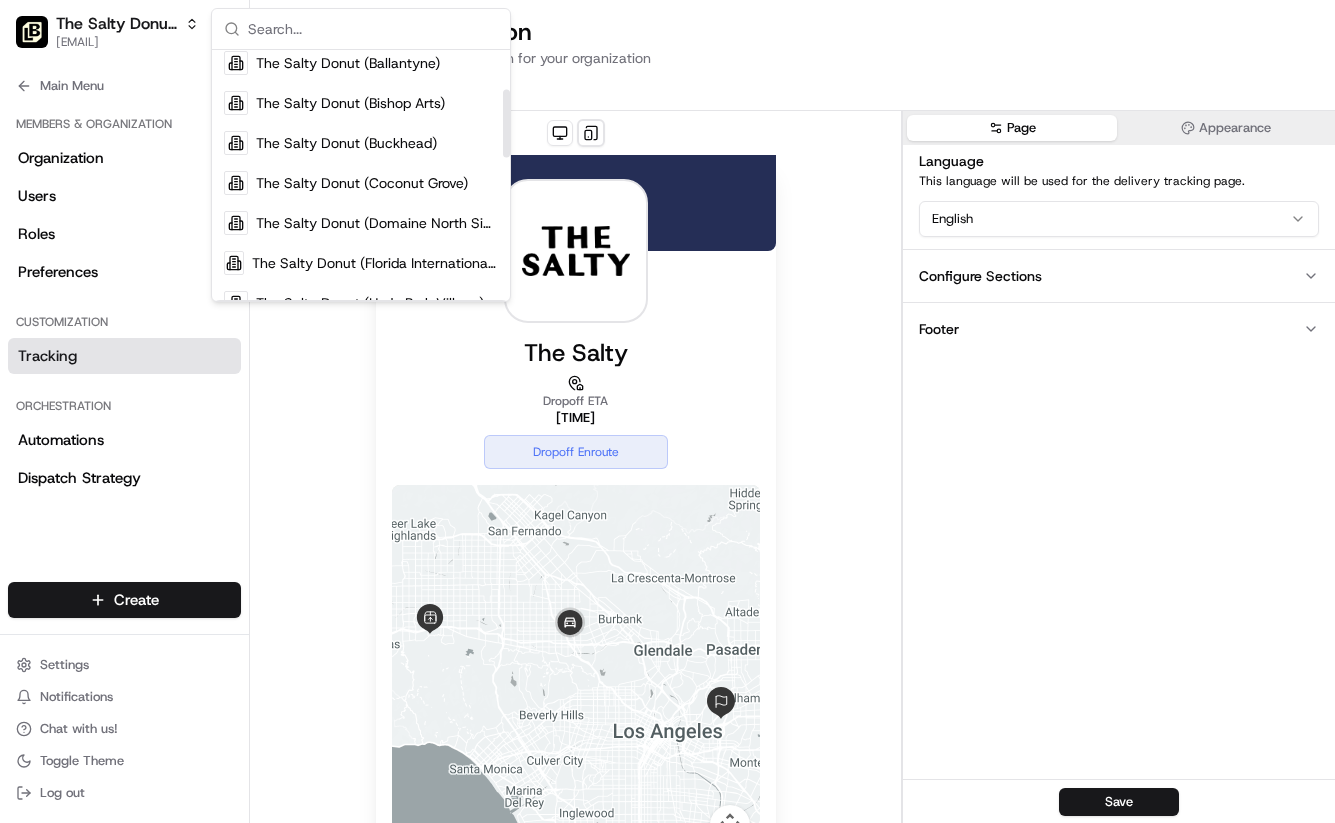 scroll, scrollTop: 183, scrollLeft: 0, axis: vertical 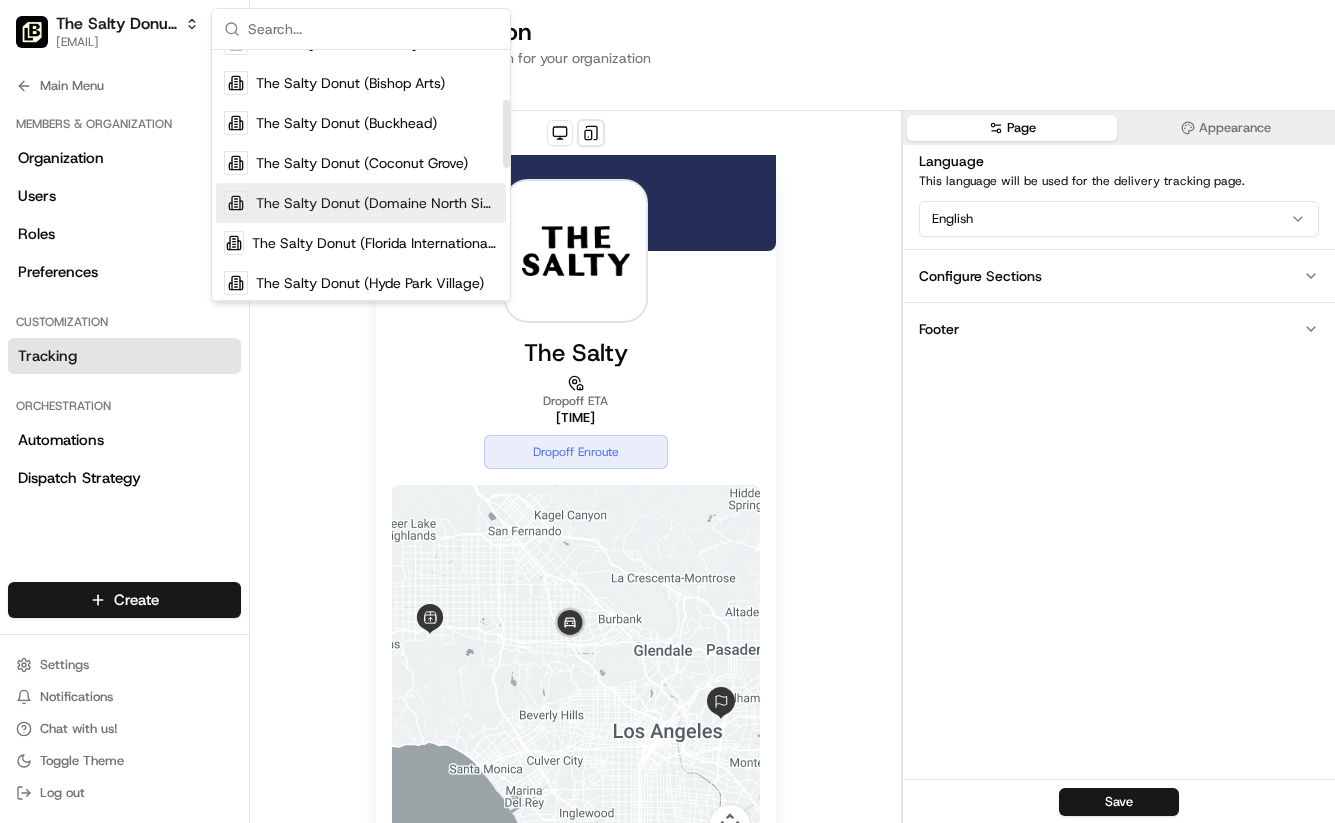click on "The Salty Donut (Domaine North Side)" at bounding box center (377, 203) 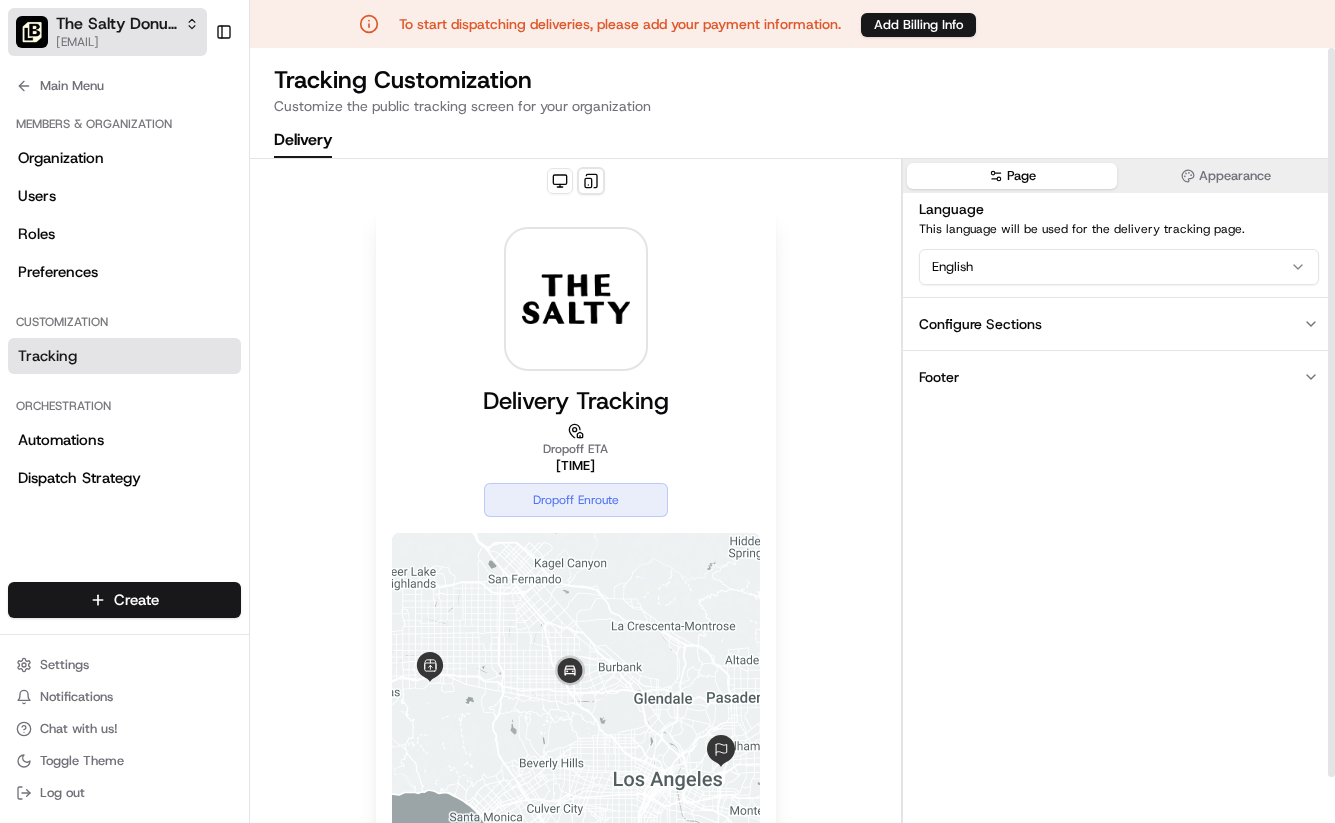 click on "The Salty Donut (Domaine North Side)" at bounding box center [116, 24] 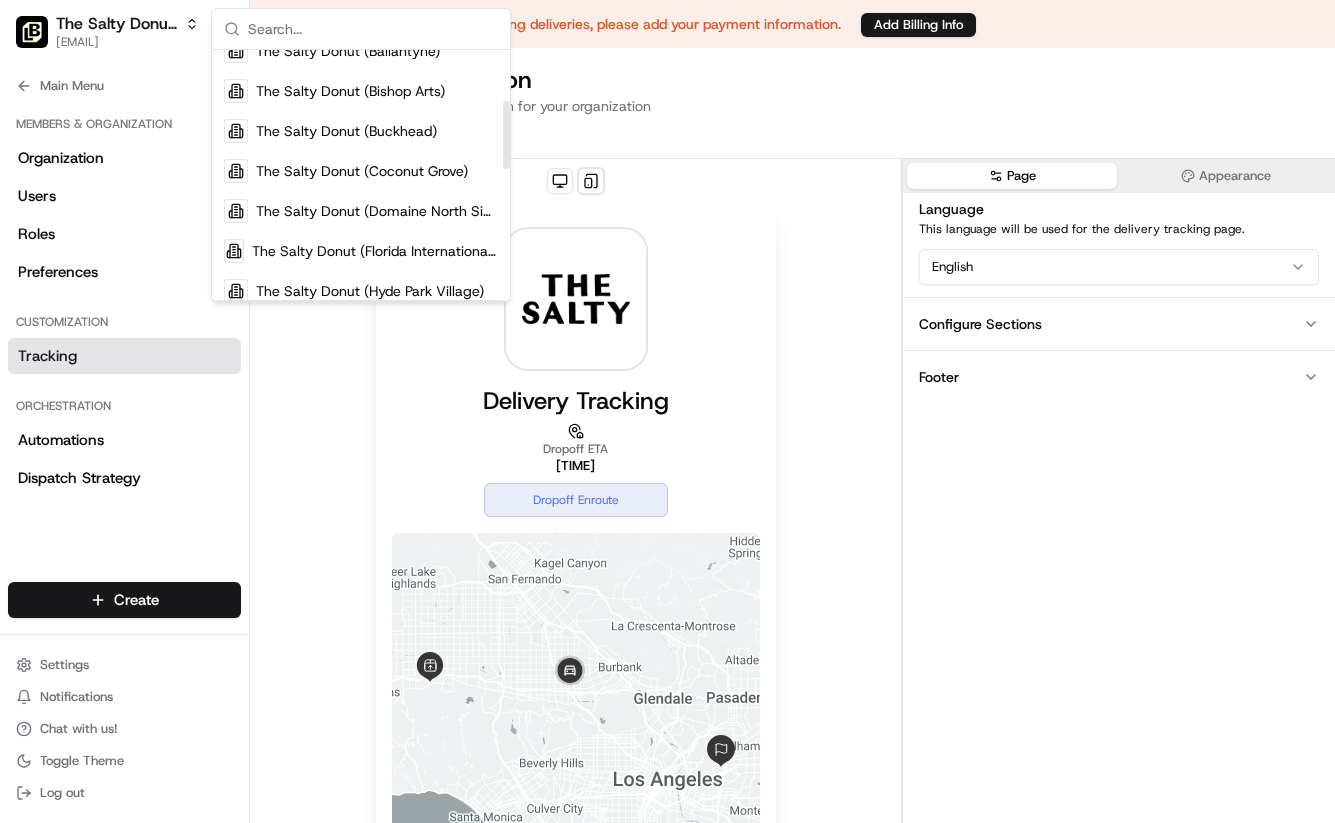 scroll, scrollTop: 191, scrollLeft: 0, axis: vertical 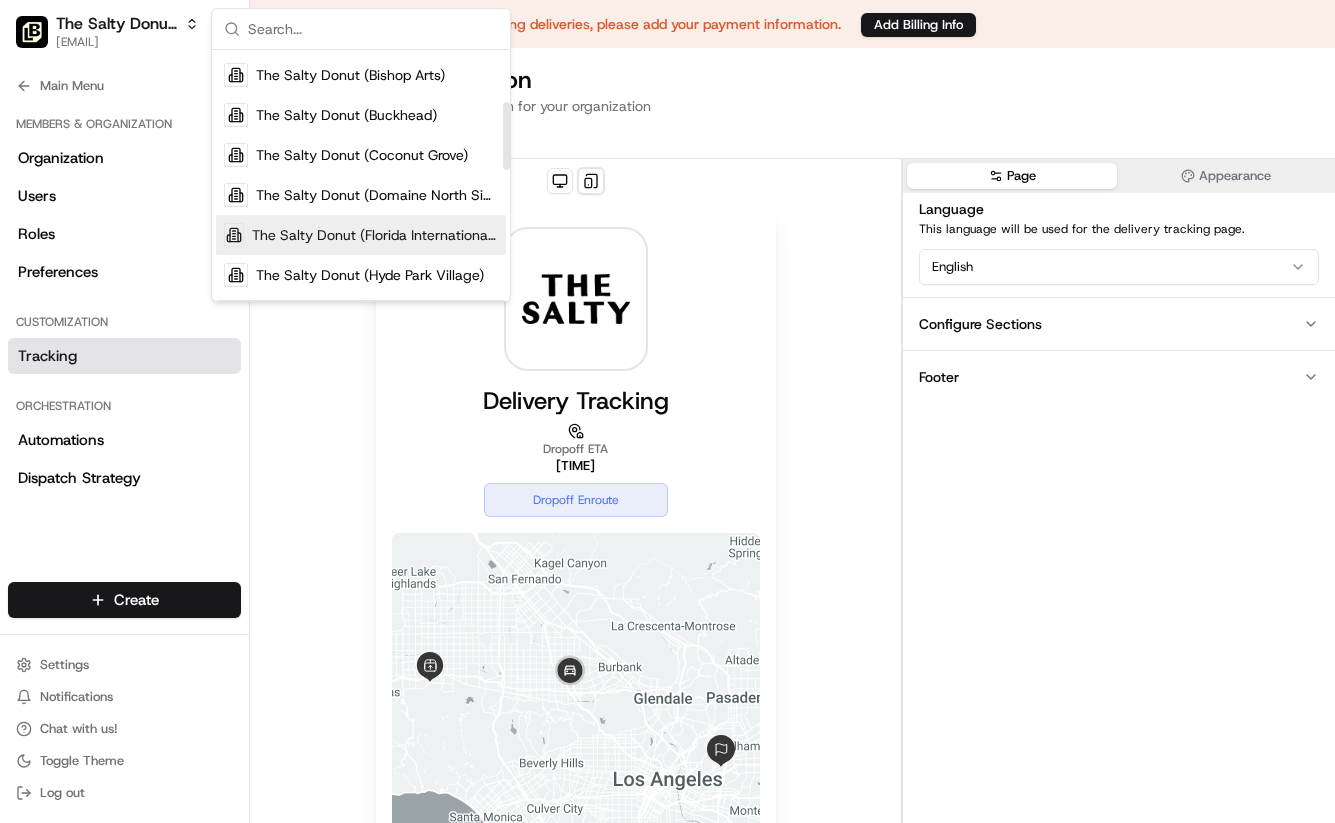 click on "The Salty Donut (Florida International University)" at bounding box center (375, 235) 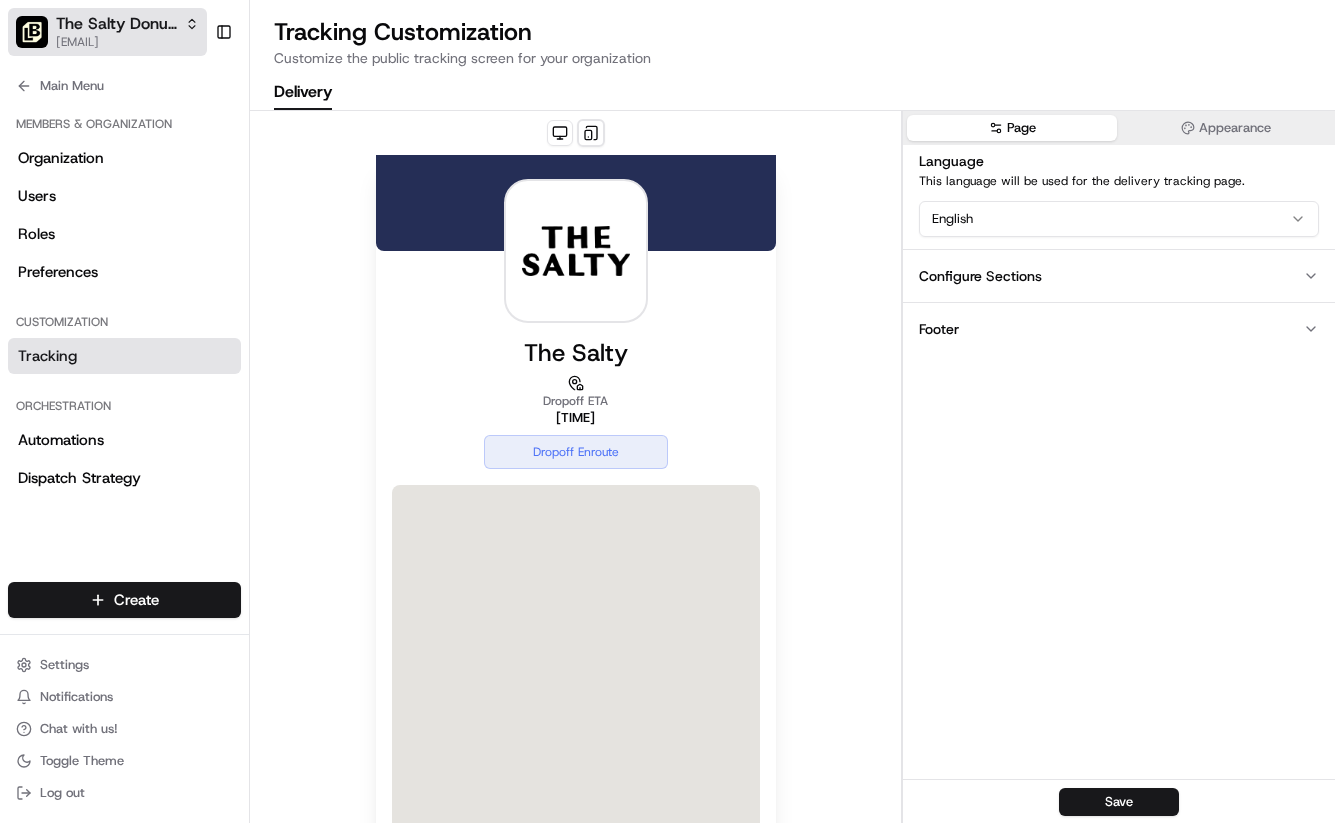 click on "The Salty Donut ([LOCATION]) [EMAIL]" at bounding box center [127, 32] 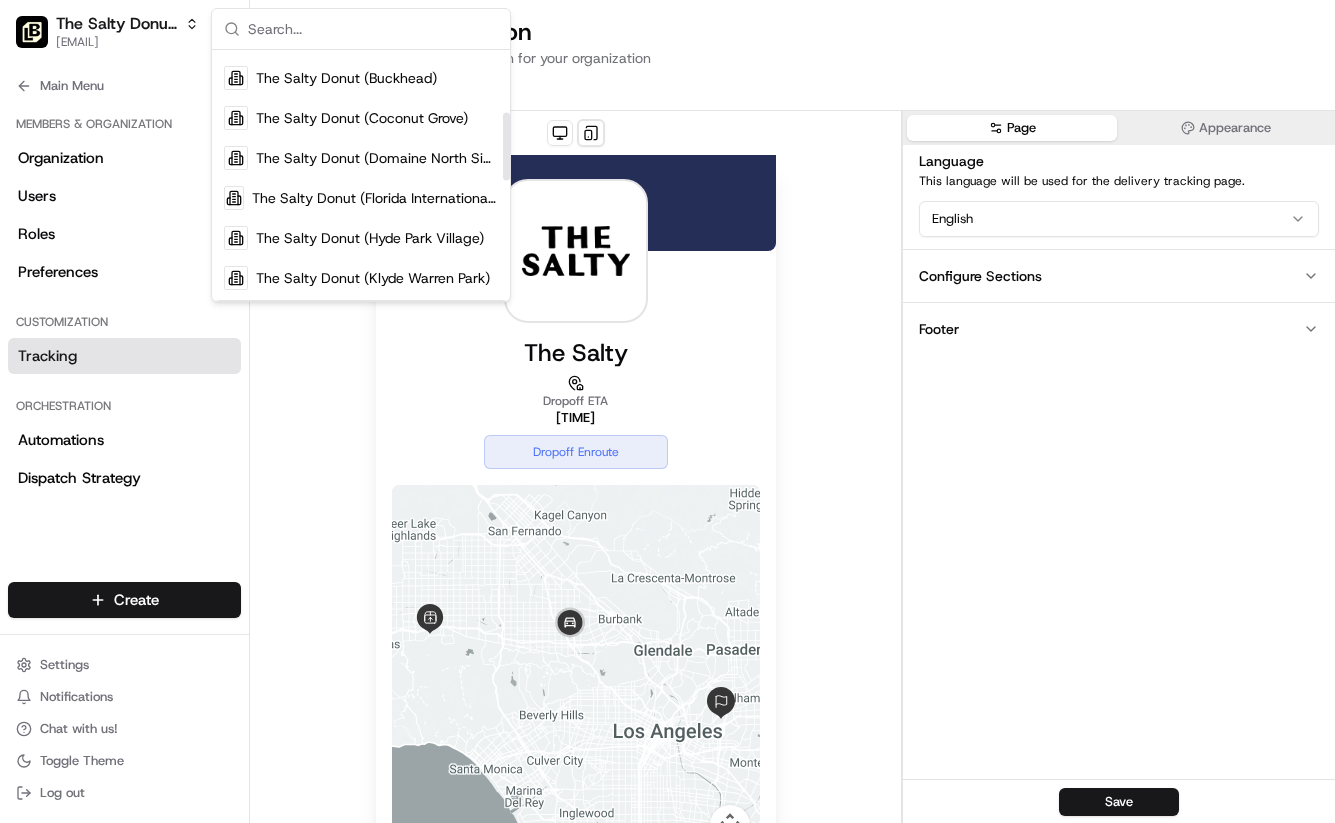 scroll, scrollTop: 230, scrollLeft: 0, axis: vertical 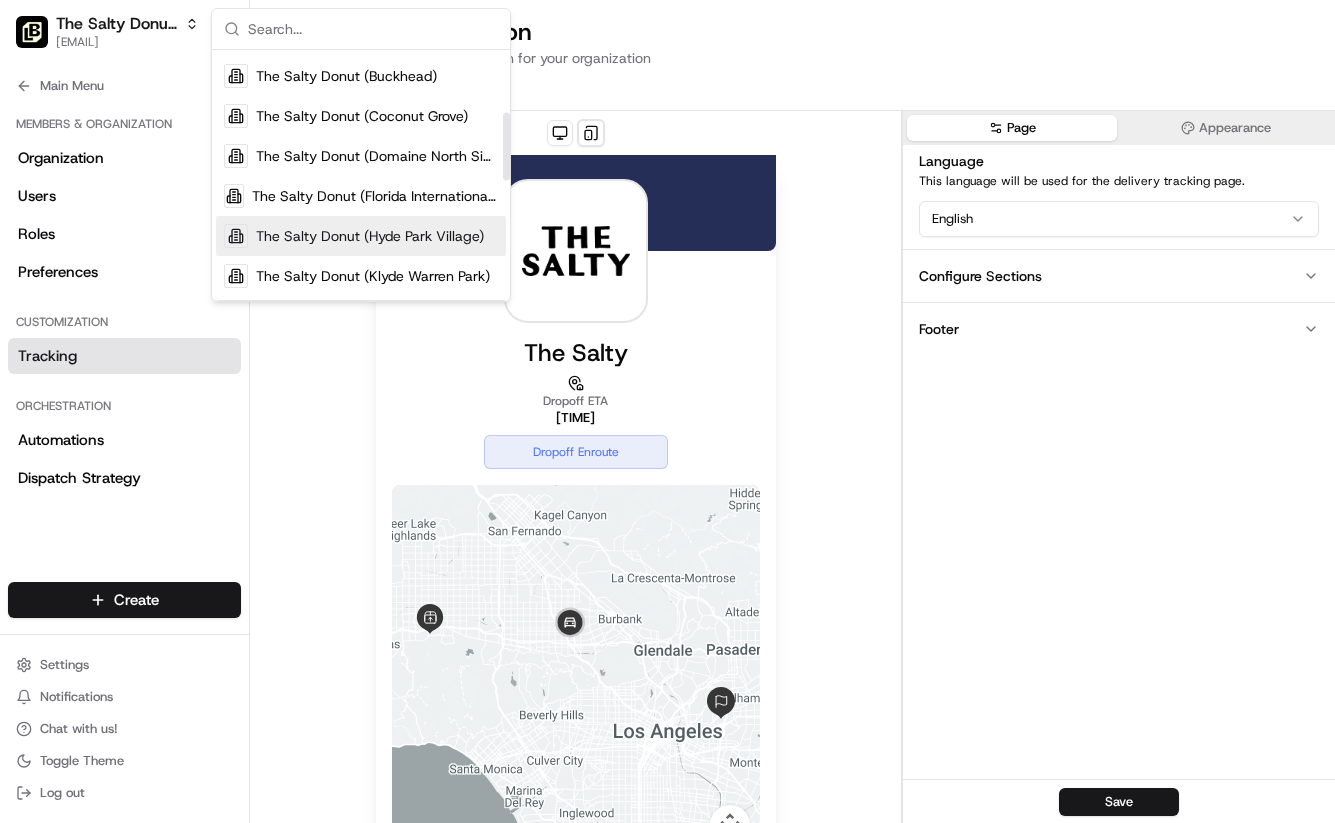 click on "The Salty Donut (Hyde Park Village)" at bounding box center (370, 236) 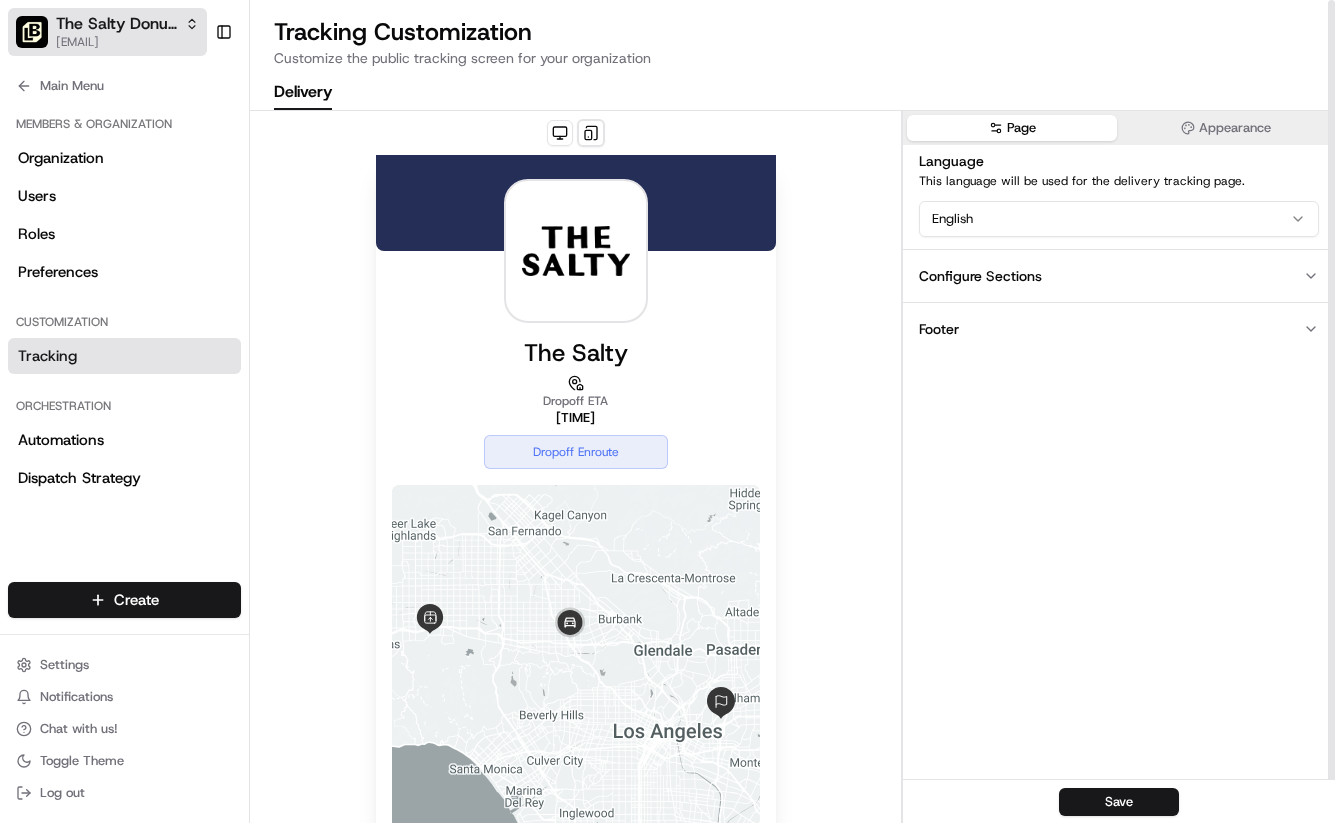 click on "[EMAIL]" at bounding box center [127, 42] 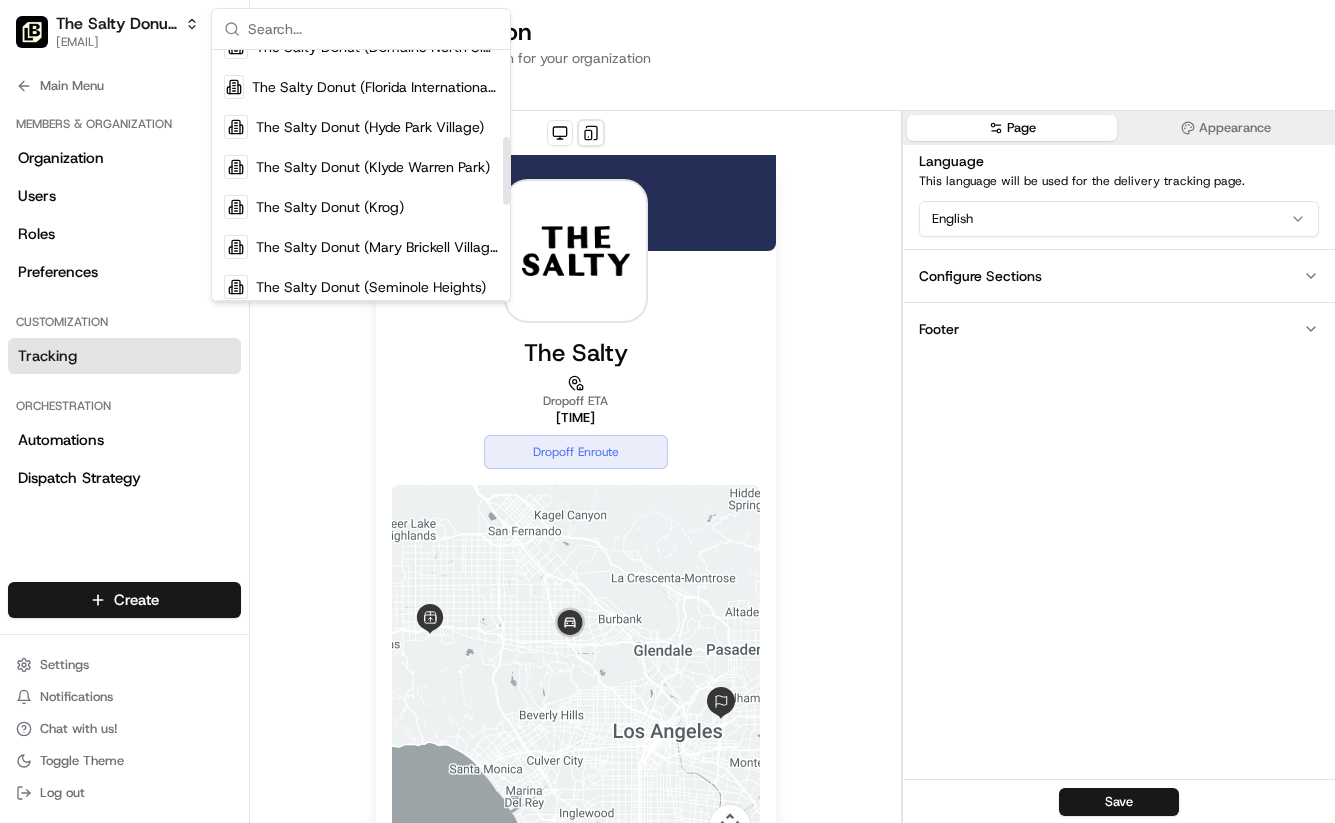 scroll, scrollTop: 341, scrollLeft: 0, axis: vertical 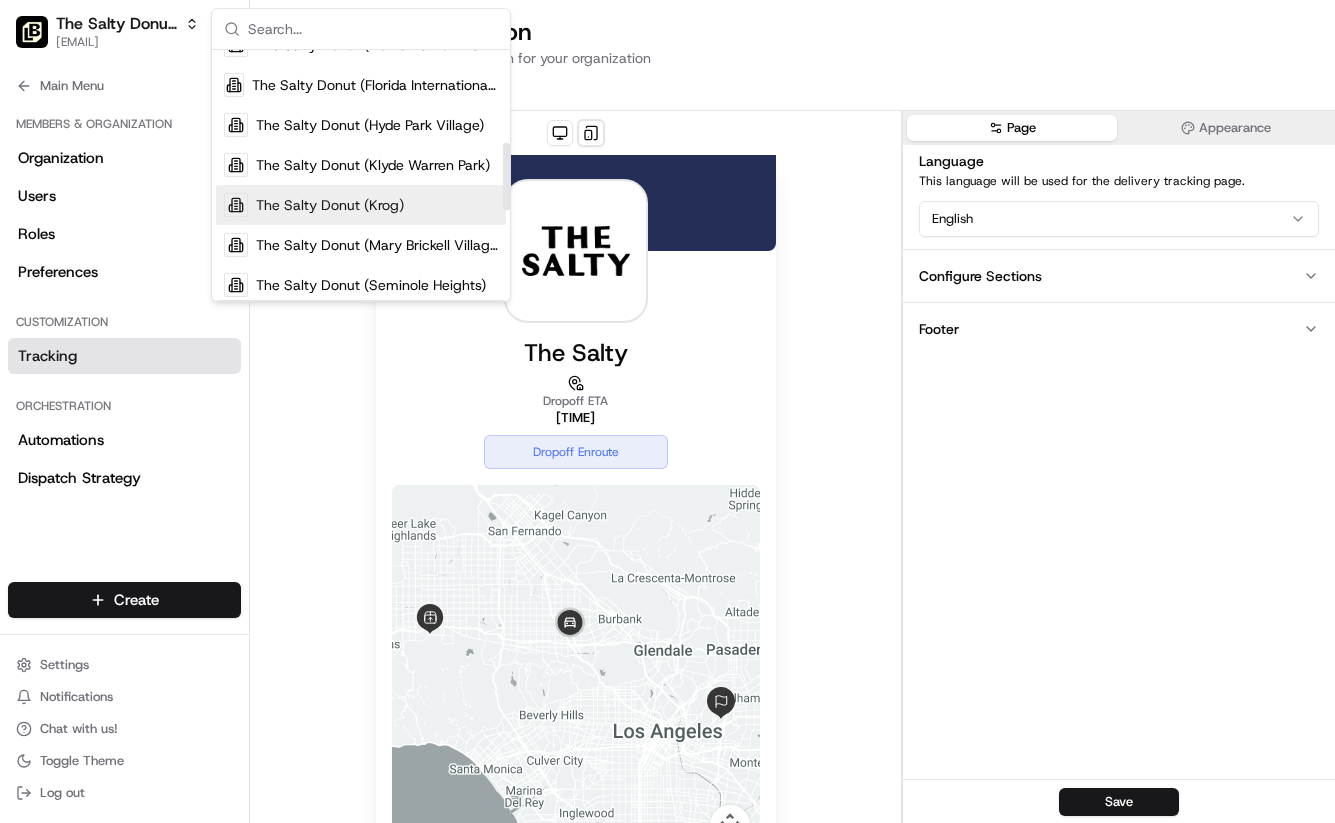 click on "The Salty Donut (Krog)" at bounding box center [361, 205] 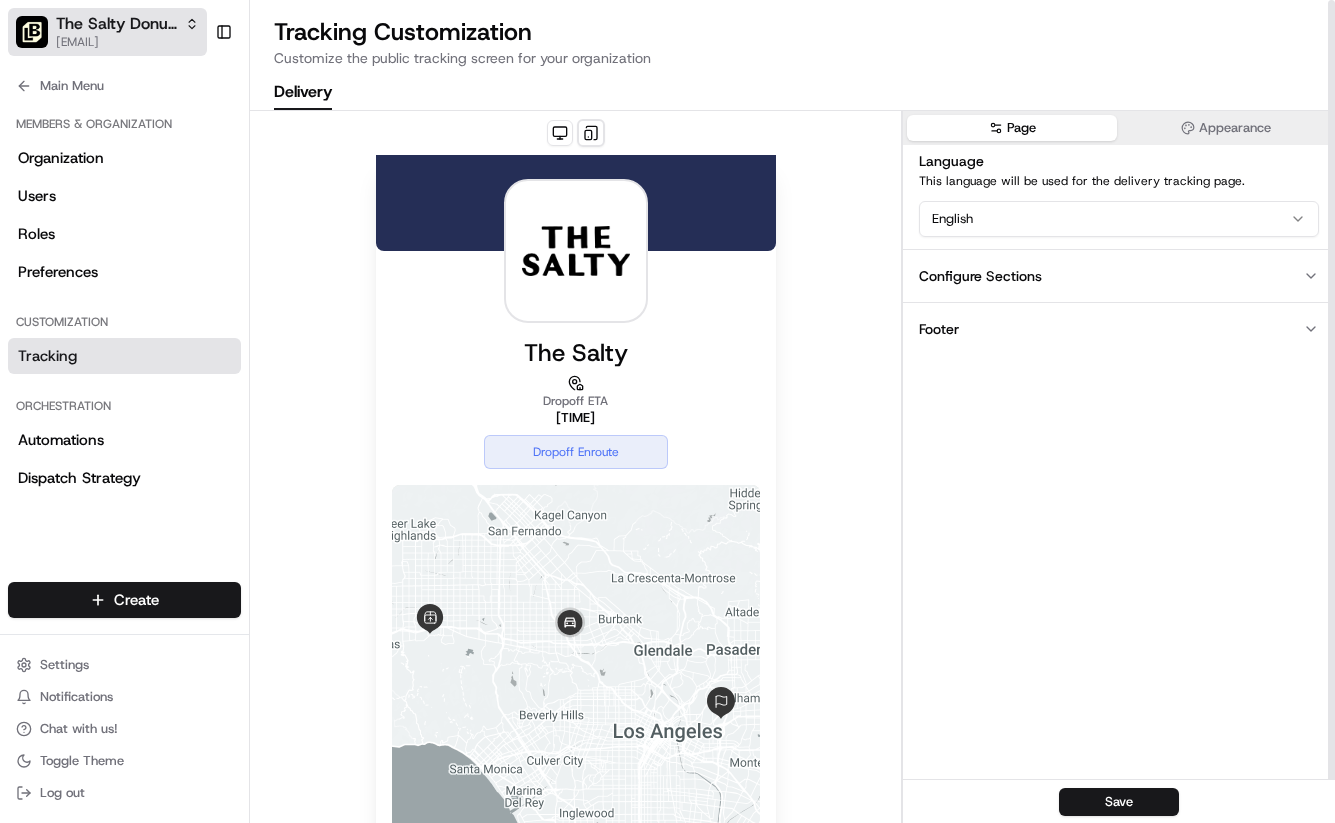 click on "The Salty Donut (Krog)" at bounding box center [127, 24] 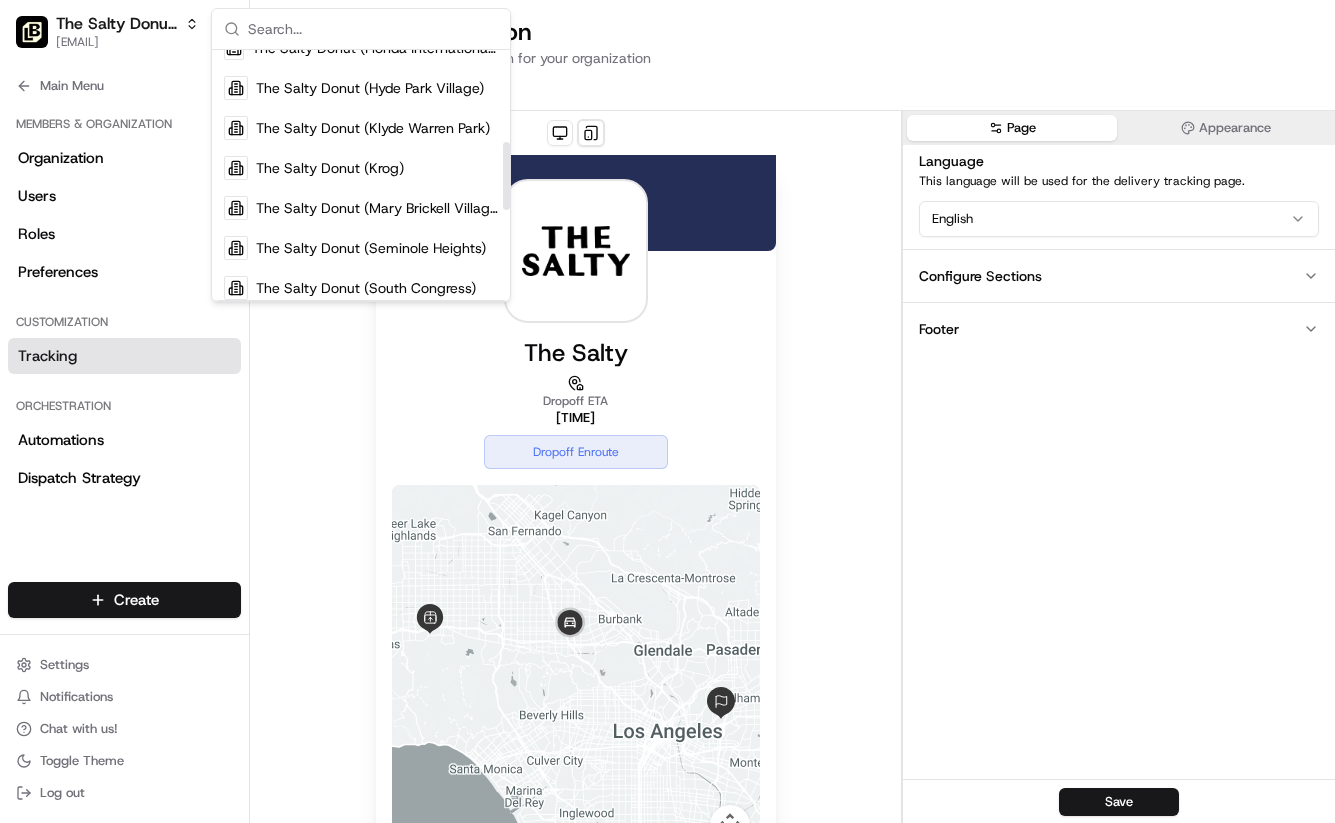 scroll, scrollTop: 381, scrollLeft: 0, axis: vertical 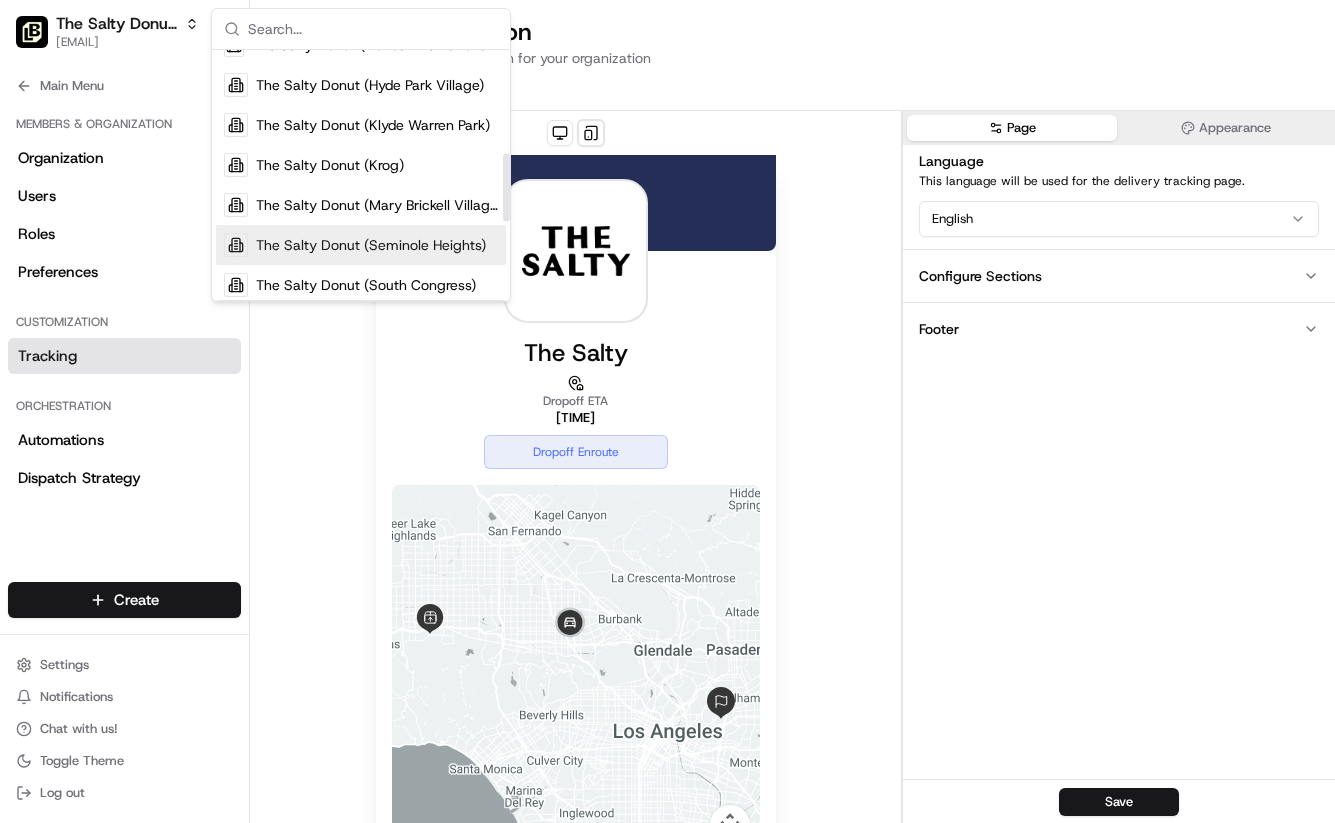 click on "The Salty Donut (Seminole Heights)" at bounding box center (371, 245) 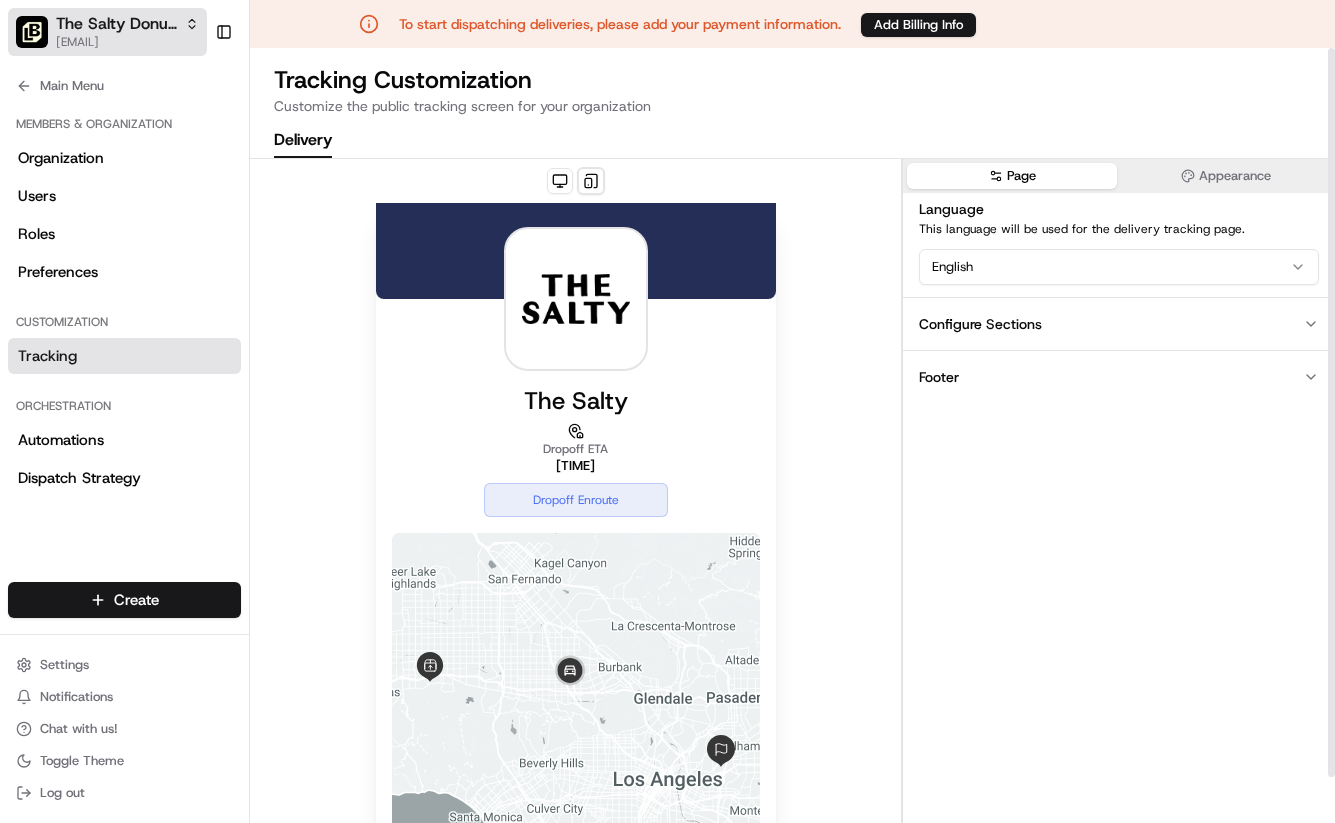 click on "The Salty Donut (Seminole Heights)" at bounding box center [127, 24] 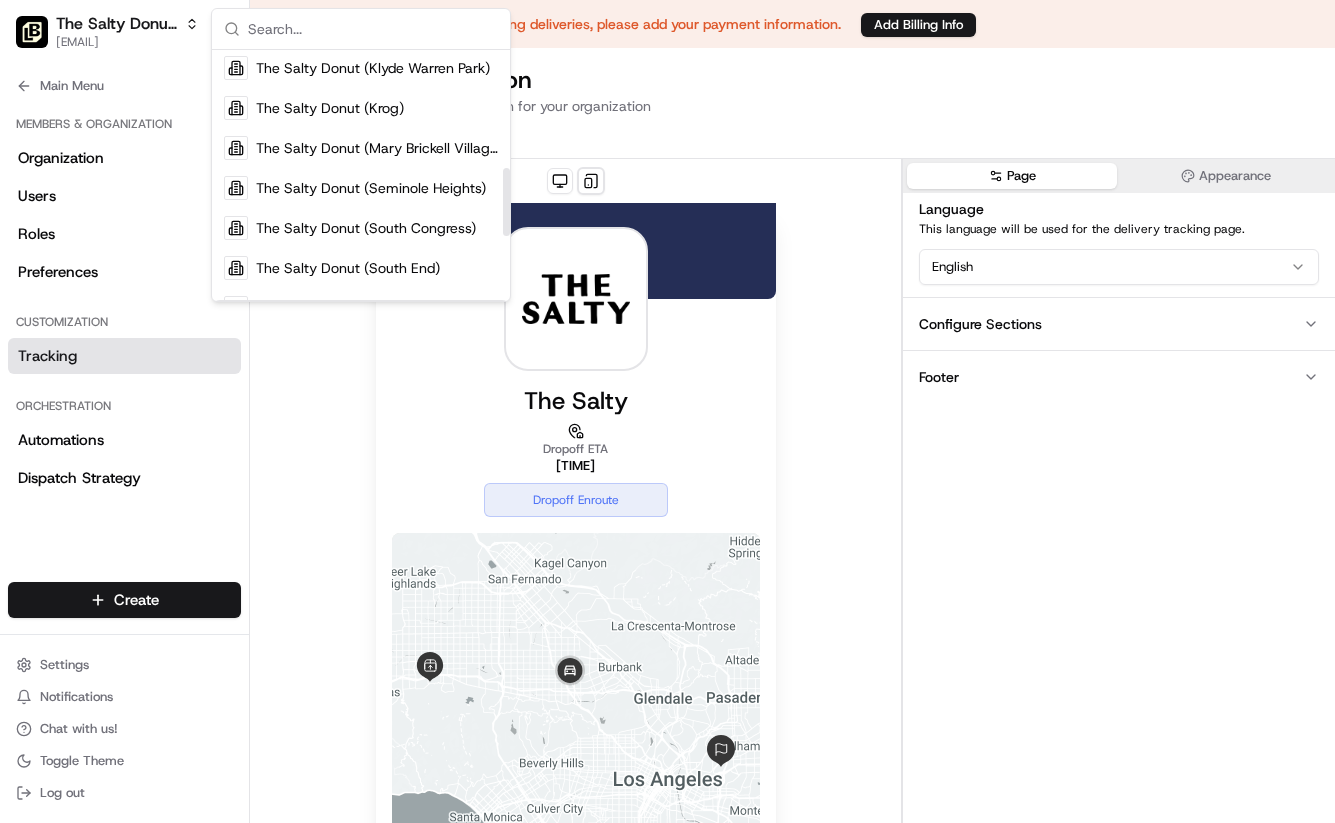 scroll, scrollTop: 454, scrollLeft: 0, axis: vertical 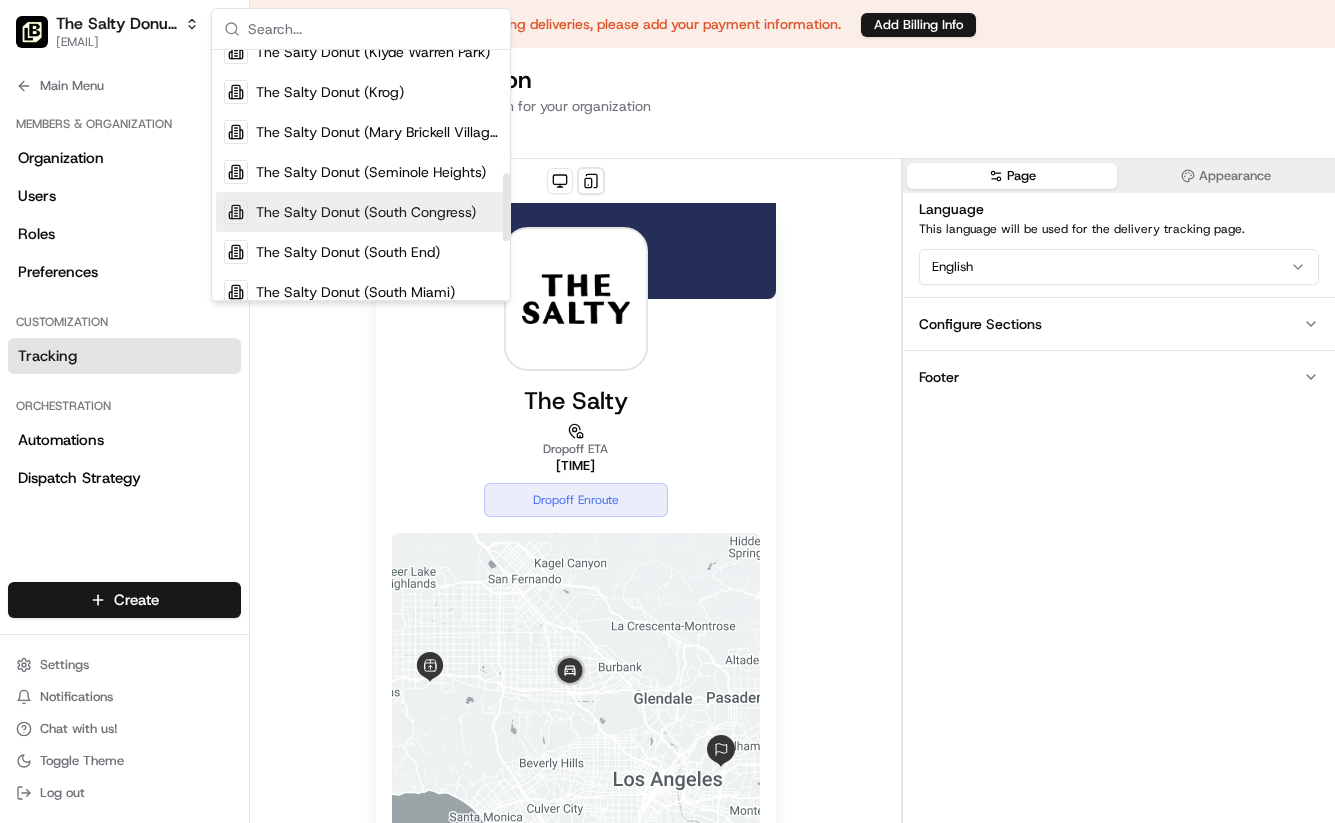 click on "The Salty Donut (South Congress)" at bounding box center (366, 212) 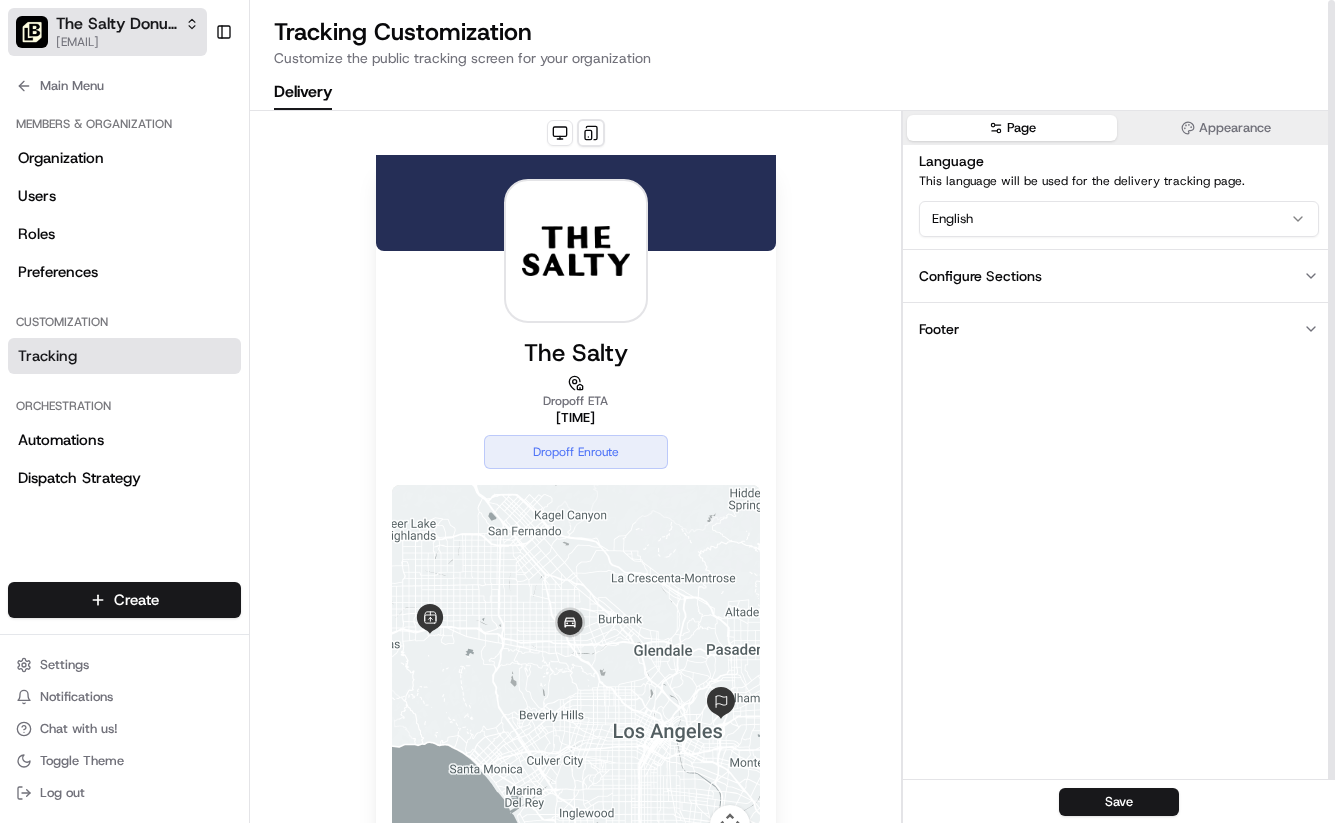 click 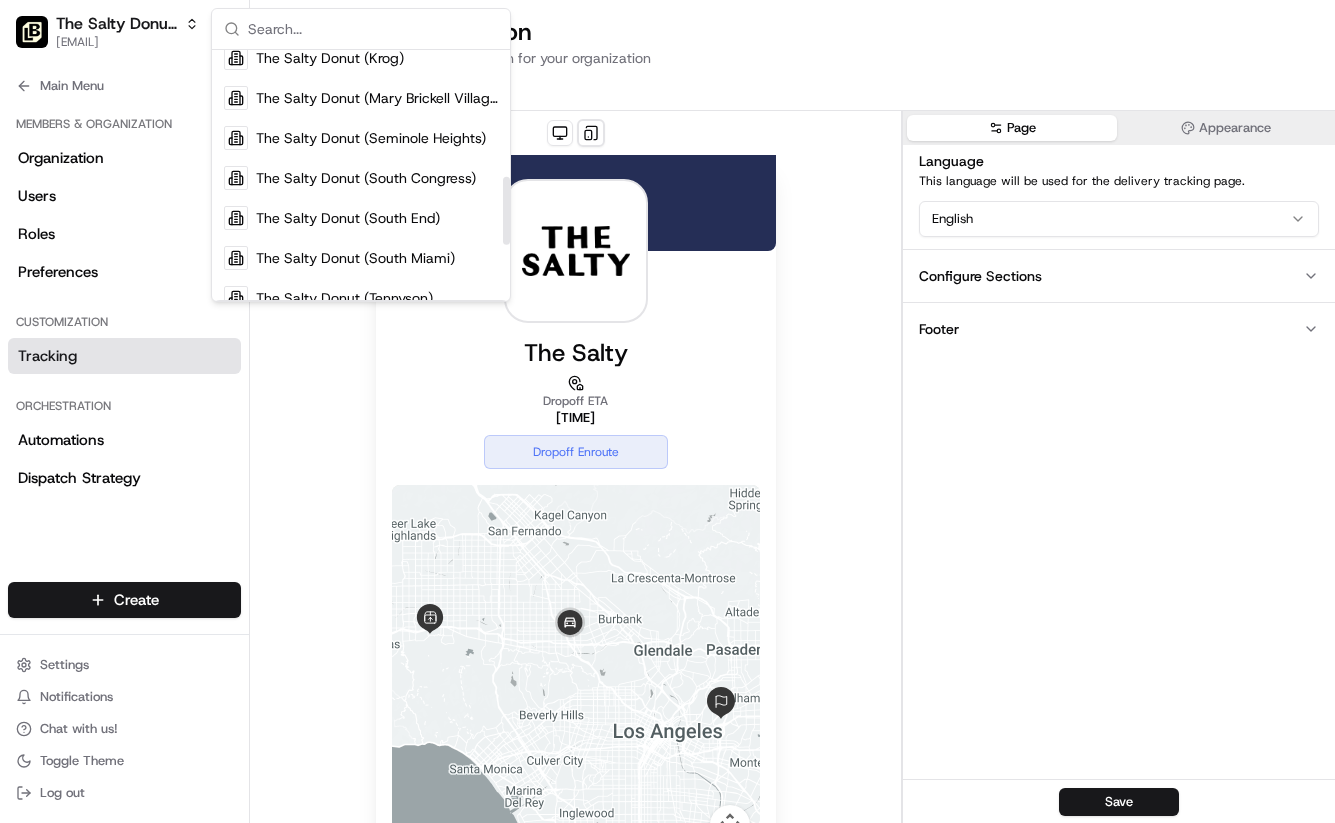 scroll, scrollTop: 489, scrollLeft: 0, axis: vertical 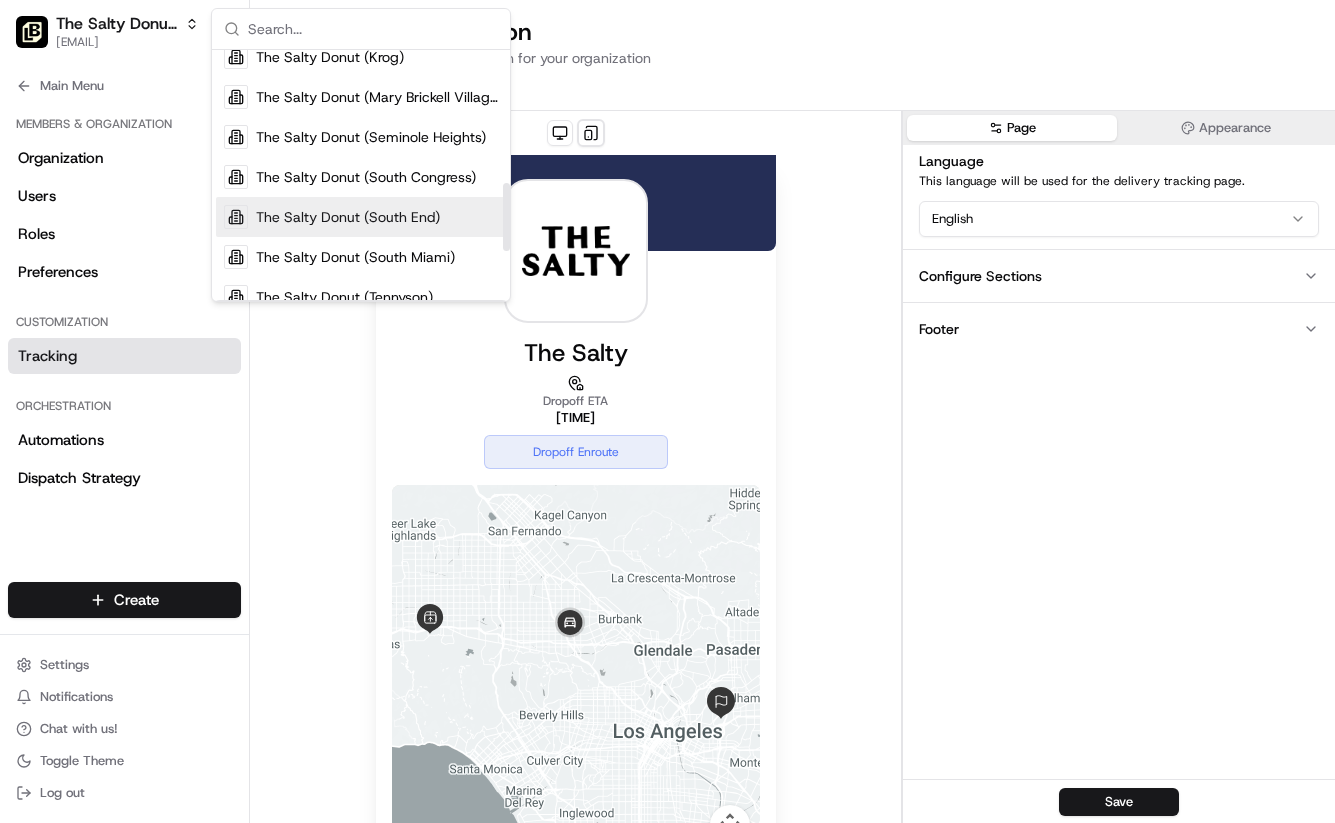 click on "The Salty Donut (South End)" at bounding box center [348, 217] 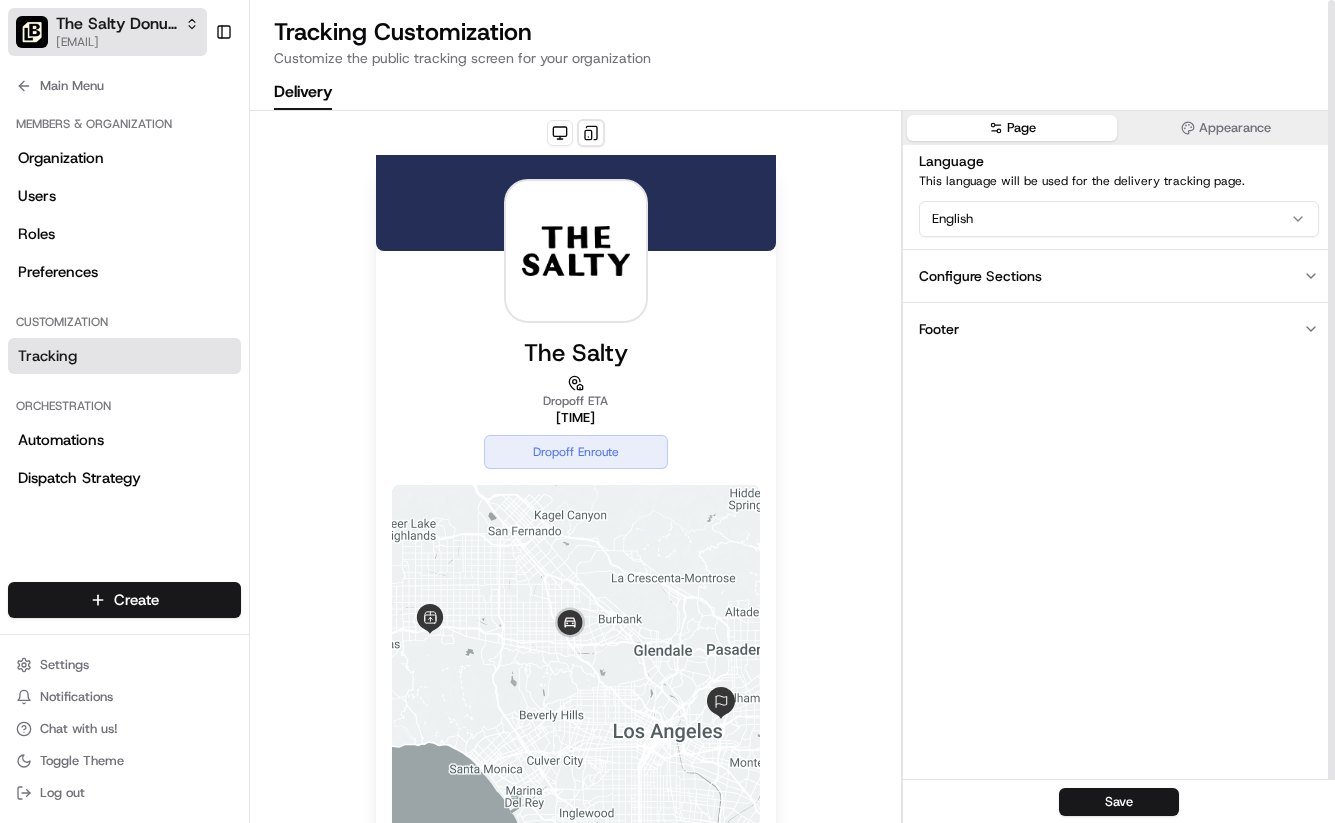 click on "[EMAIL]" at bounding box center (127, 42) 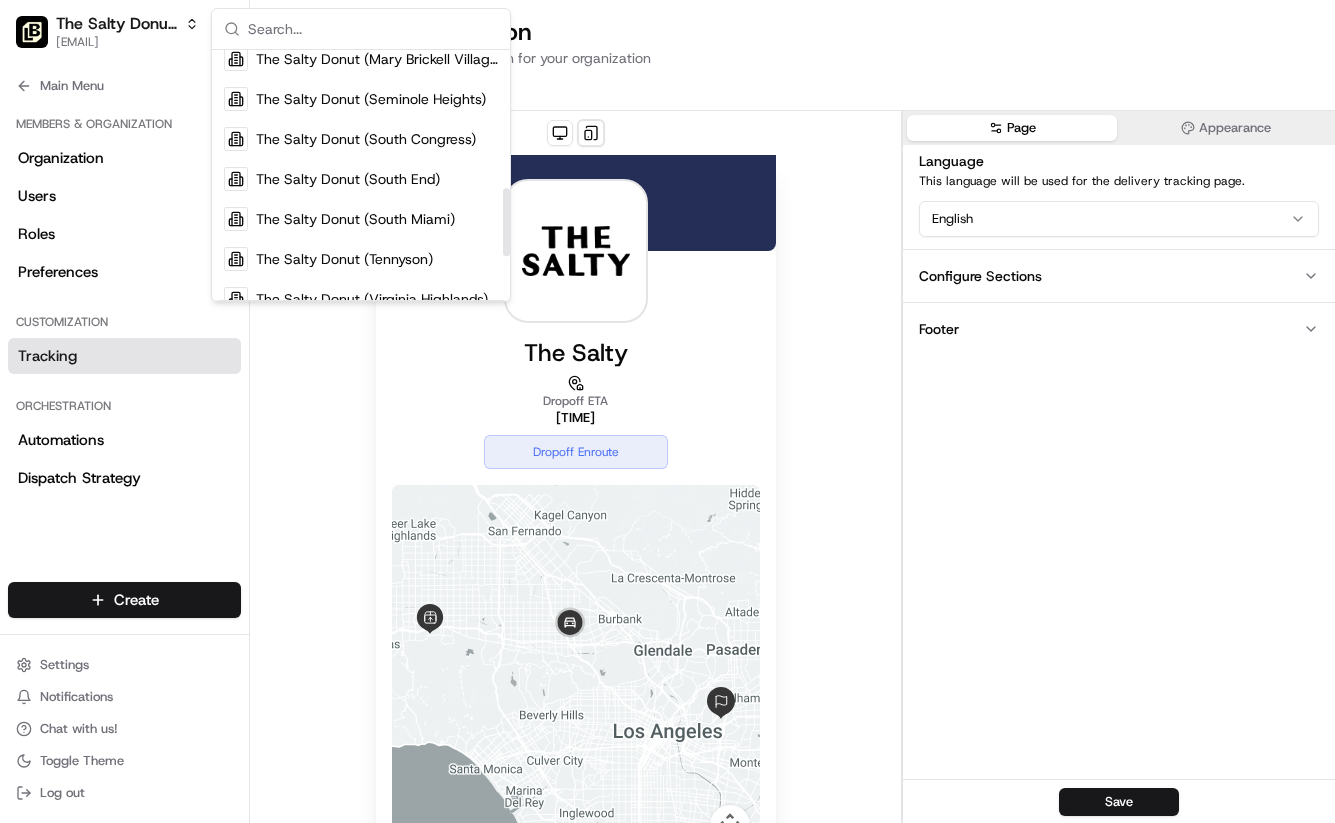 scroll, scrollTop: 546, scrollLeft: 0, axis: vertical 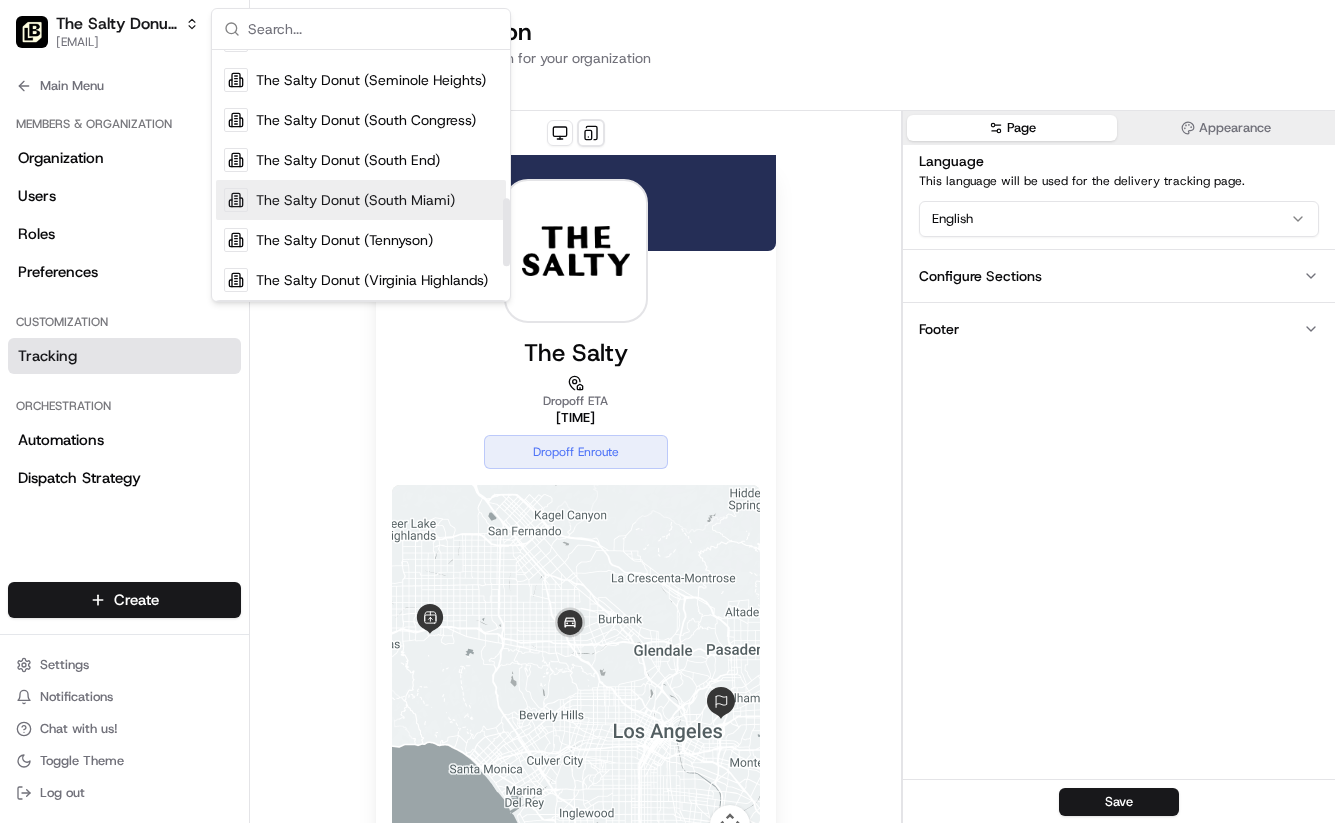 click on "The Salty Donut (South Miami)" at bounding box center [355, 200] 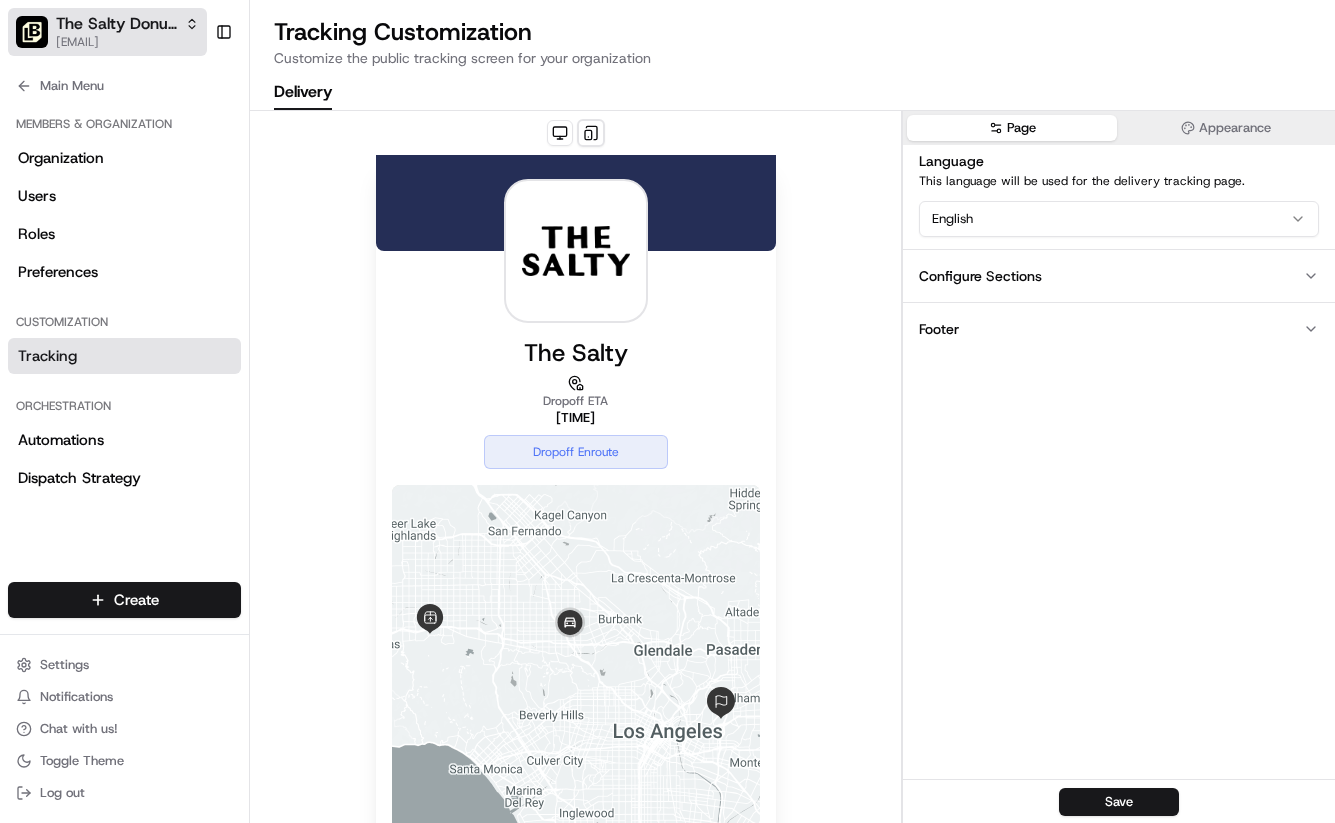 click on "[EMAIL]" at bounding box center [127, 42] 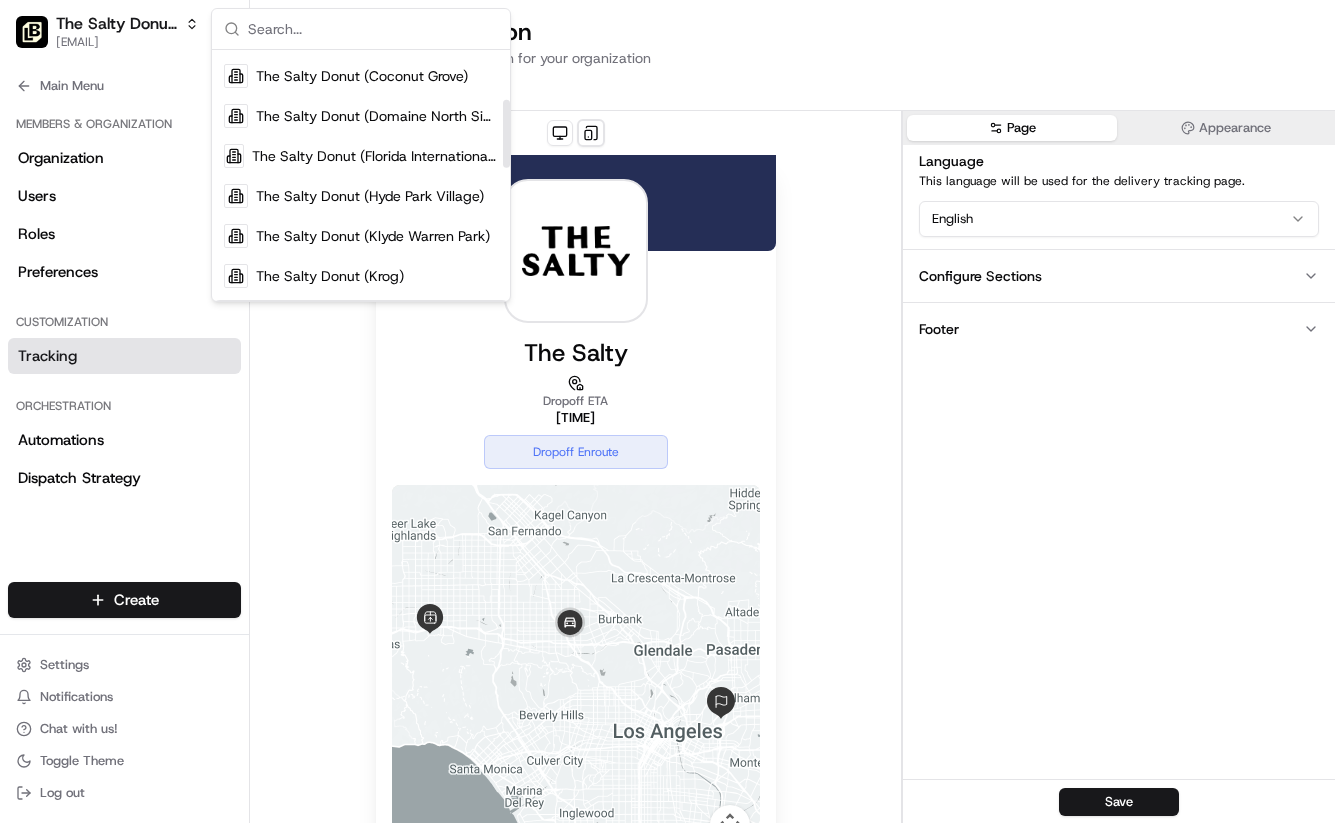 scroll, scrollTop: 670, scrollLeft: 0, axis: vertical 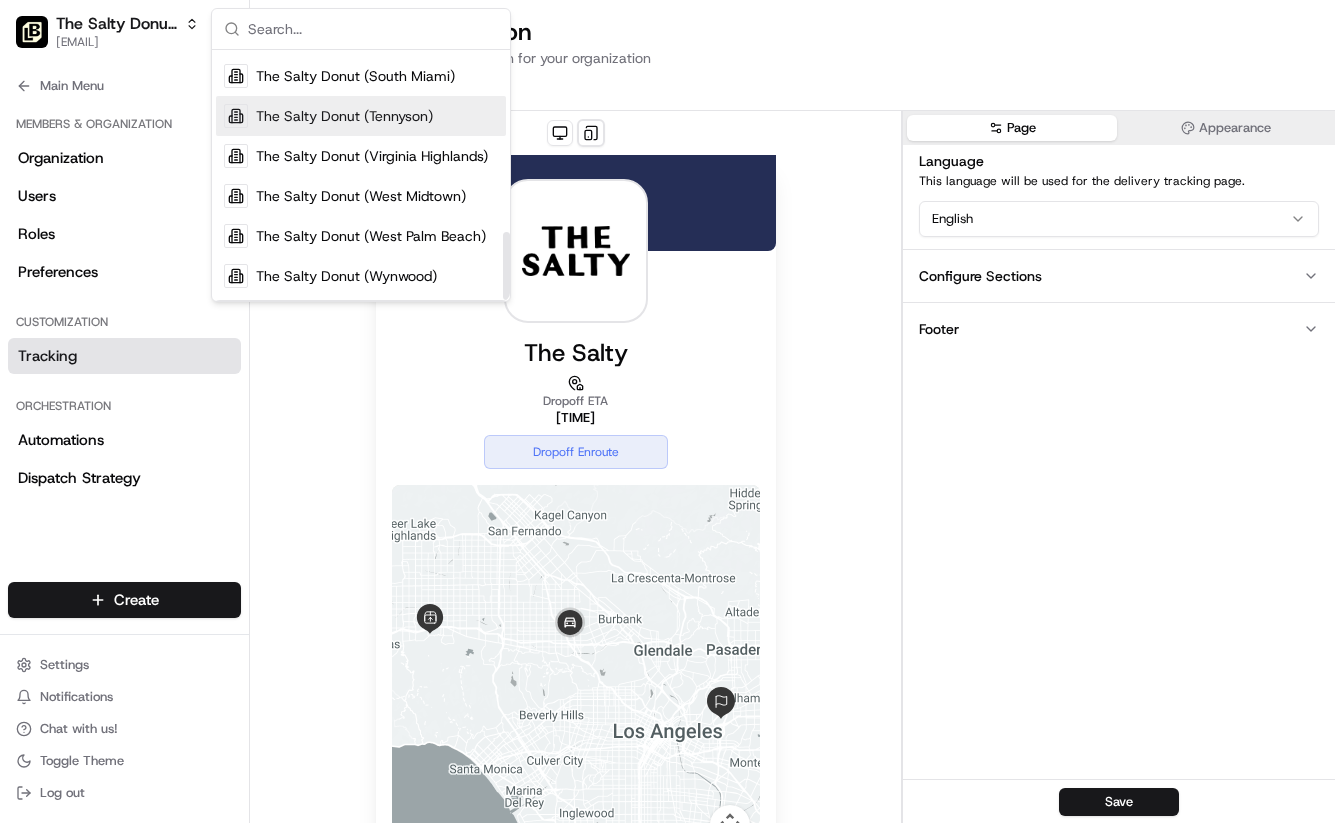 click on "The Salty Donut (Tennyson)" at bounding box center [344, 116] 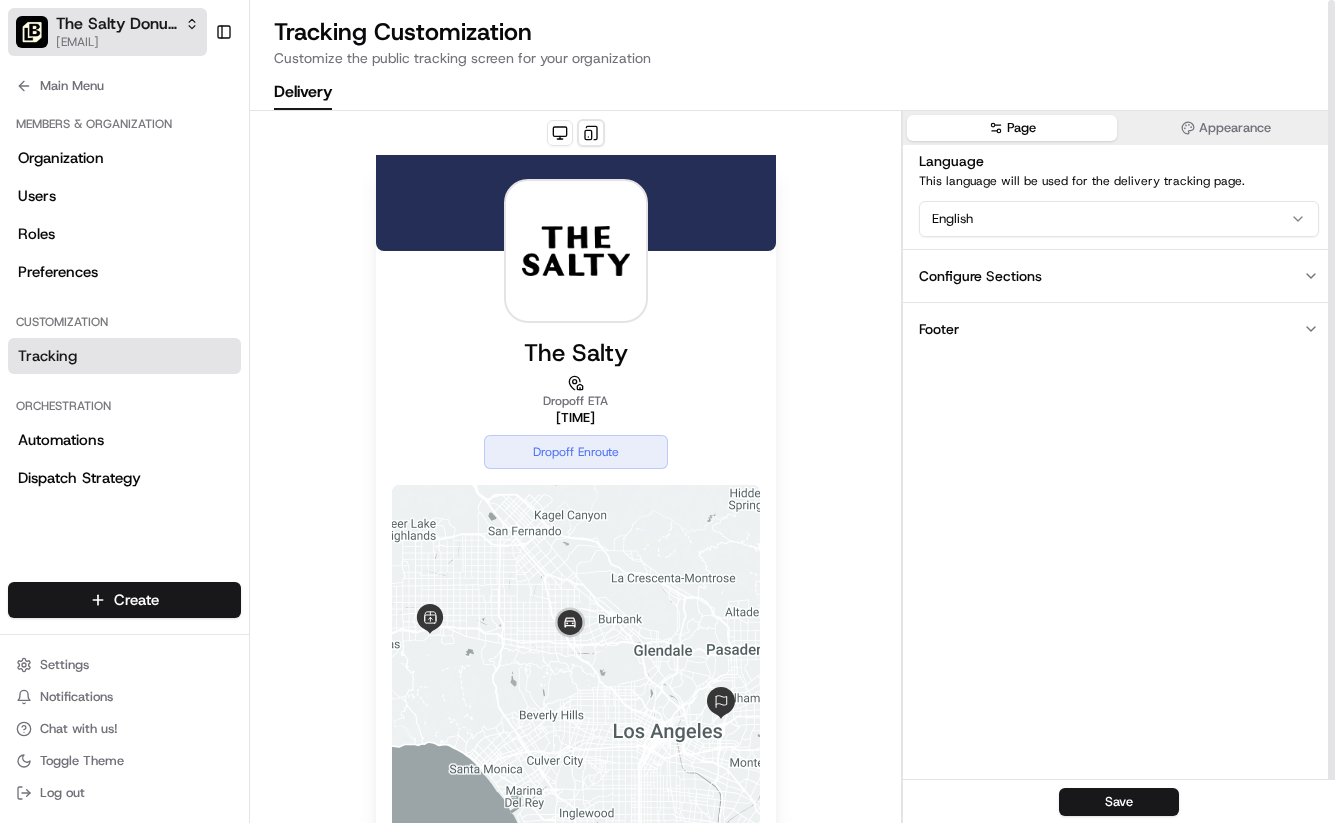 click on "The Salty Donut (Tennyson)" at bounding box center [116, 24] 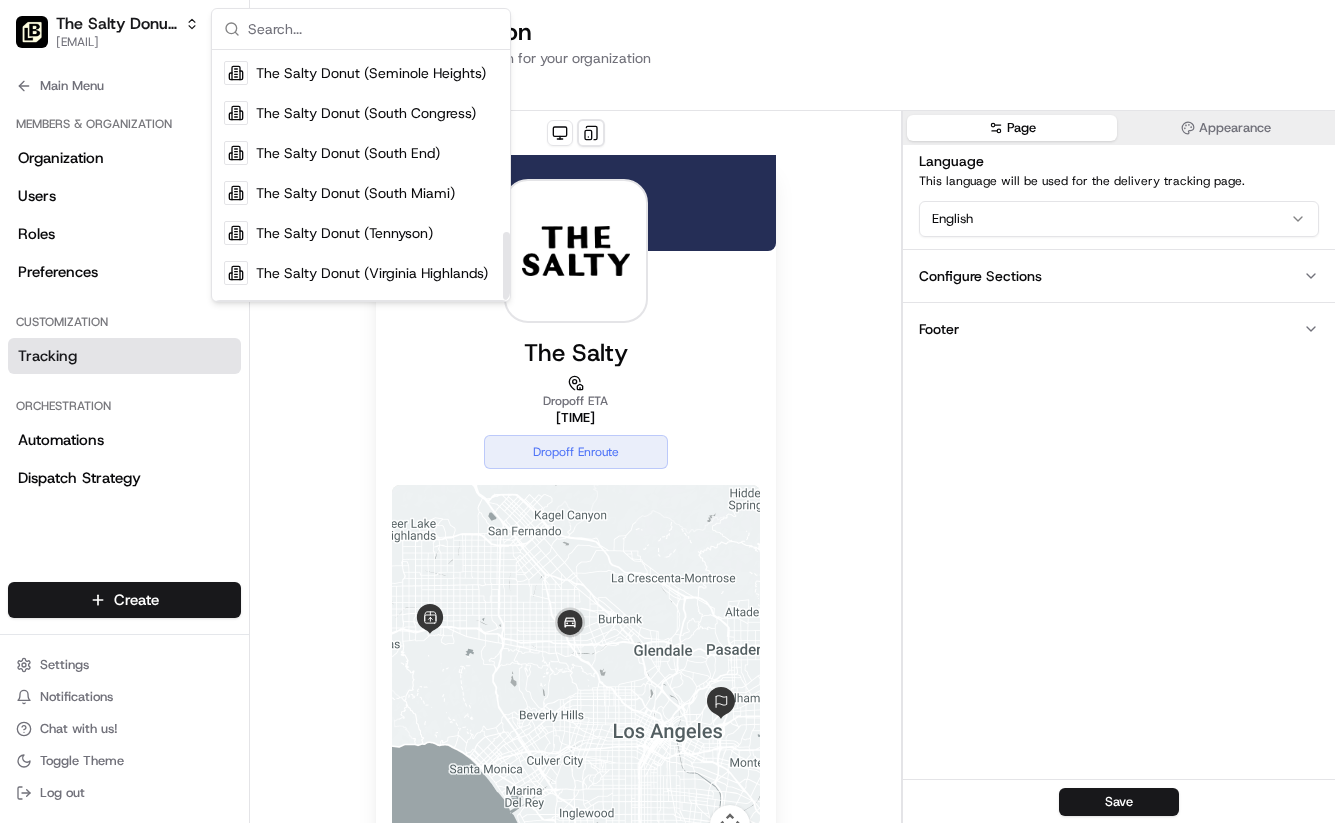 scroll, scrollTop: 670, scrollLeft: 0, axis: vertical 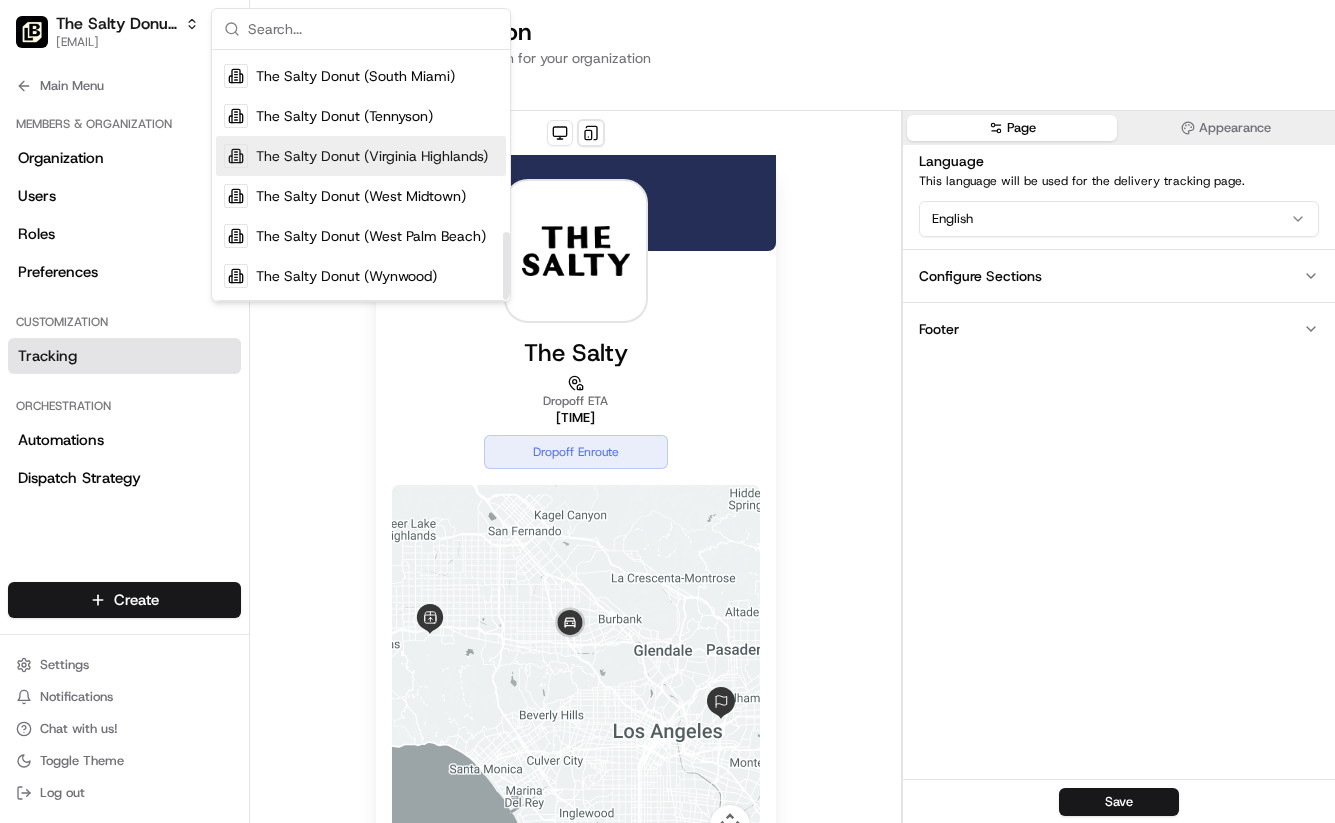 click on "The Salty Donut (Virginia Highlands)" at bounding box center [372, 156] 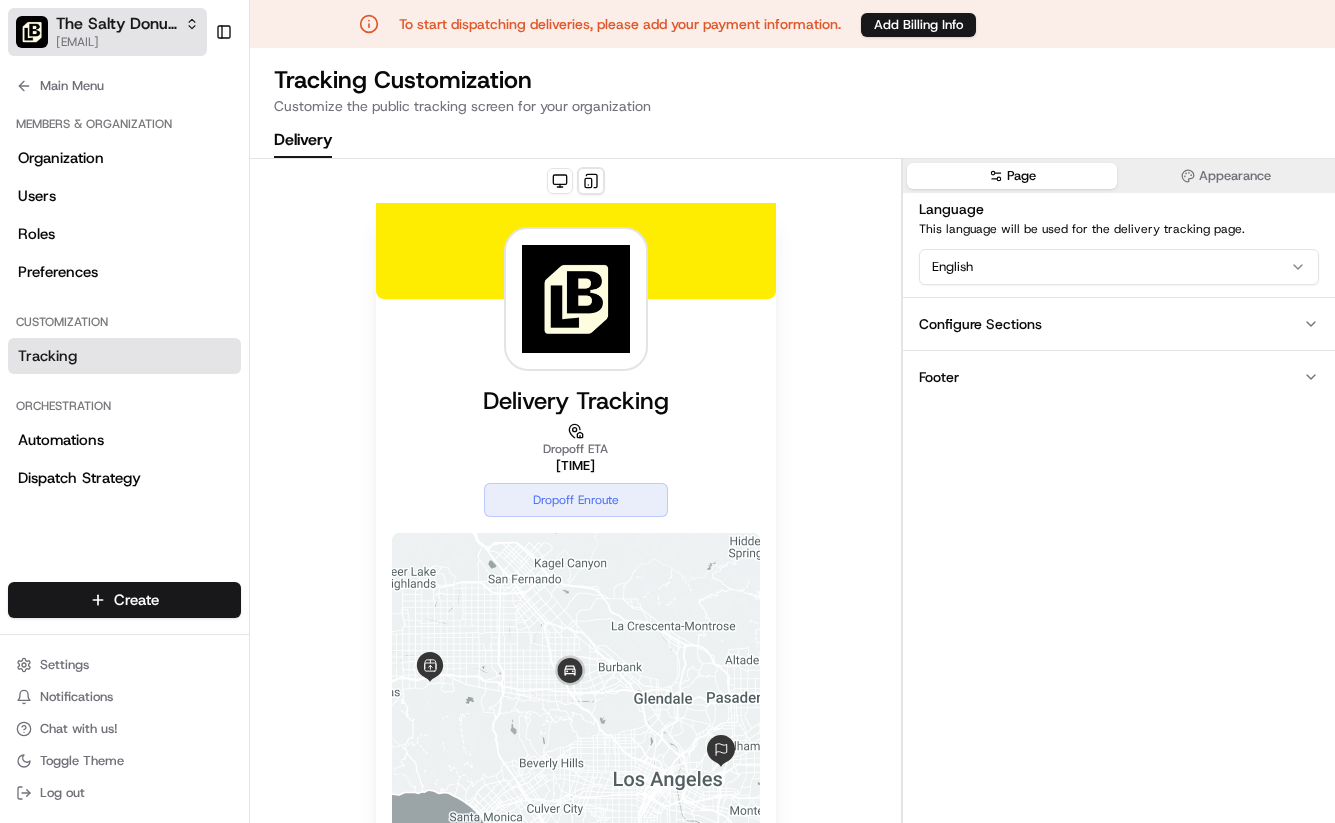 click on "[EMAIL]" at bounding box center [127, 42] 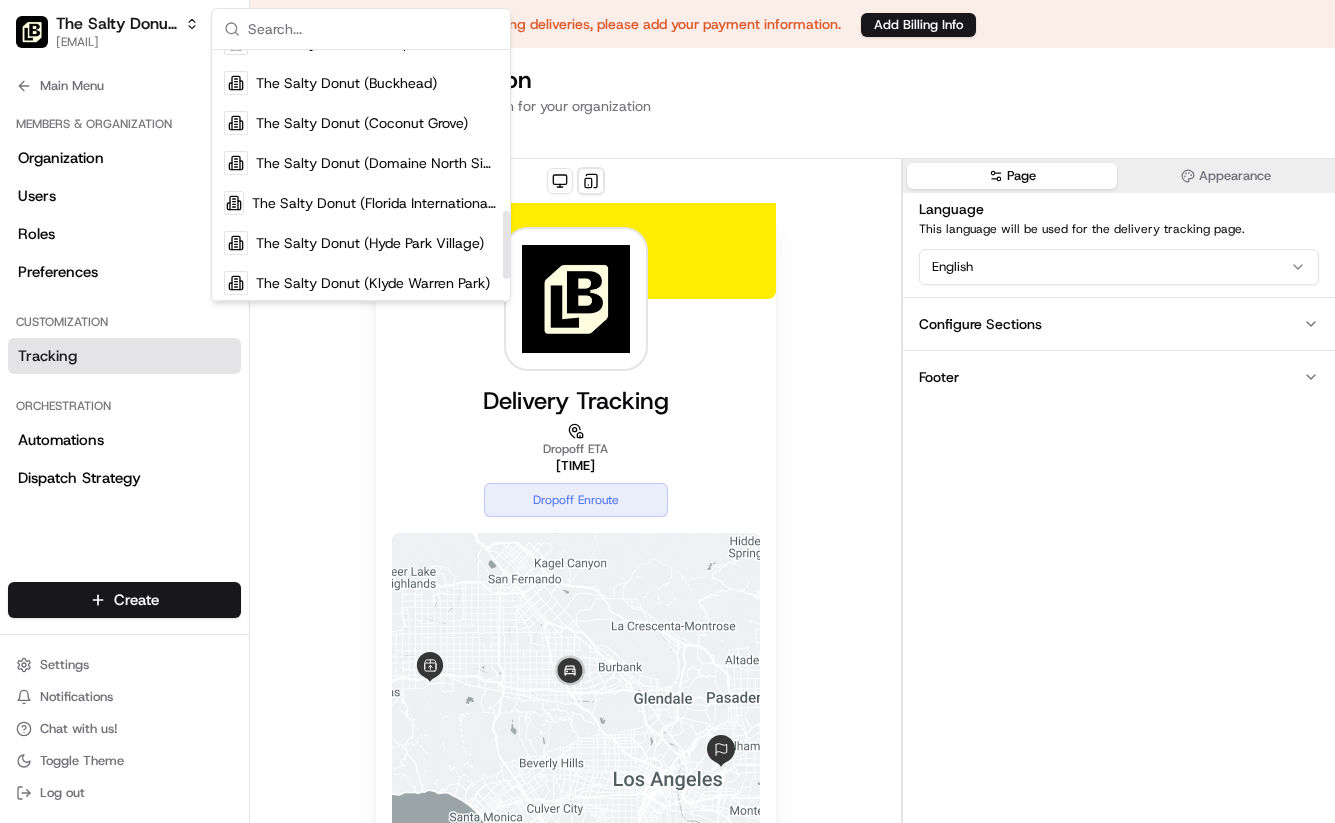 scroll, scrollTop: 670, scrollLeft: 0, axis: vertical 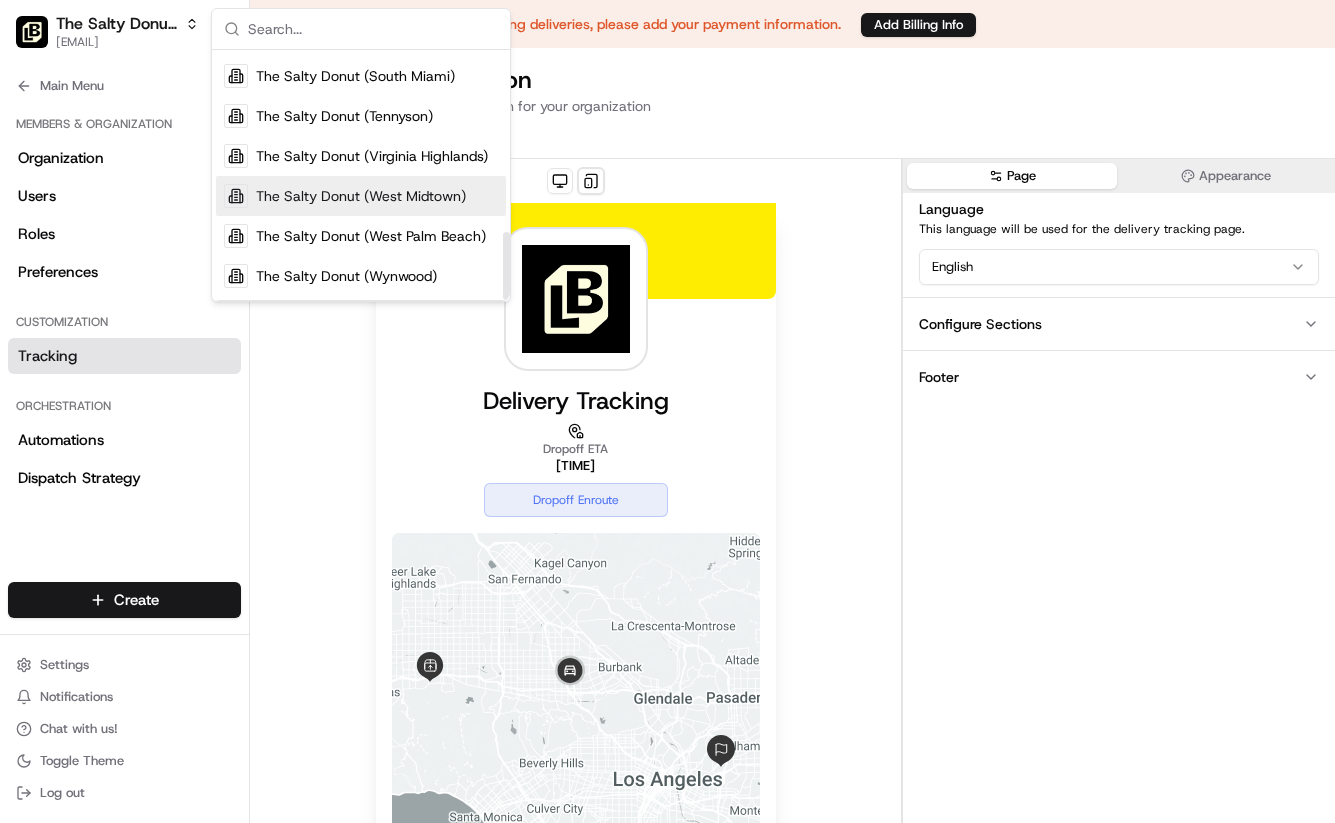 click on "The Salty Donut (West Midtown)" at bounding box center [361, 196] 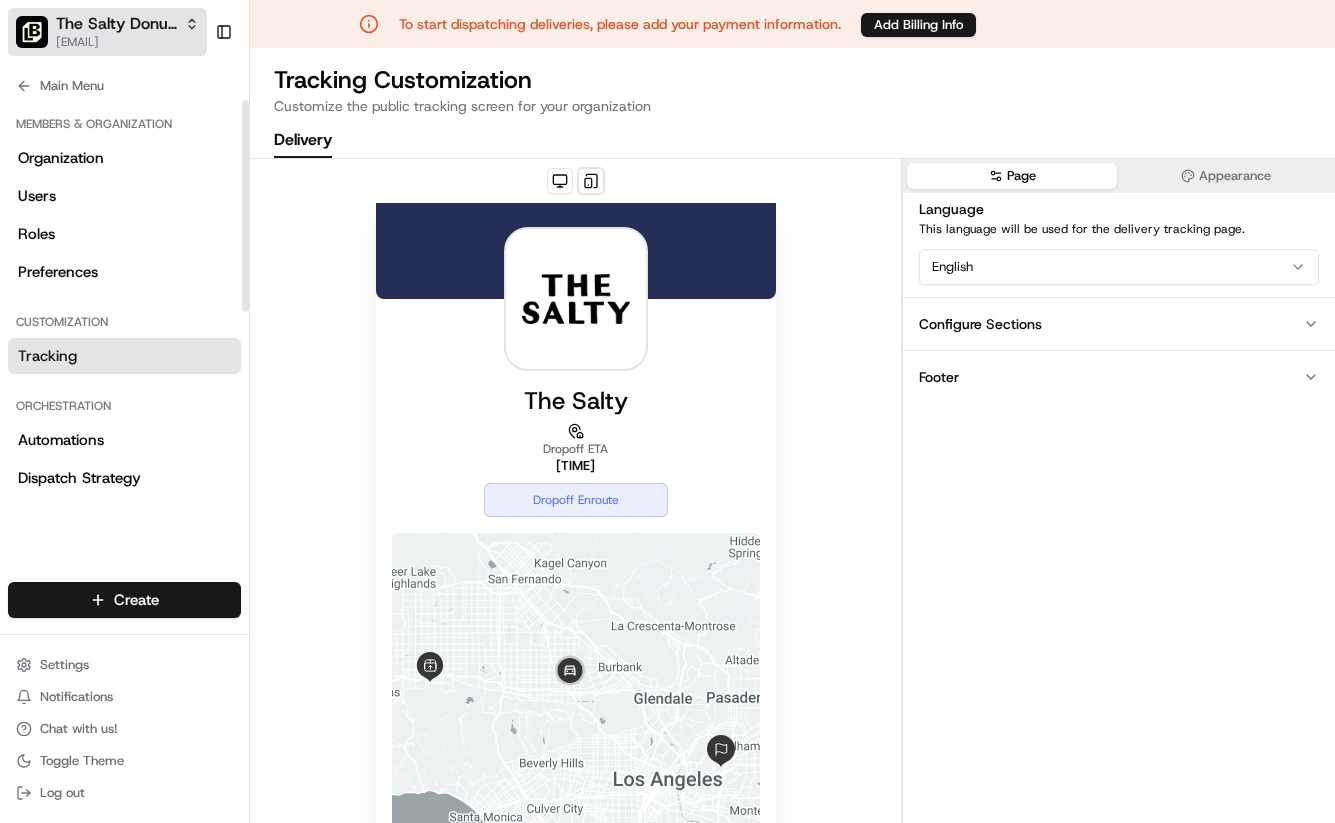 click on "[EMAIL]" at bounding box center (127, 42) 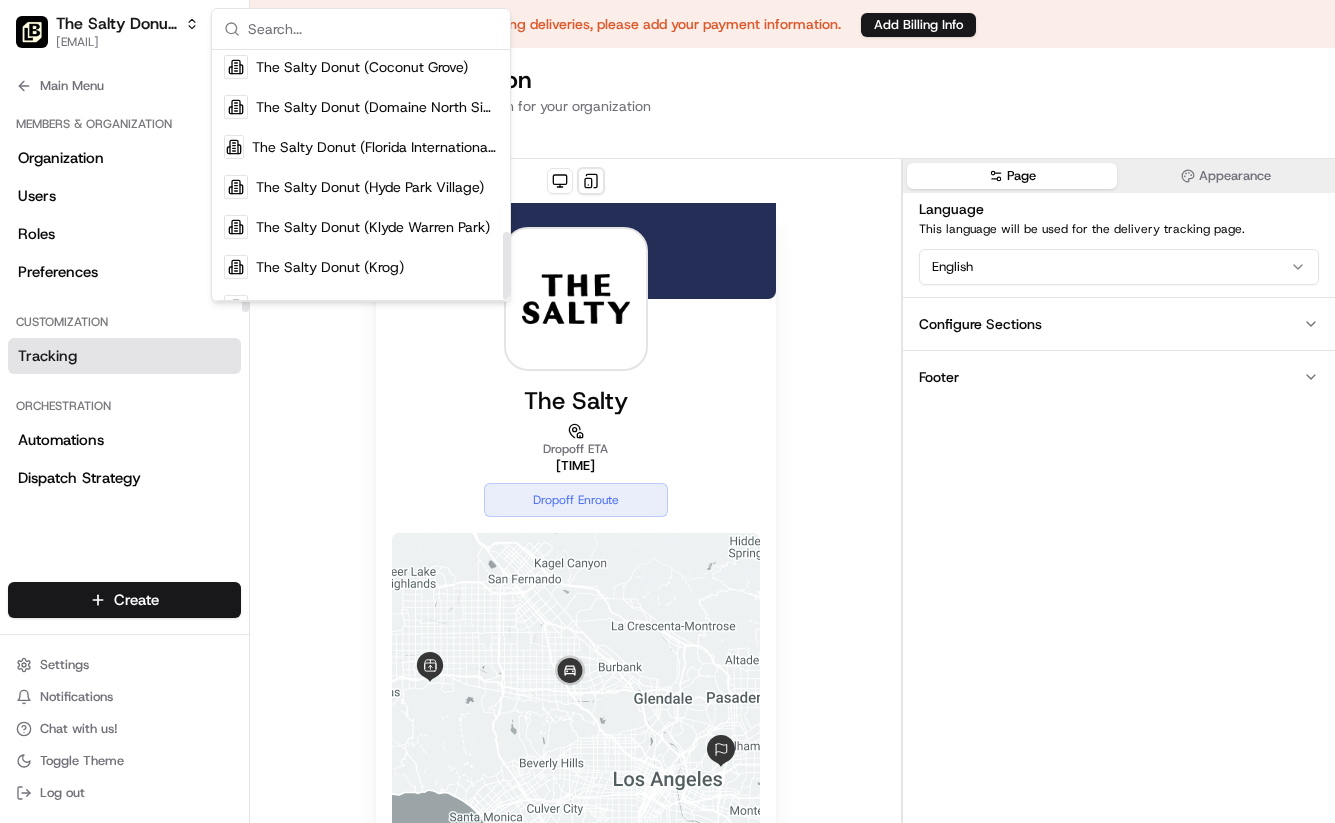 scroll, scrollTop: 670, scrollLeft: 0, axis: vertical 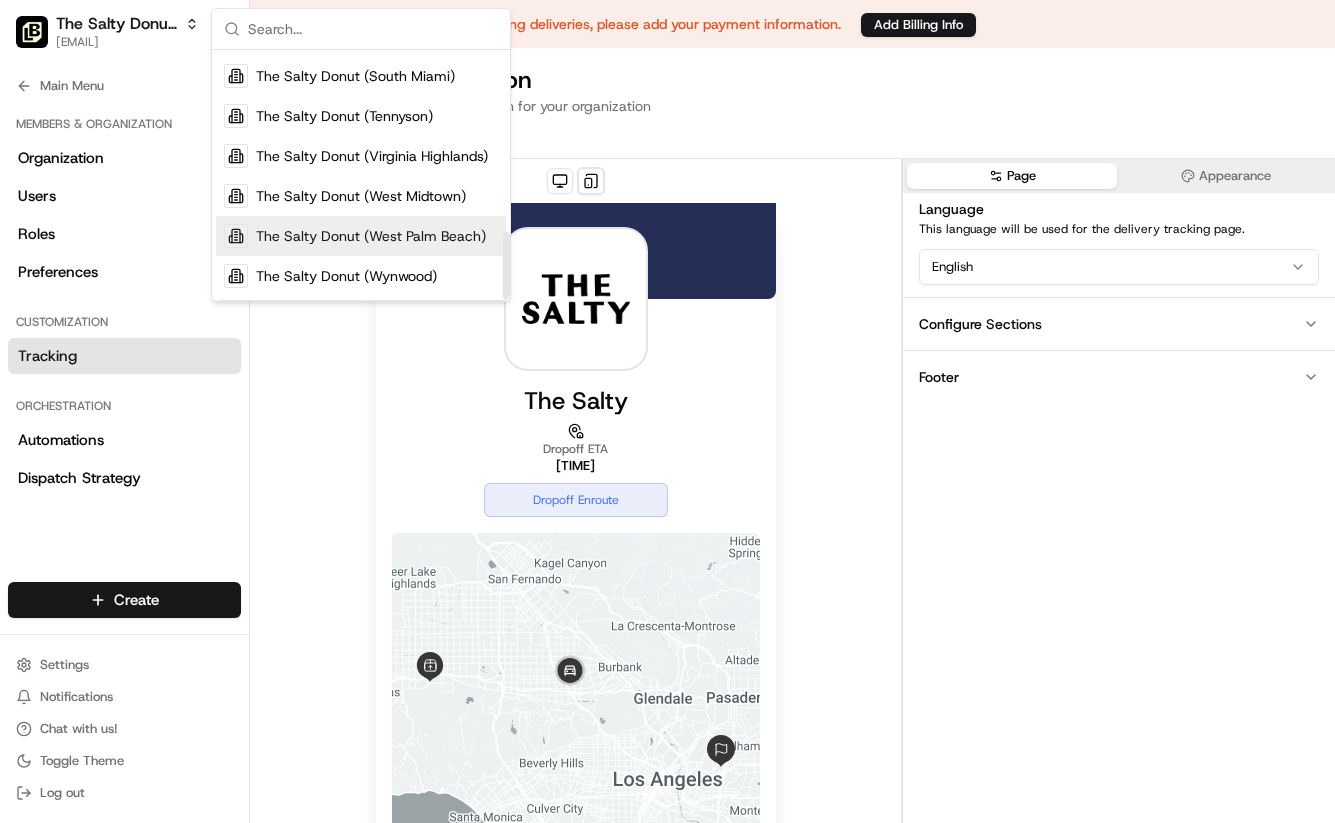 click on "The Salty Donut (West Palm Beach)" at bounding box center [371, 236] 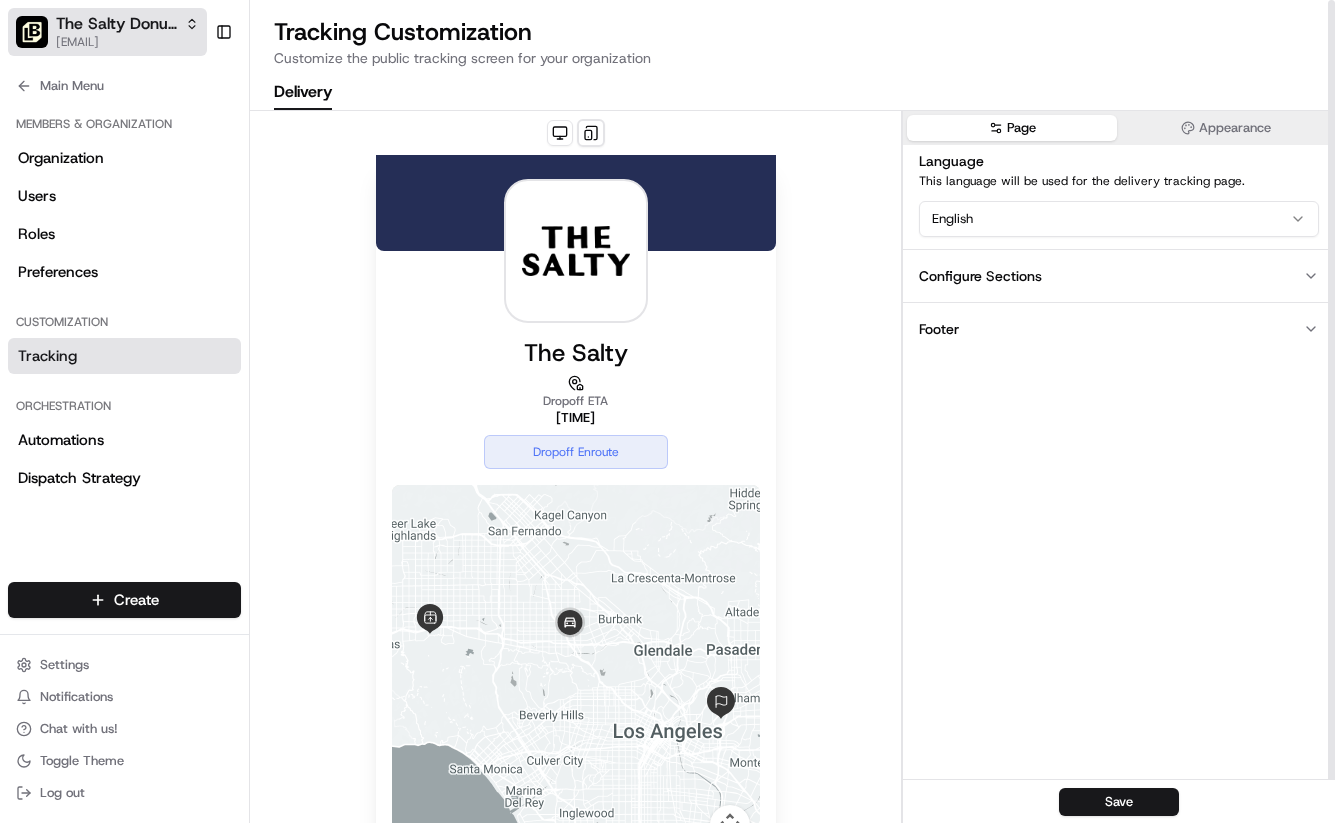 click on "The Salty Donut (West Palm Beach)" at bounding box center [116, 24] 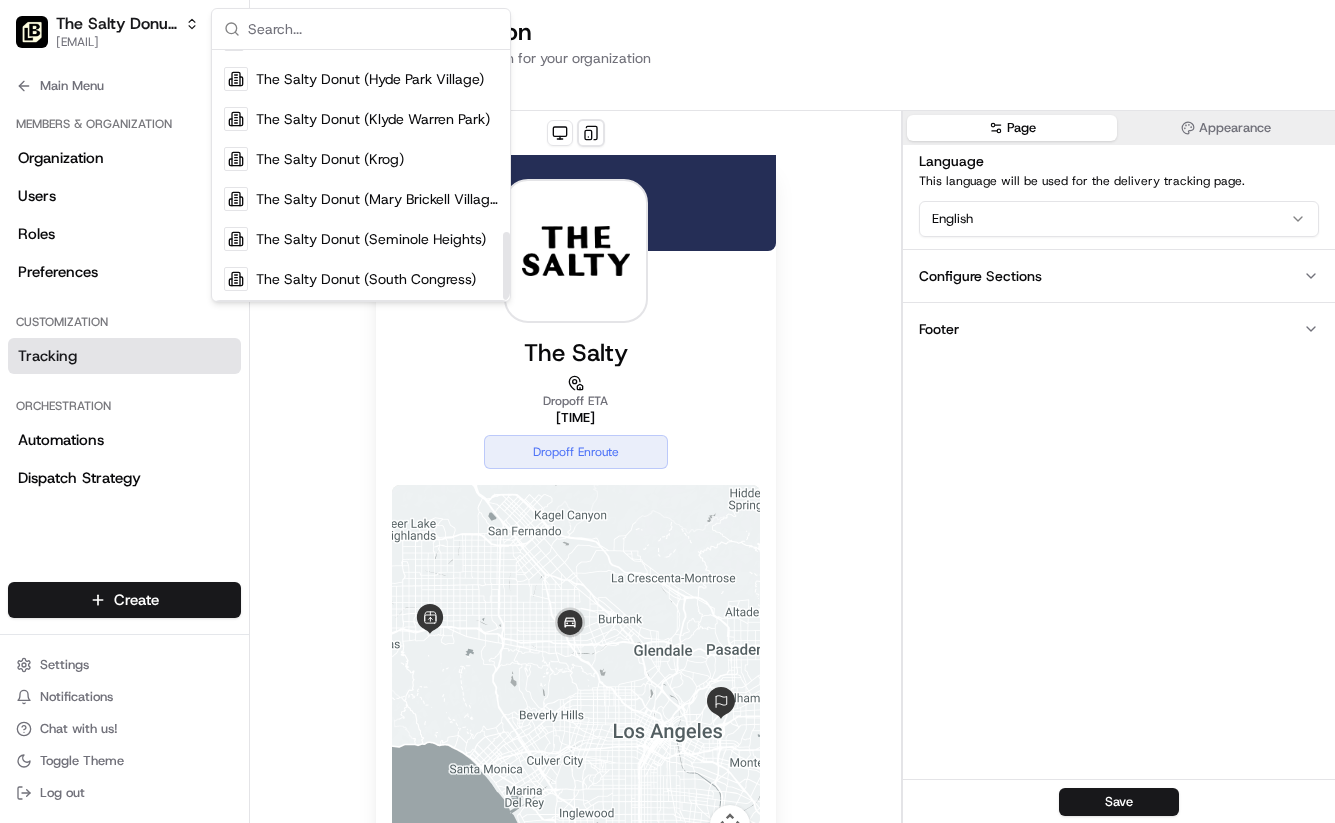 scroll, scrollTop: 670, scrollLeft: 0, axis: vertical 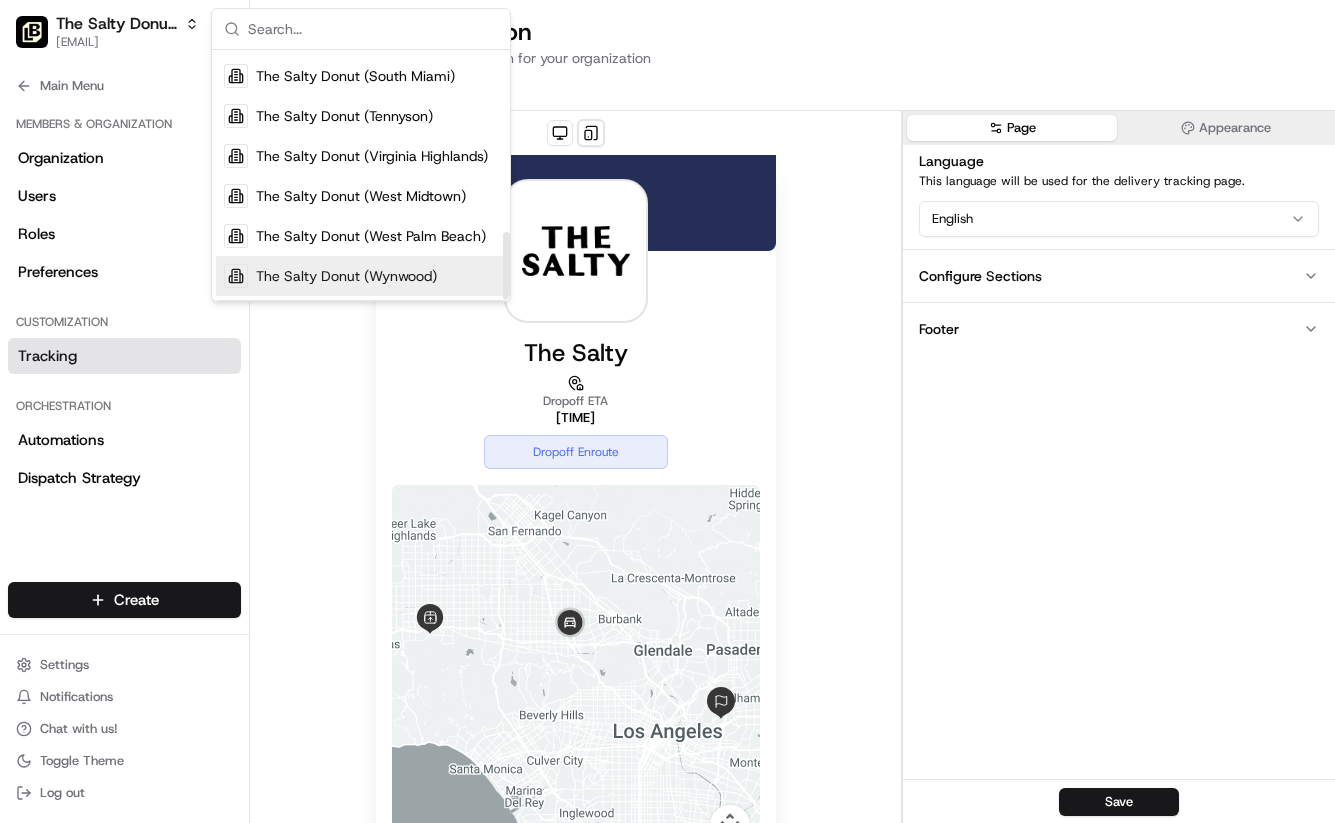 click on "The Salty Donut (Wynwood)" at bounding box center [346, 276] 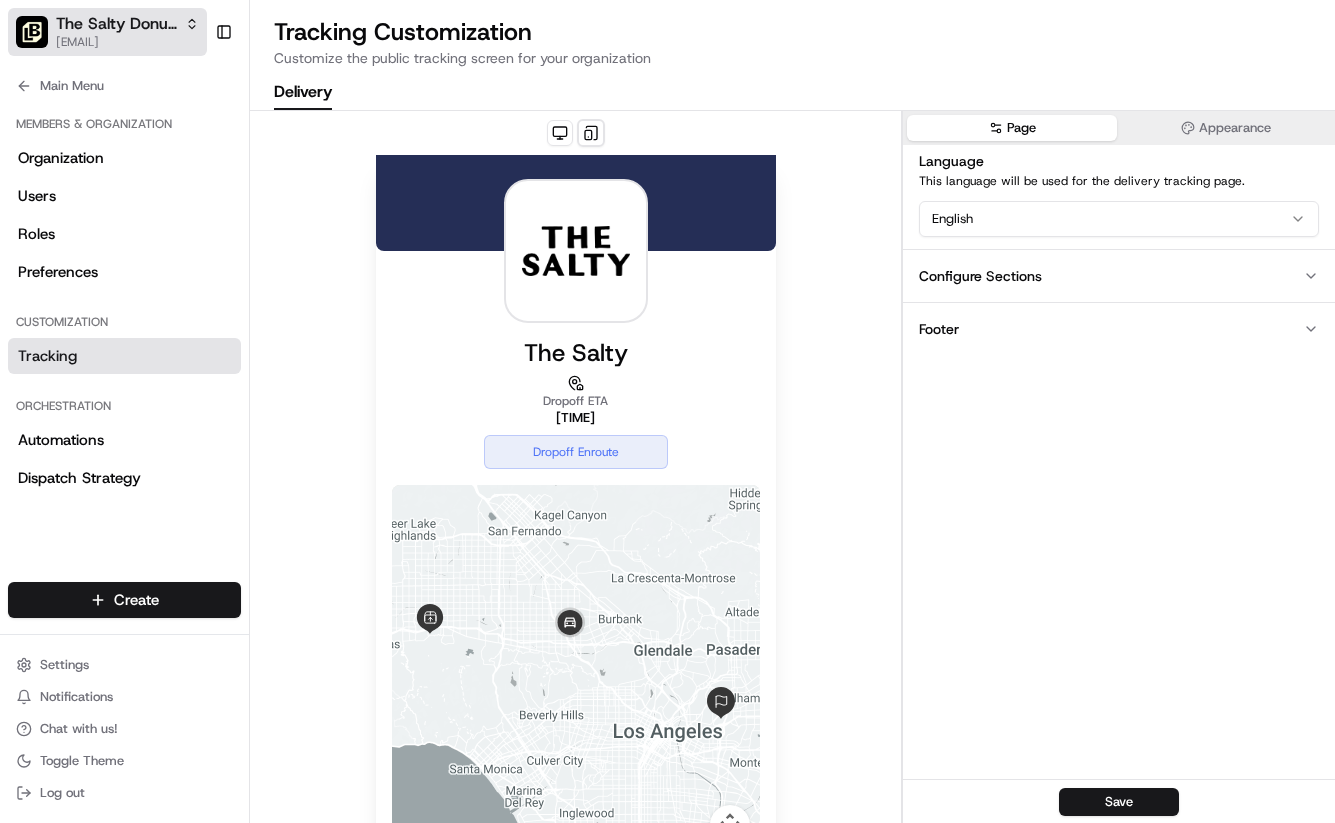 click on "The Salty Donut (Wynwood)" at bounding box center [127, 24] 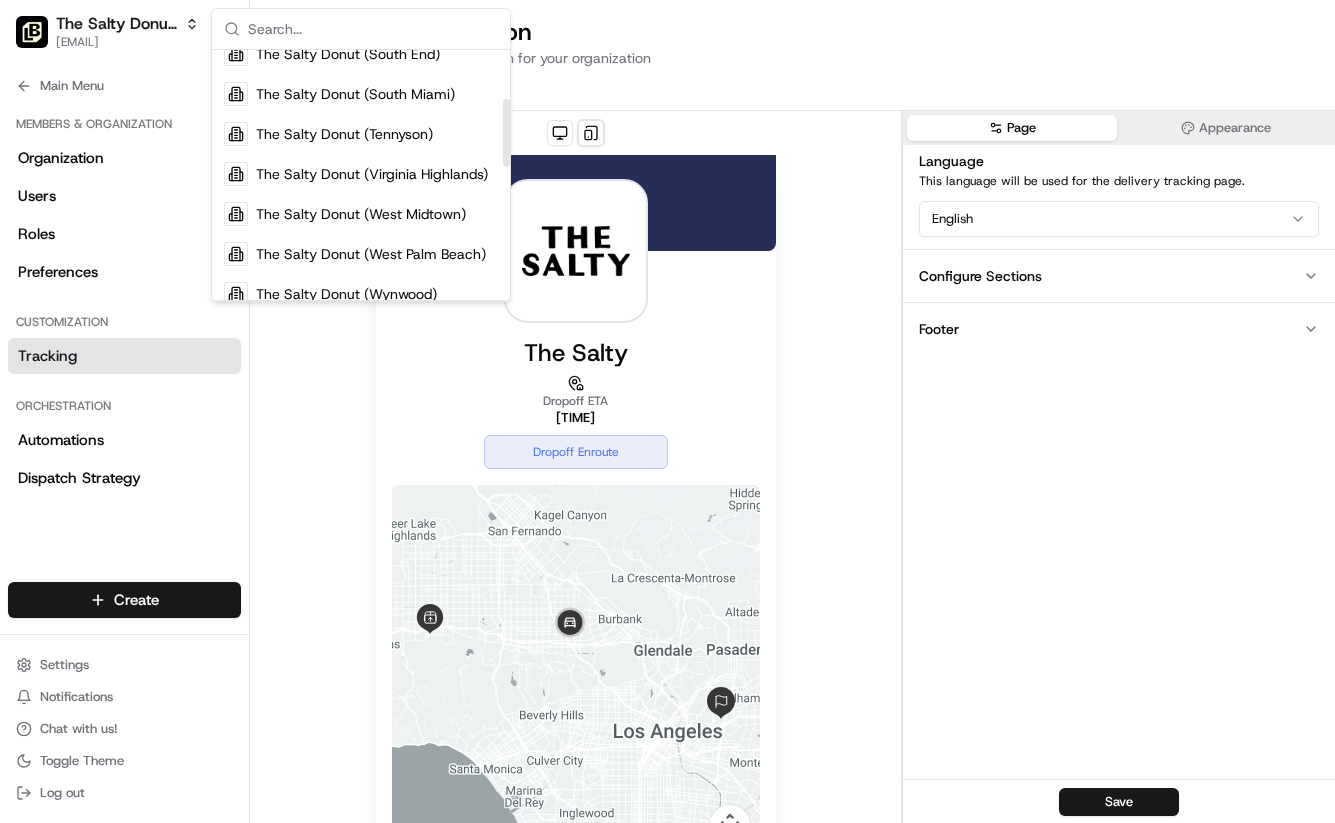 scroll, scrollTop: 670, scrollLeft: 0, axis: vertical 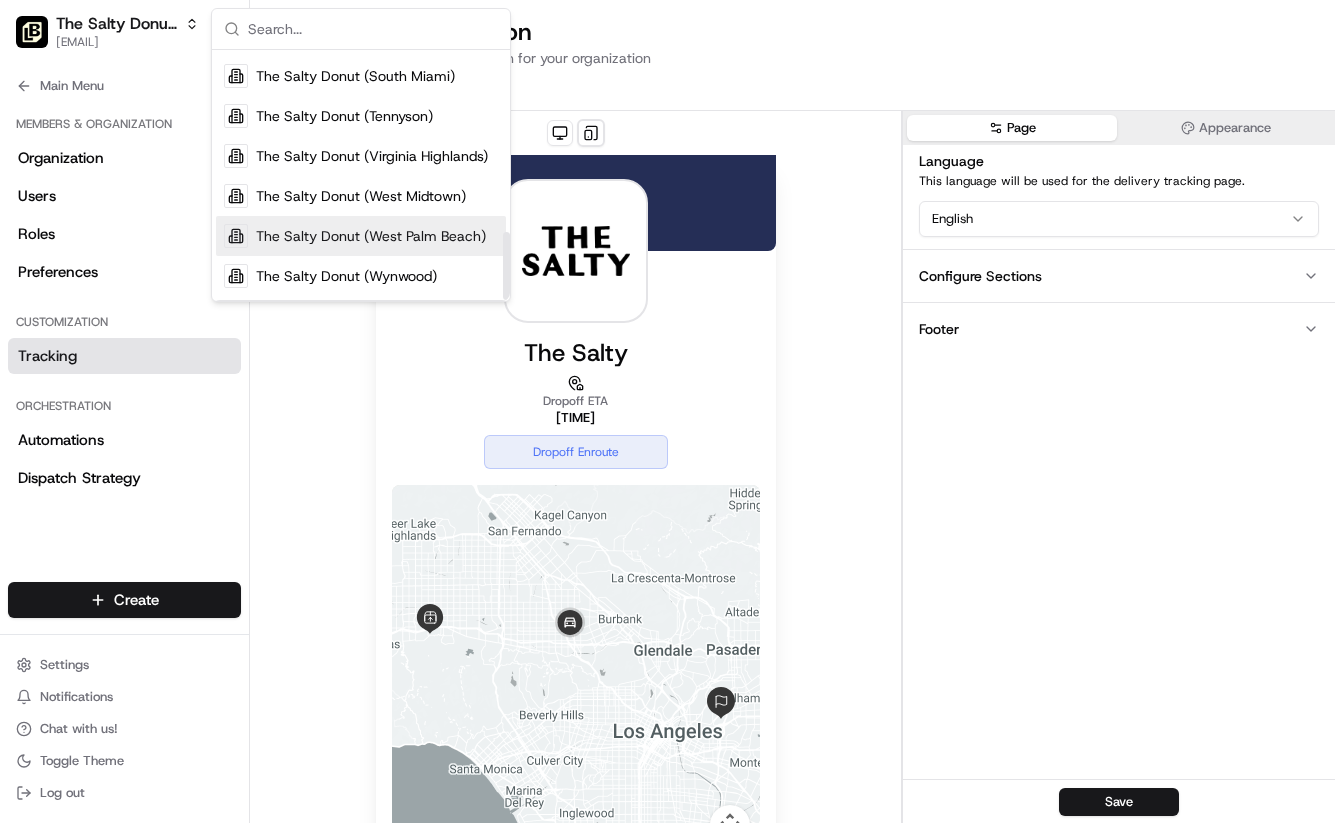 click on "The Salty Donut (West Palm Beach)" at bounding box center [371, 236] 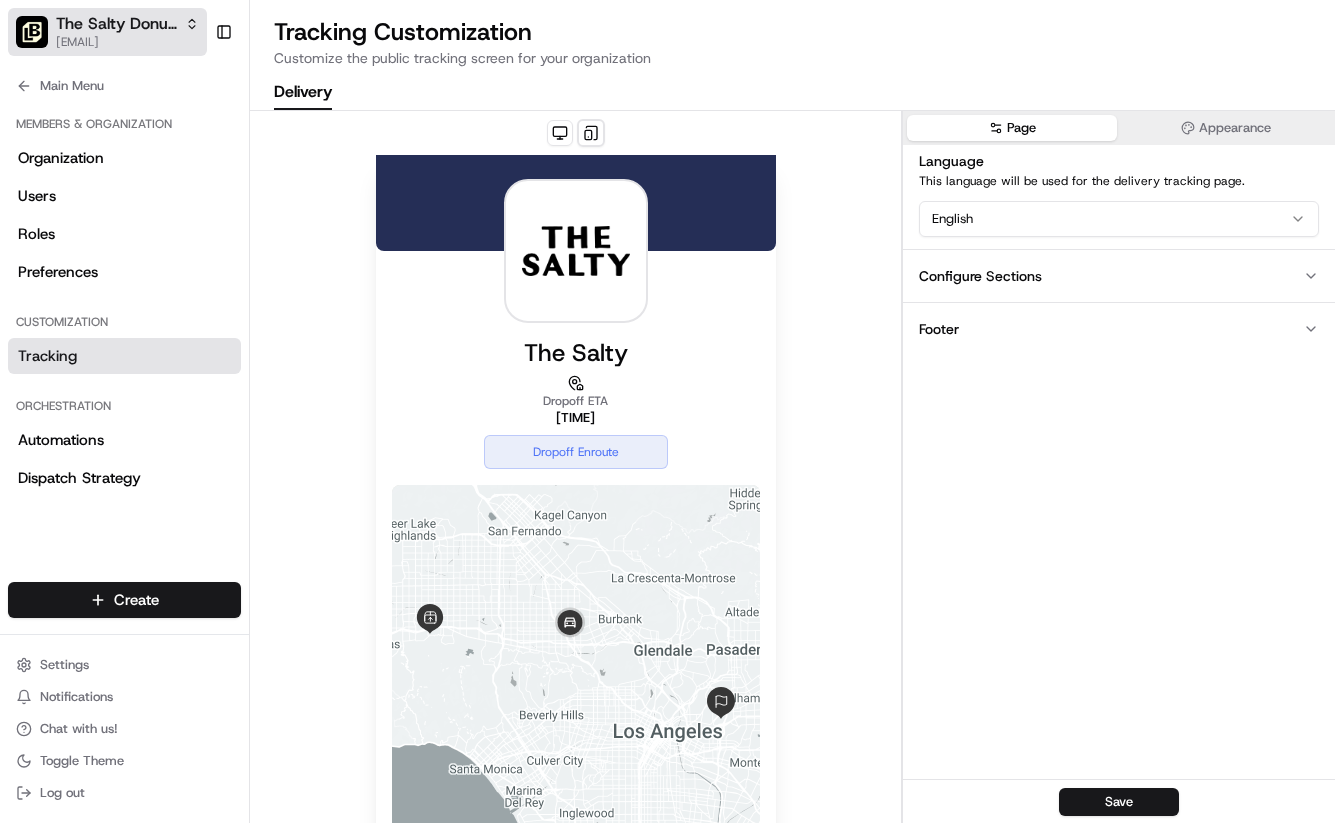 click on "The Salty Donut (West Palm Beach)" at bounding box center (116, 24) 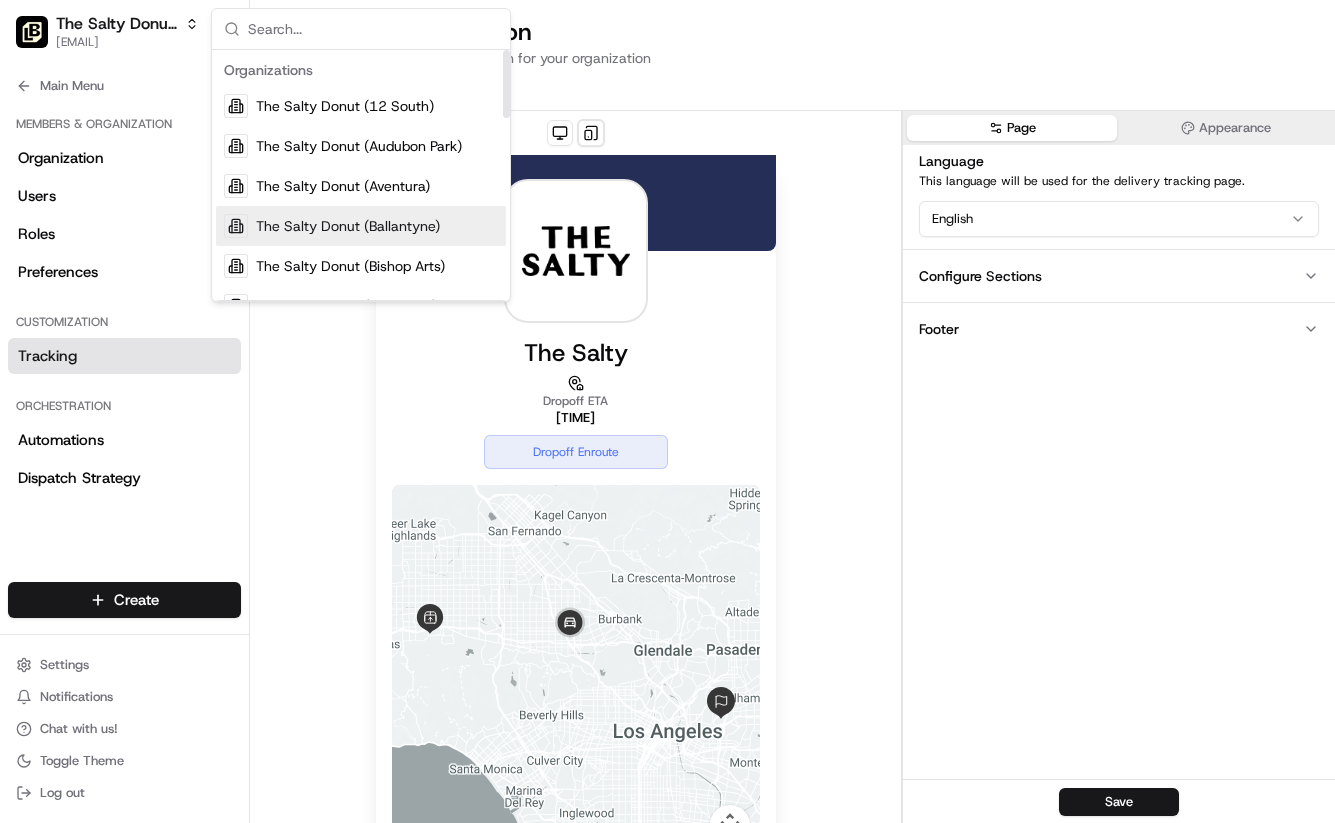 scroll, scrollTop: 670, scrollLeft: 0, axis: vertical 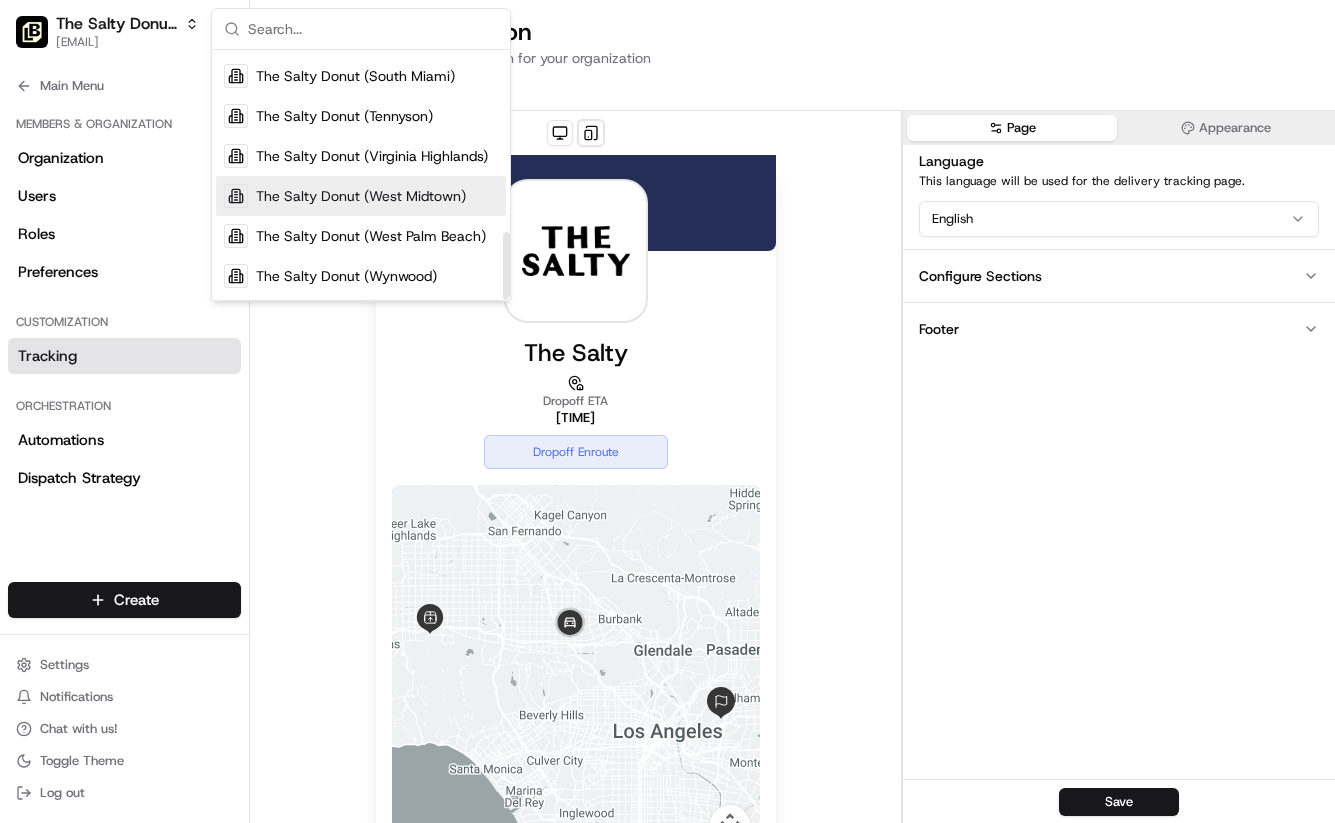 click on "The Salty Donut (West Midtown)" at bounding box center (361, 196) 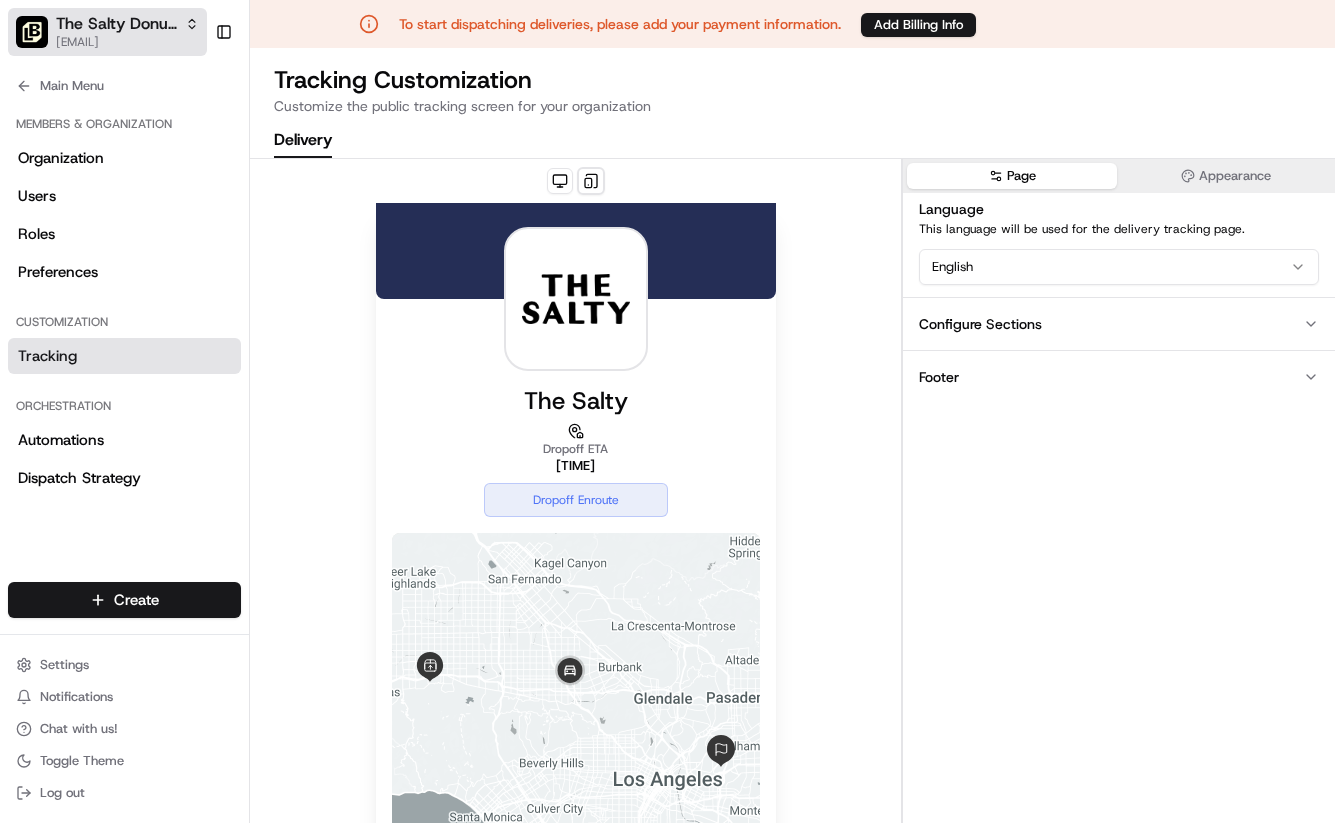 click on "The Salty Donut (West Midtown)" at bounding box center (116, 24) 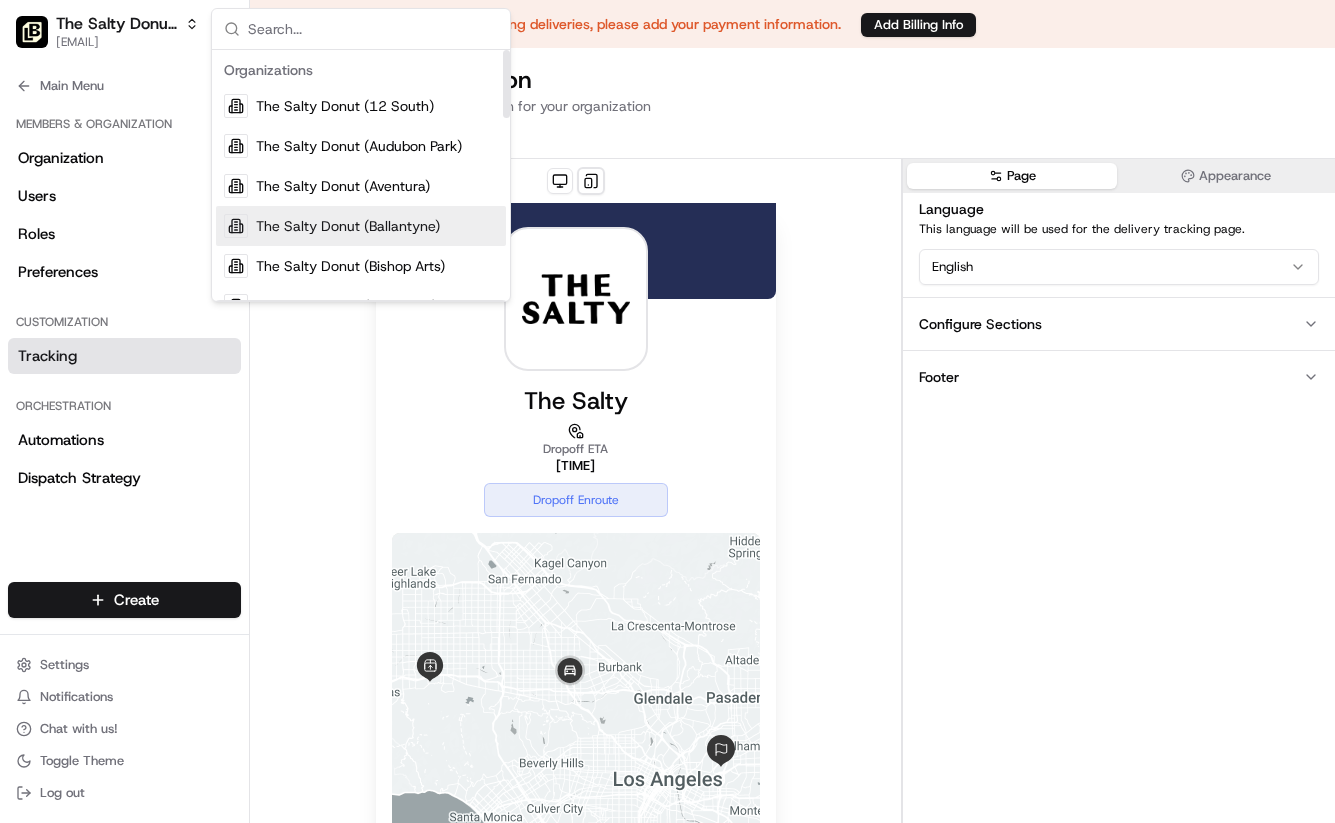scroll, scrollTop: 670, scrollLeft: 0, axis: vertical 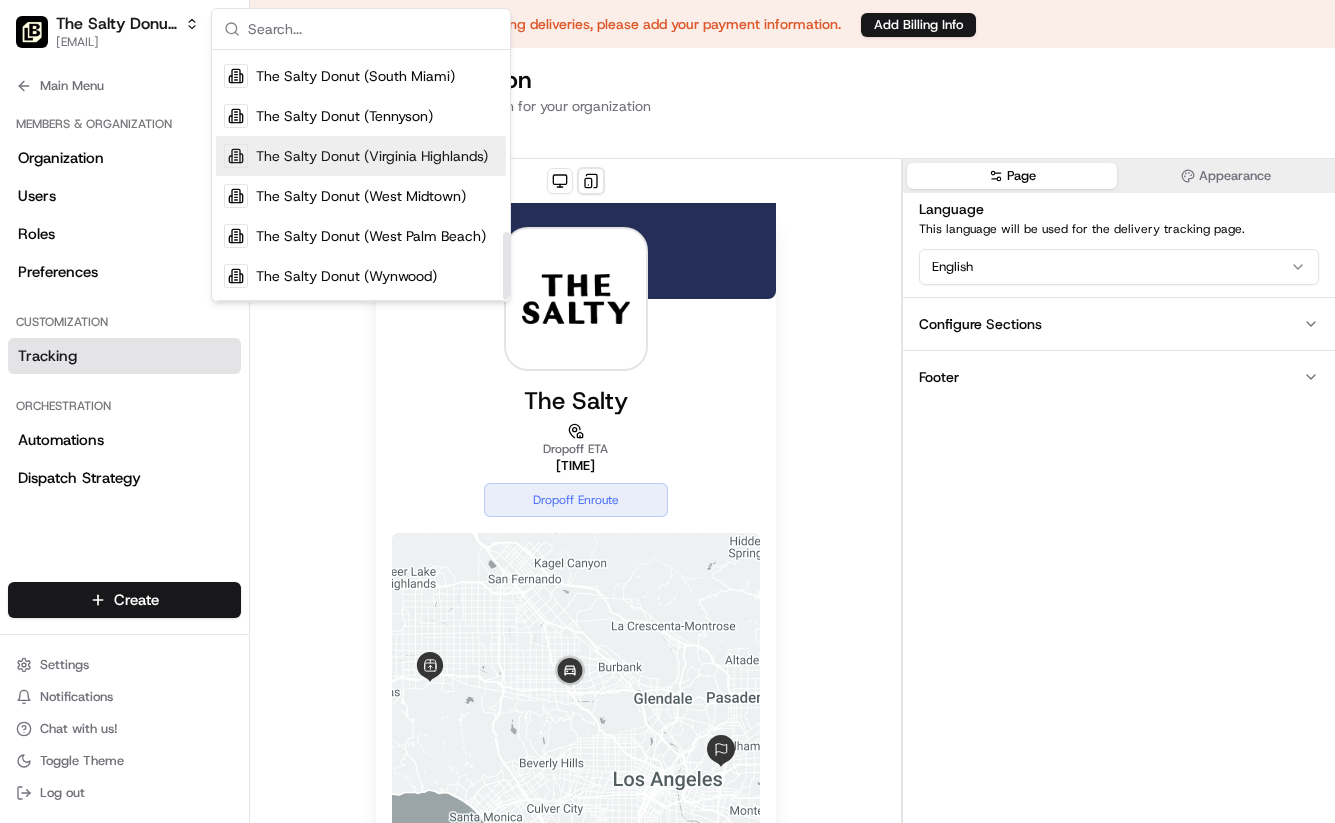 click on "The Salty Donut (Virginia Highlands)" at bounding box center [372, 156] 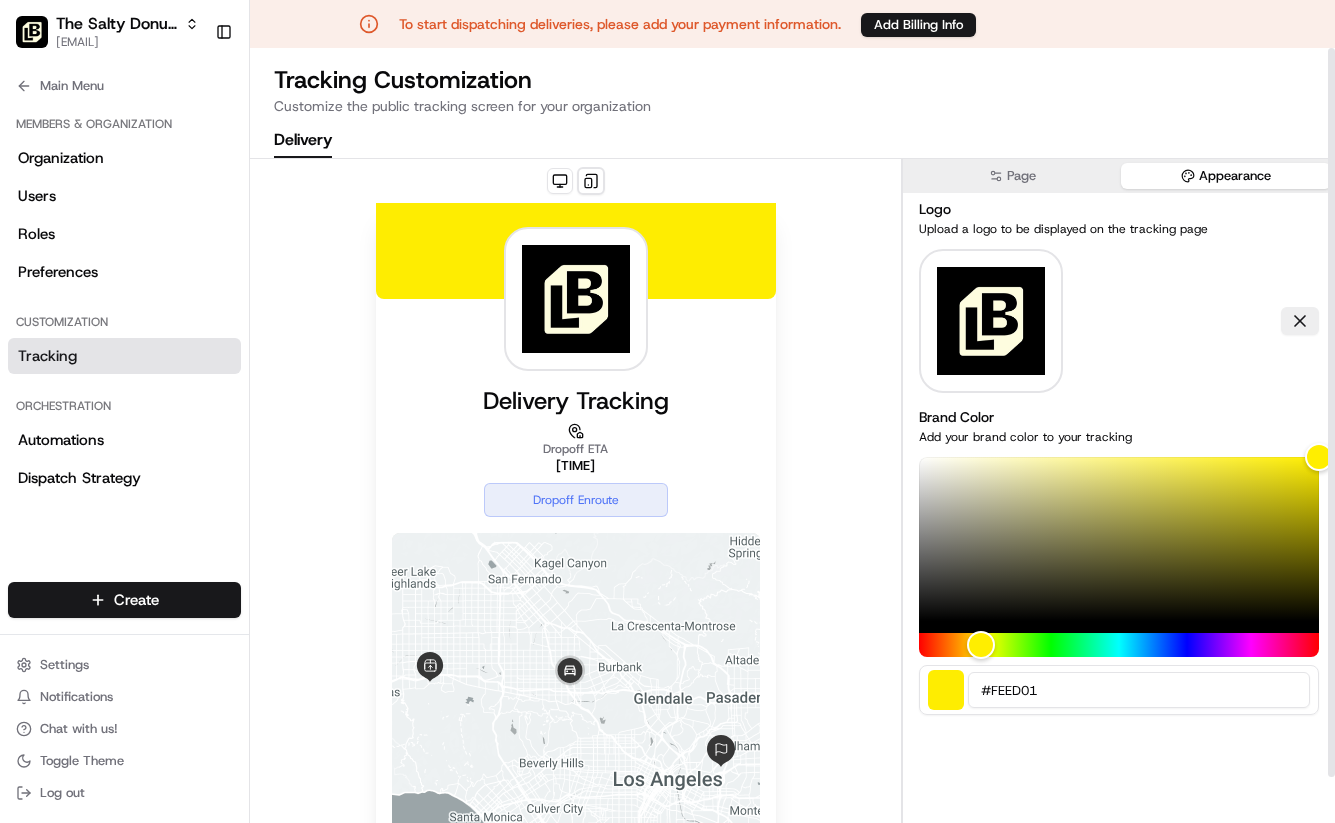 click on "Appearance" at bounding box center (1226, 176) 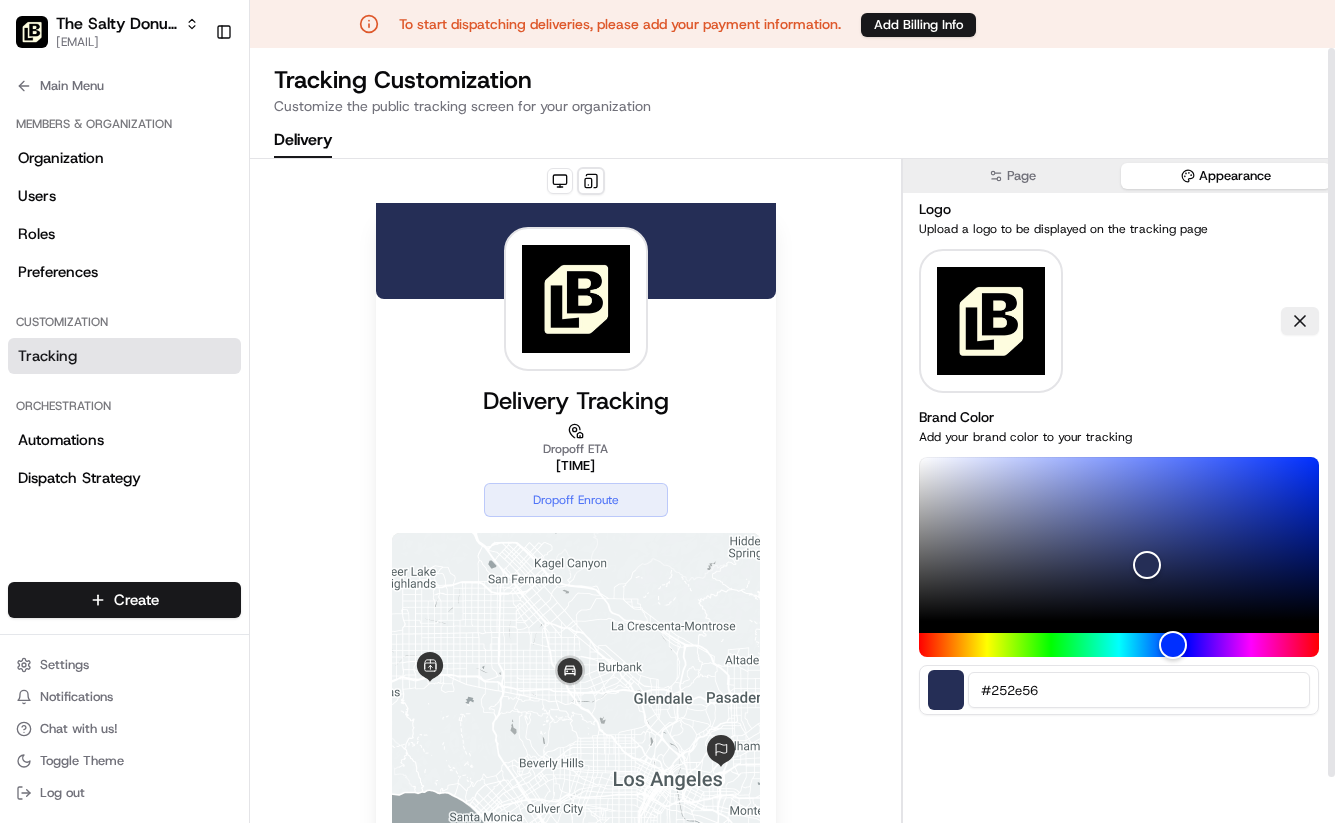 type on "#252e56" 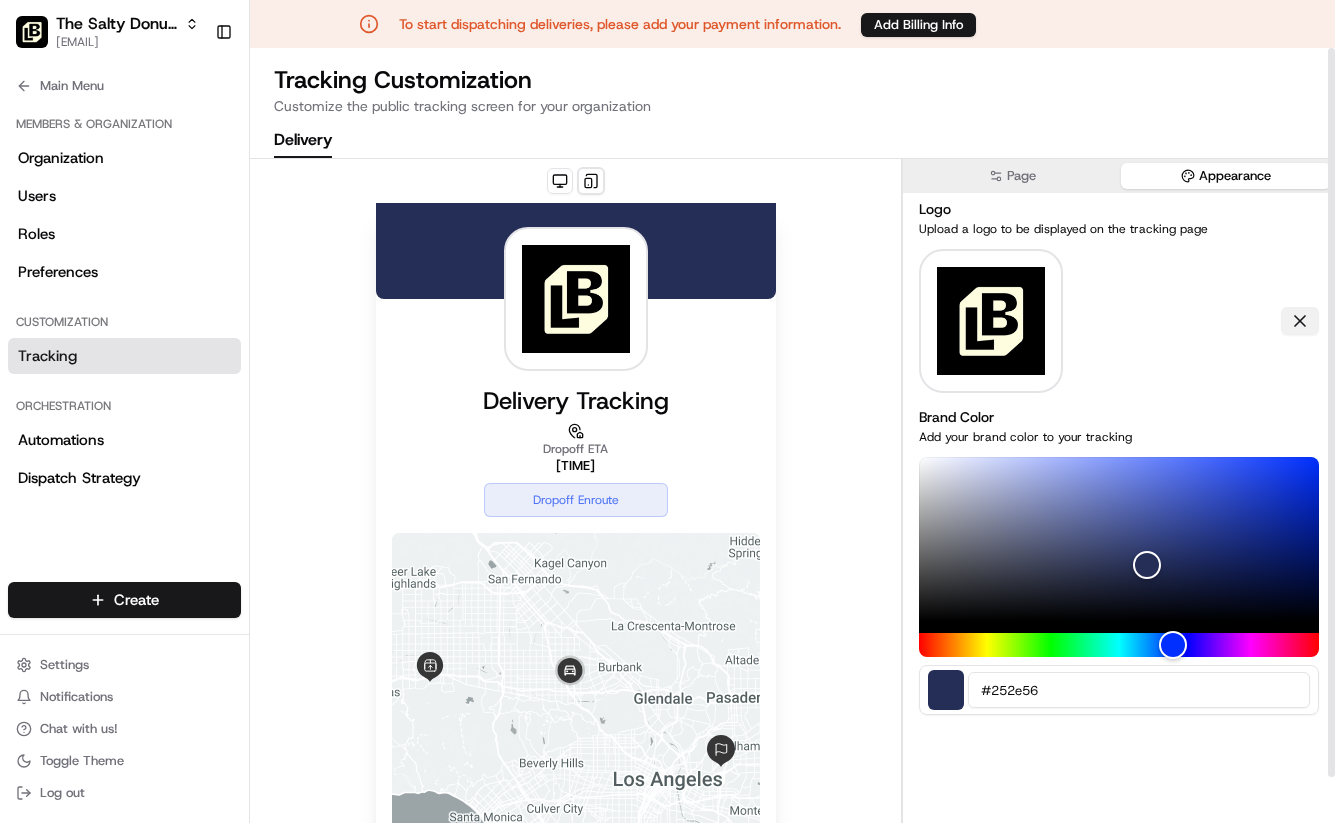 click at bounding box center (1300, 321) 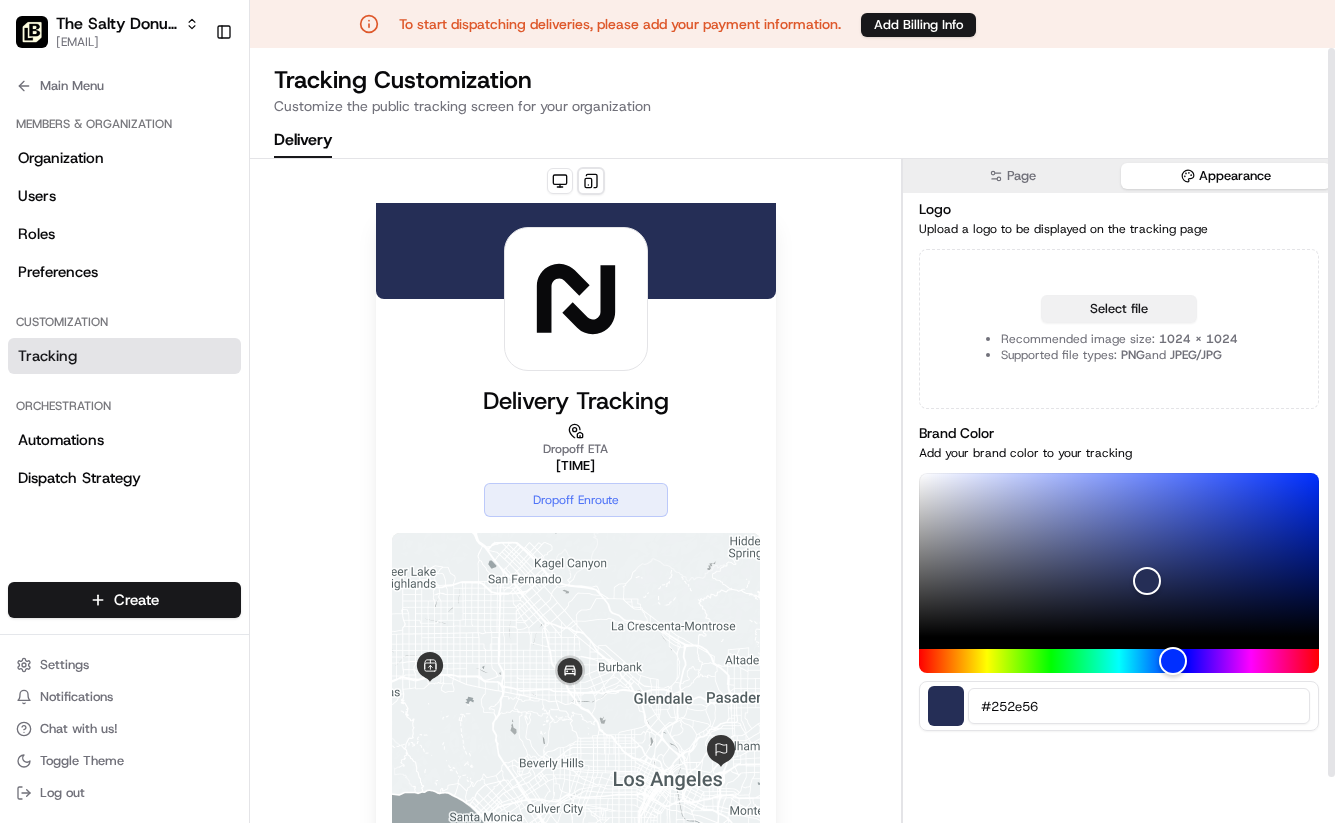 click on "Select file" at bounding box center [1119, 309] 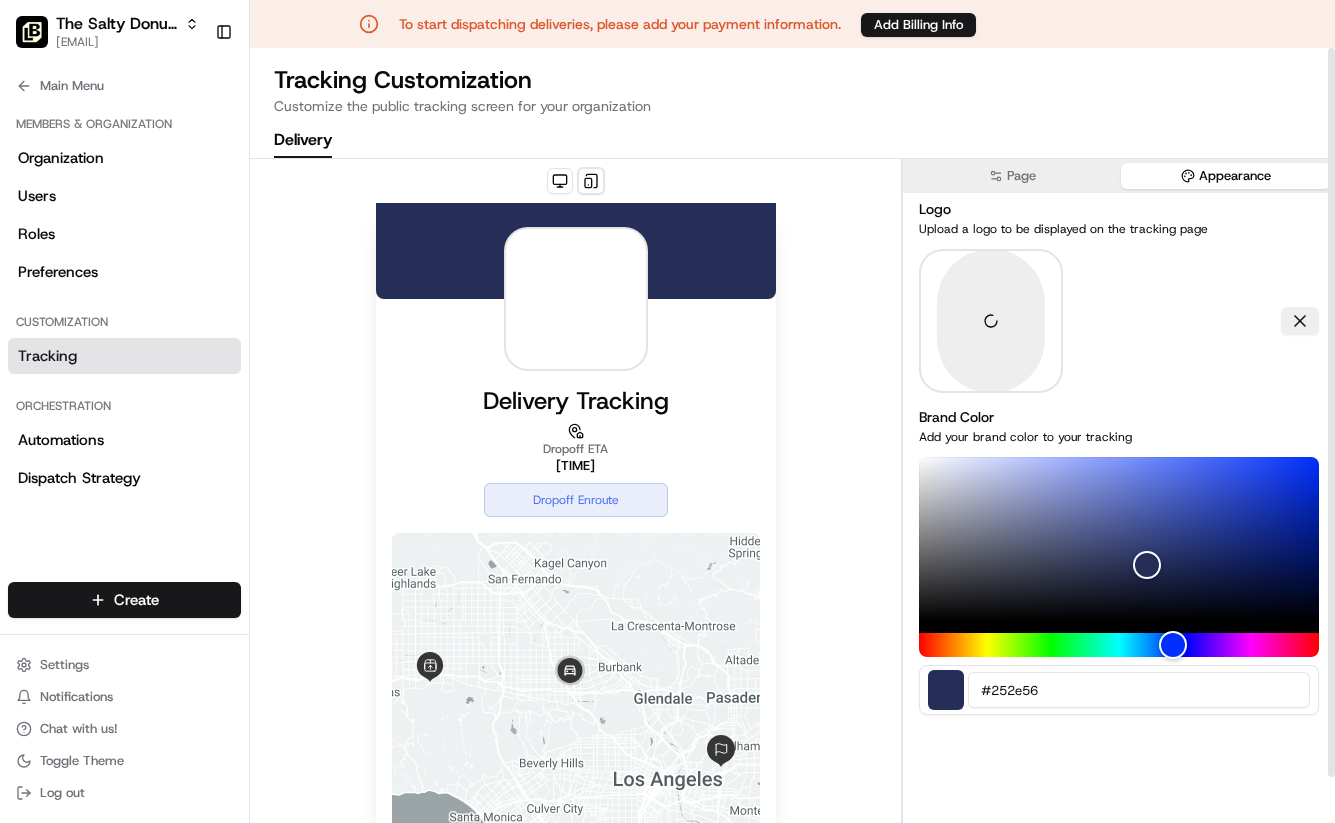 click on "Customize the public tracking screen for your organization" at bounding box center (792, 106) 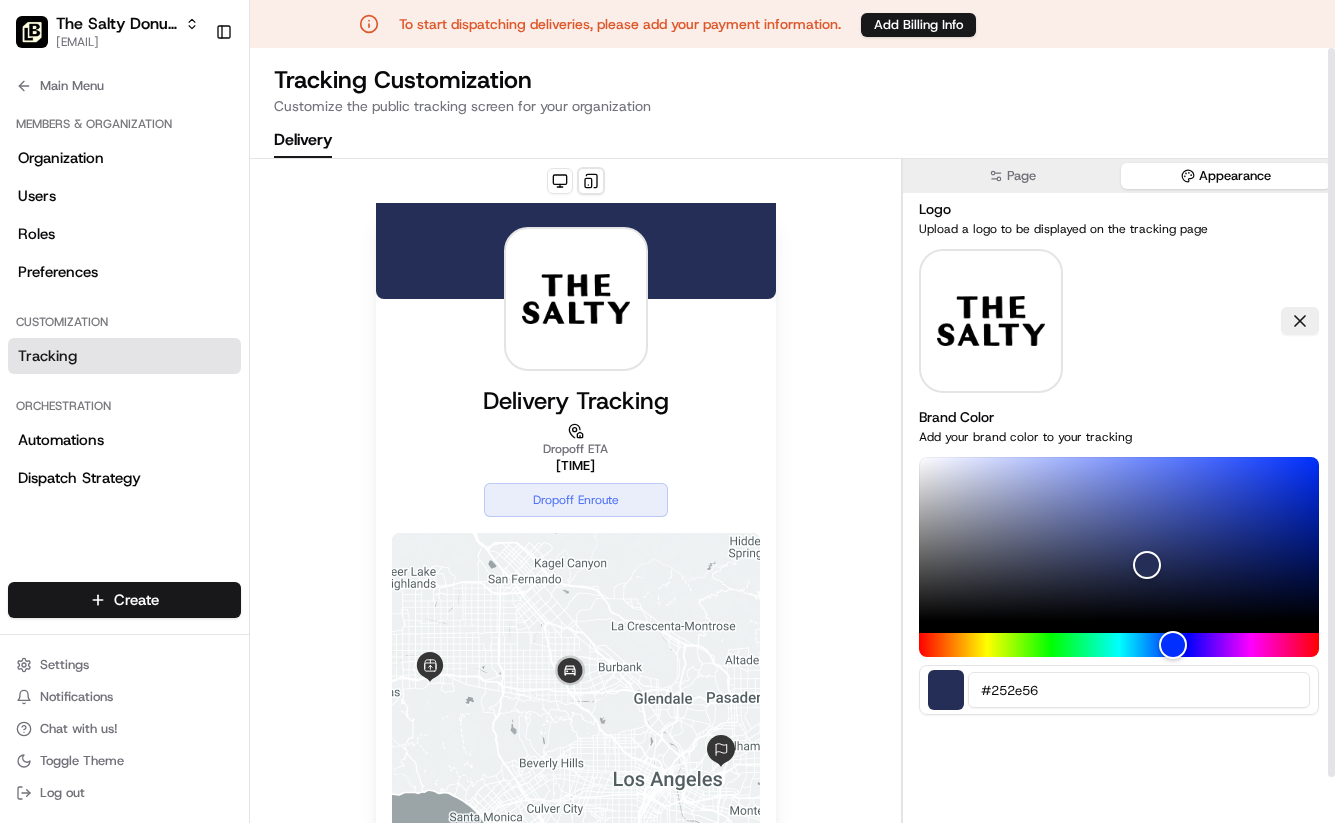 scroll, scrollTop: 49, scrollLeft: 0, axis: vertical 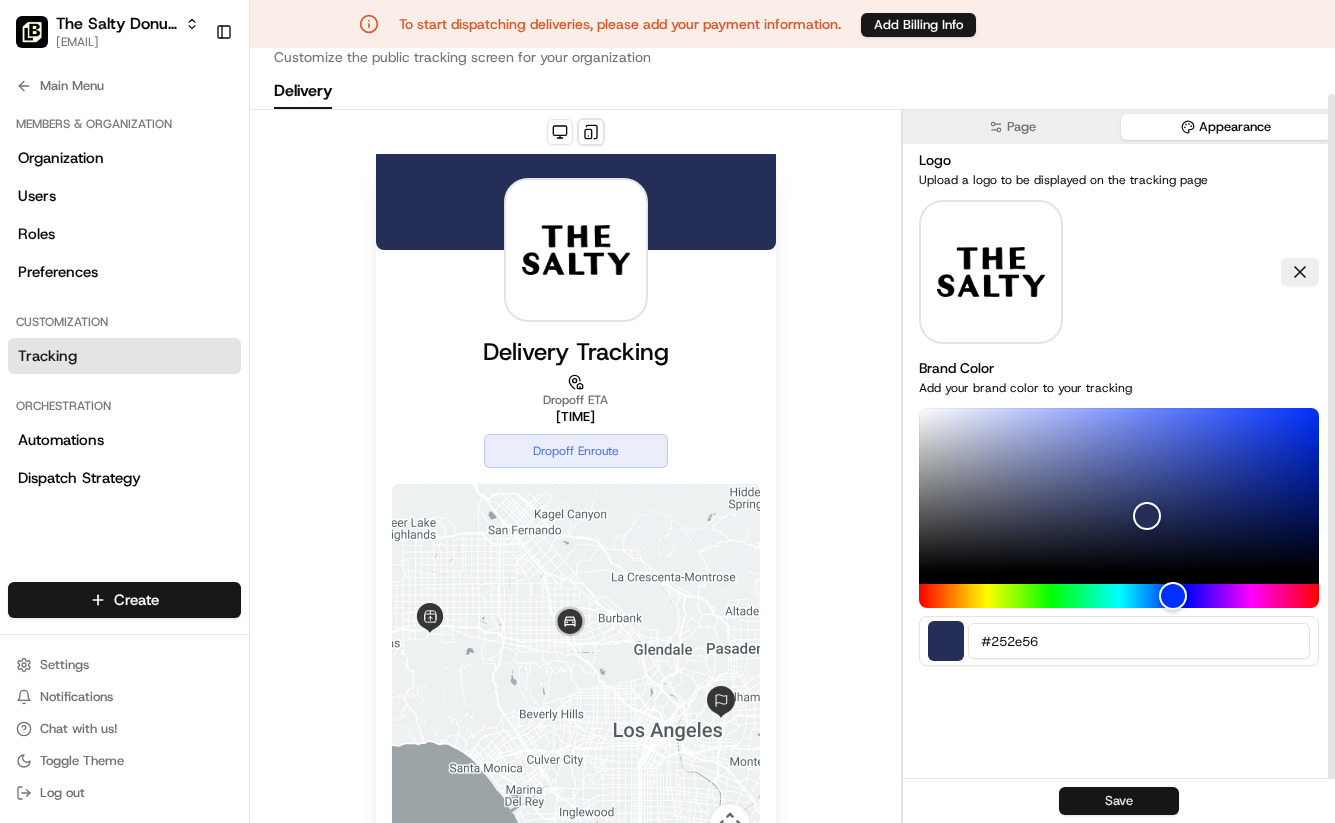 click on "Save" at bounding box center (1119, 801) 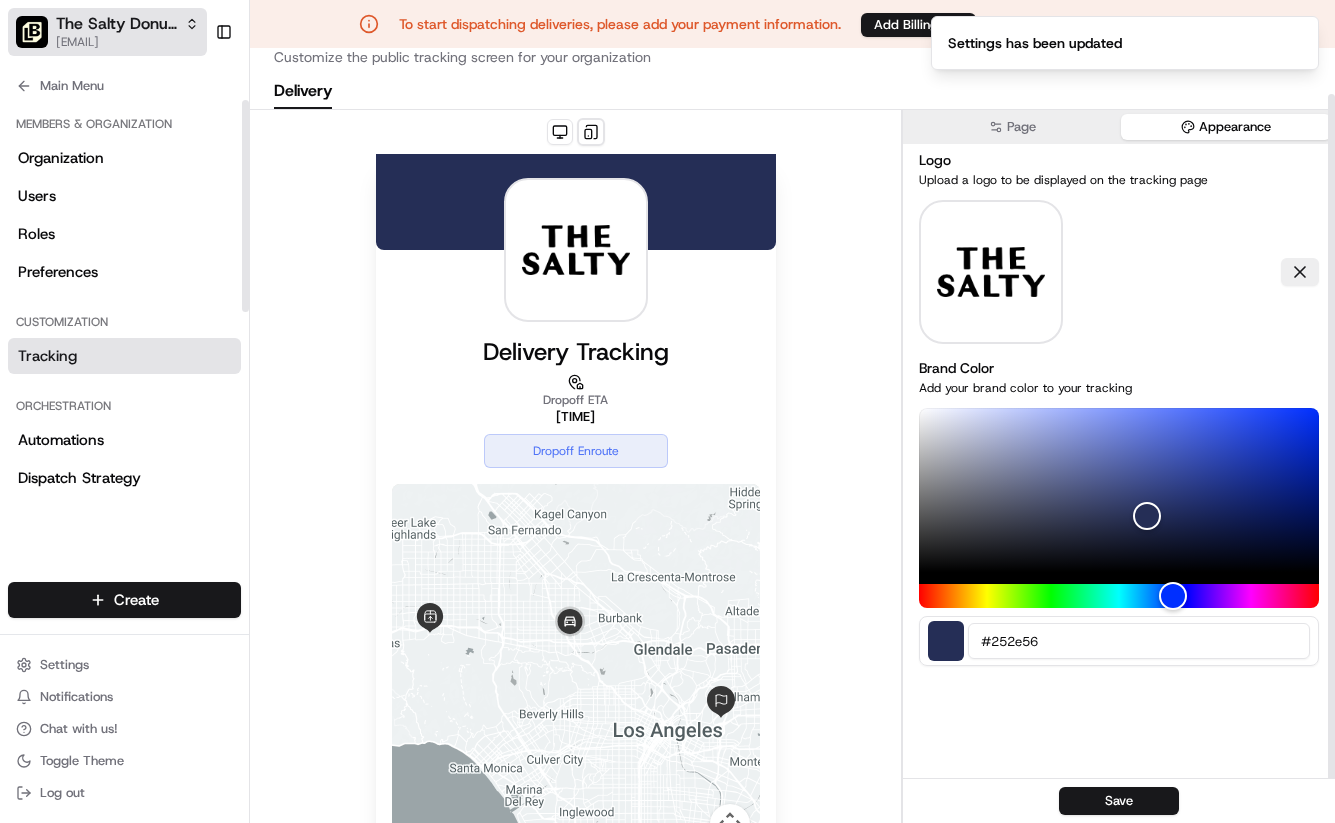 click on "The Salty Donut (Virginia Highlands)" at bounding box center [116, 24] 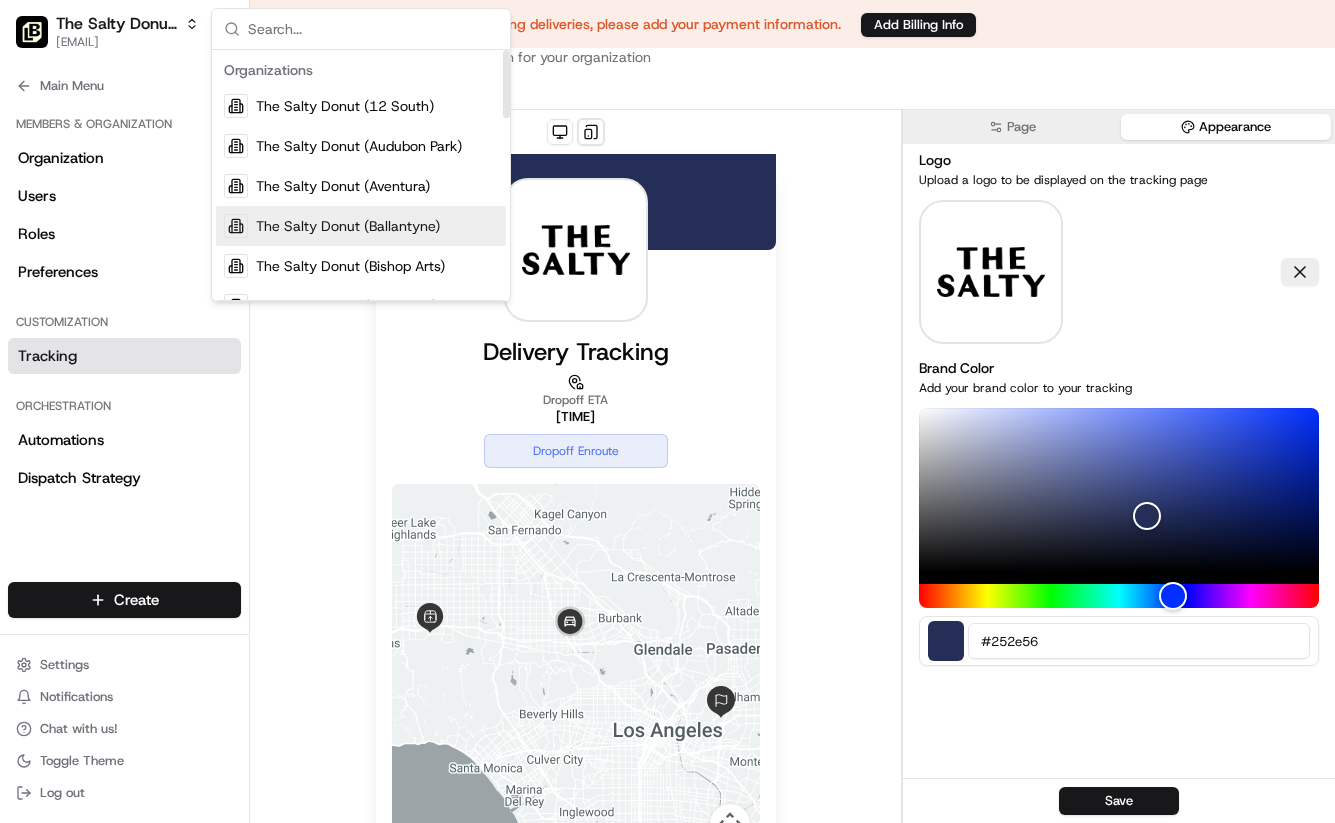 scroll, scrollTop: 670, scrollLeft: 0, axis: vertical 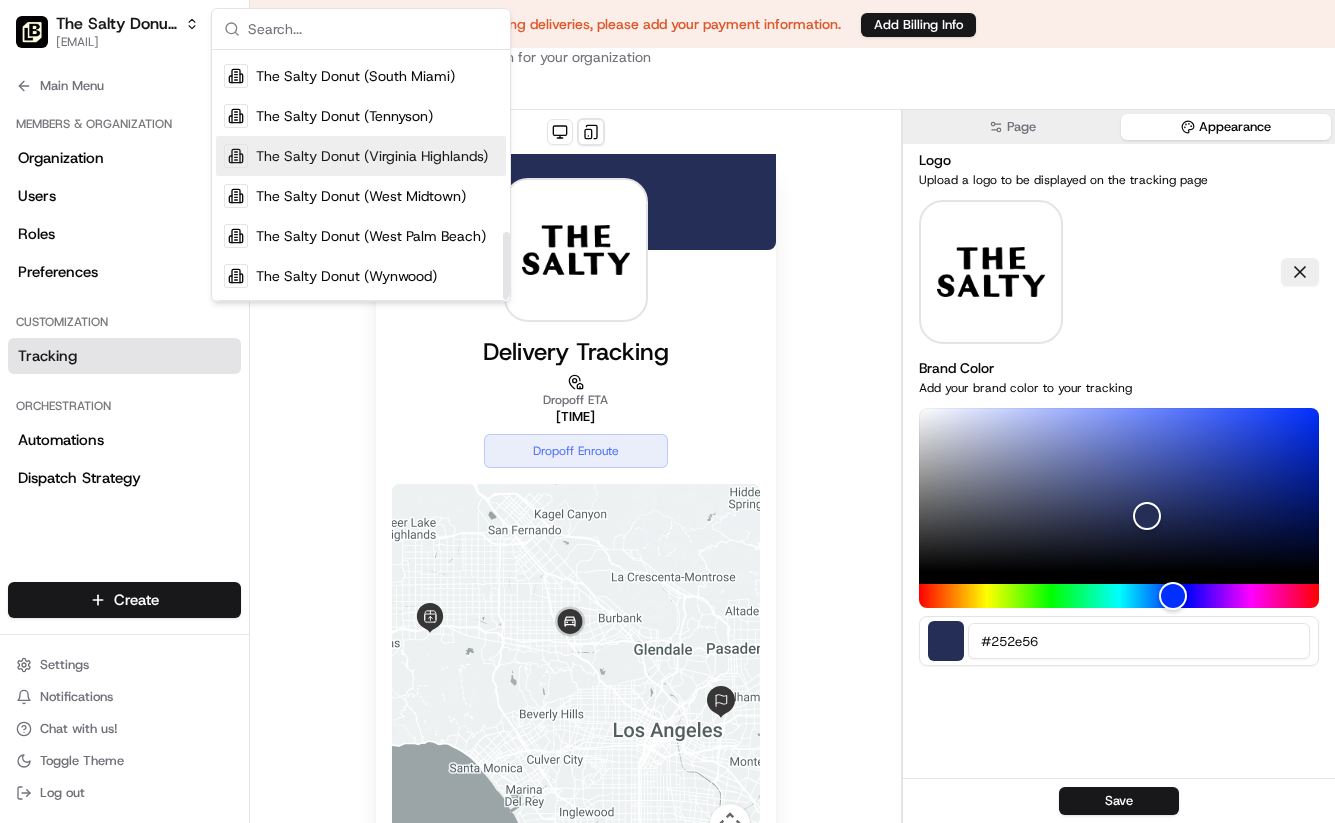 click on "The Salty Donut (Virginia Highlands)" at bounding box center [372, 156] 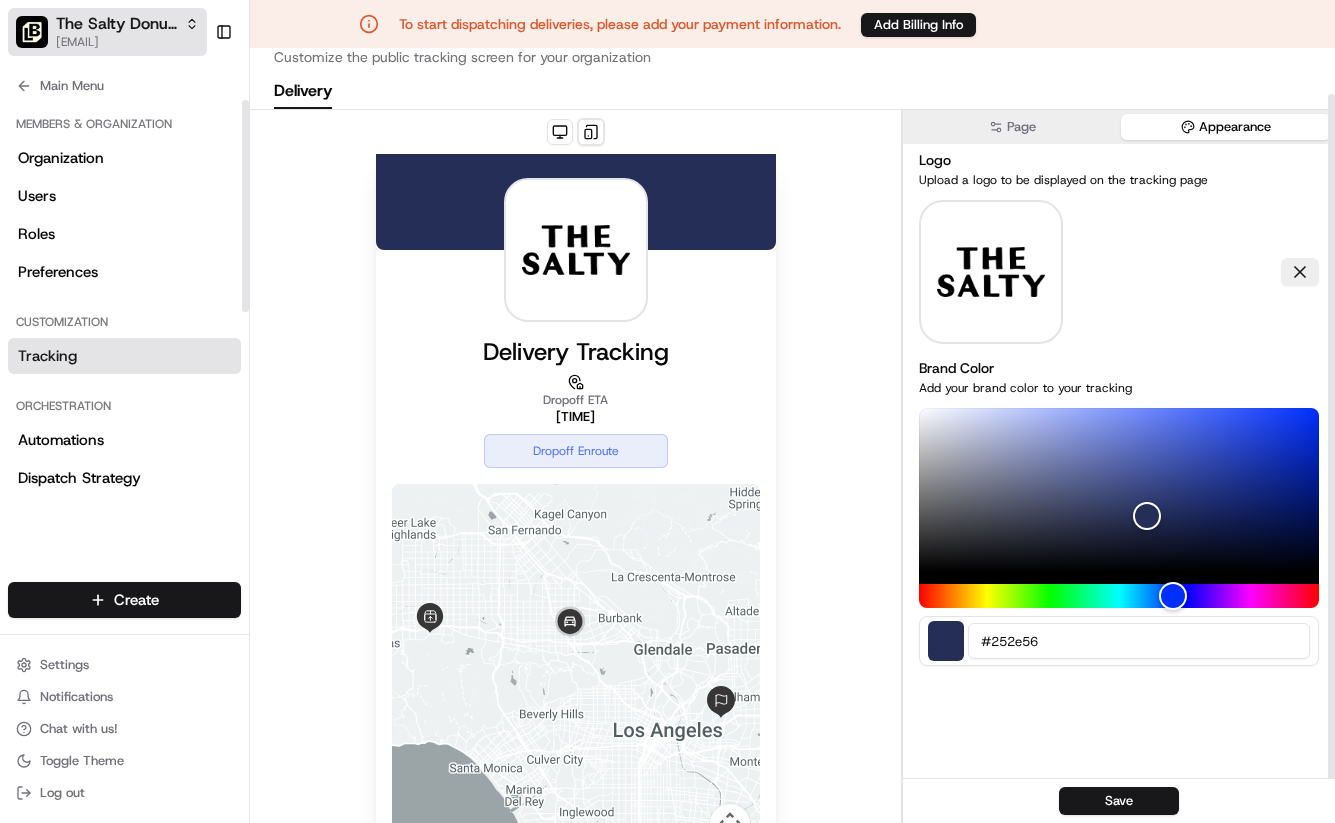 click on "The Salty Donut (Virginia Highlands)" at bounding box center [127, 24] 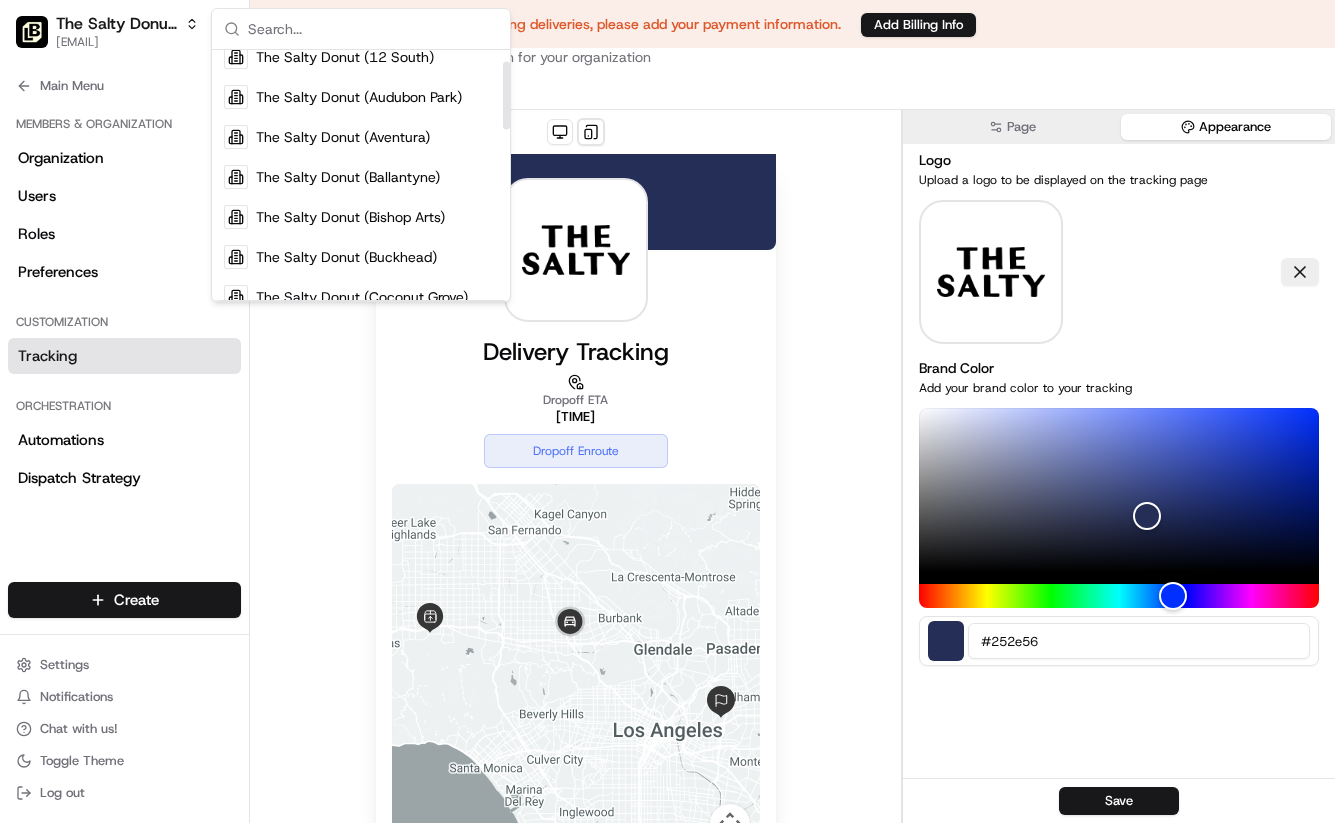 scroll, scrollTop: 23, scrollLeft: 0, axis: vertical 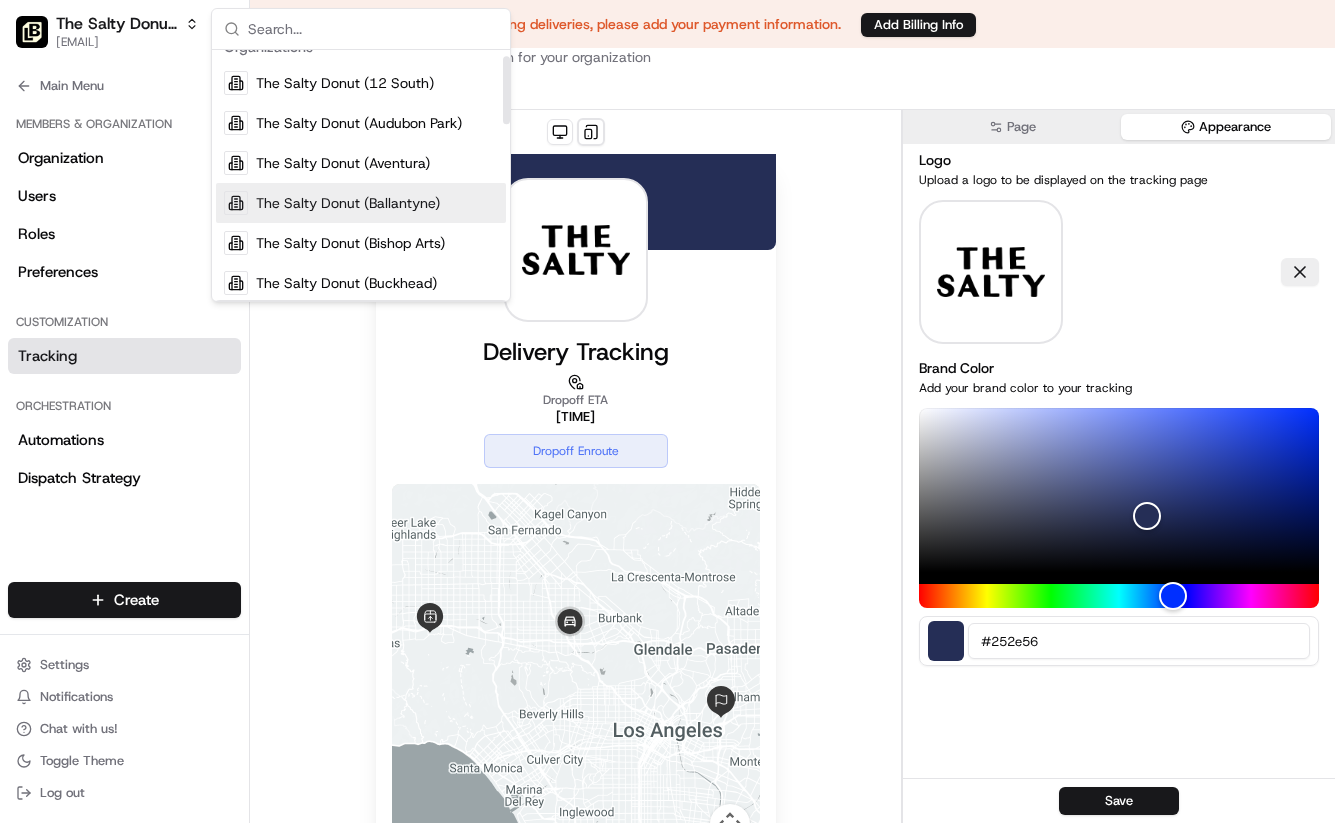 click on "The Salty Donut (Ballantyne)" at bounding box center [348, 203] 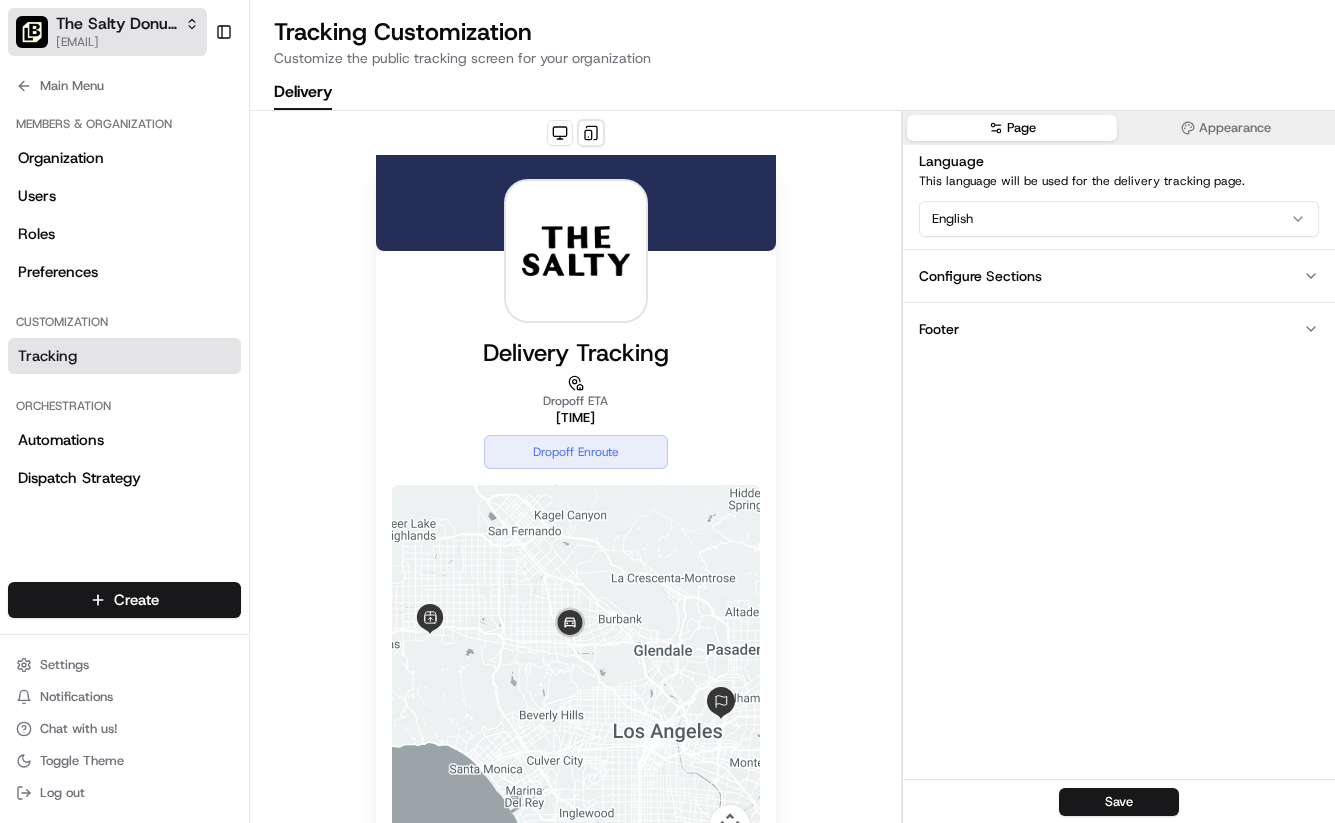 click on "The Salty Donut ([LOCATION]) [EMAIL]" at bounding box center (107, 32) 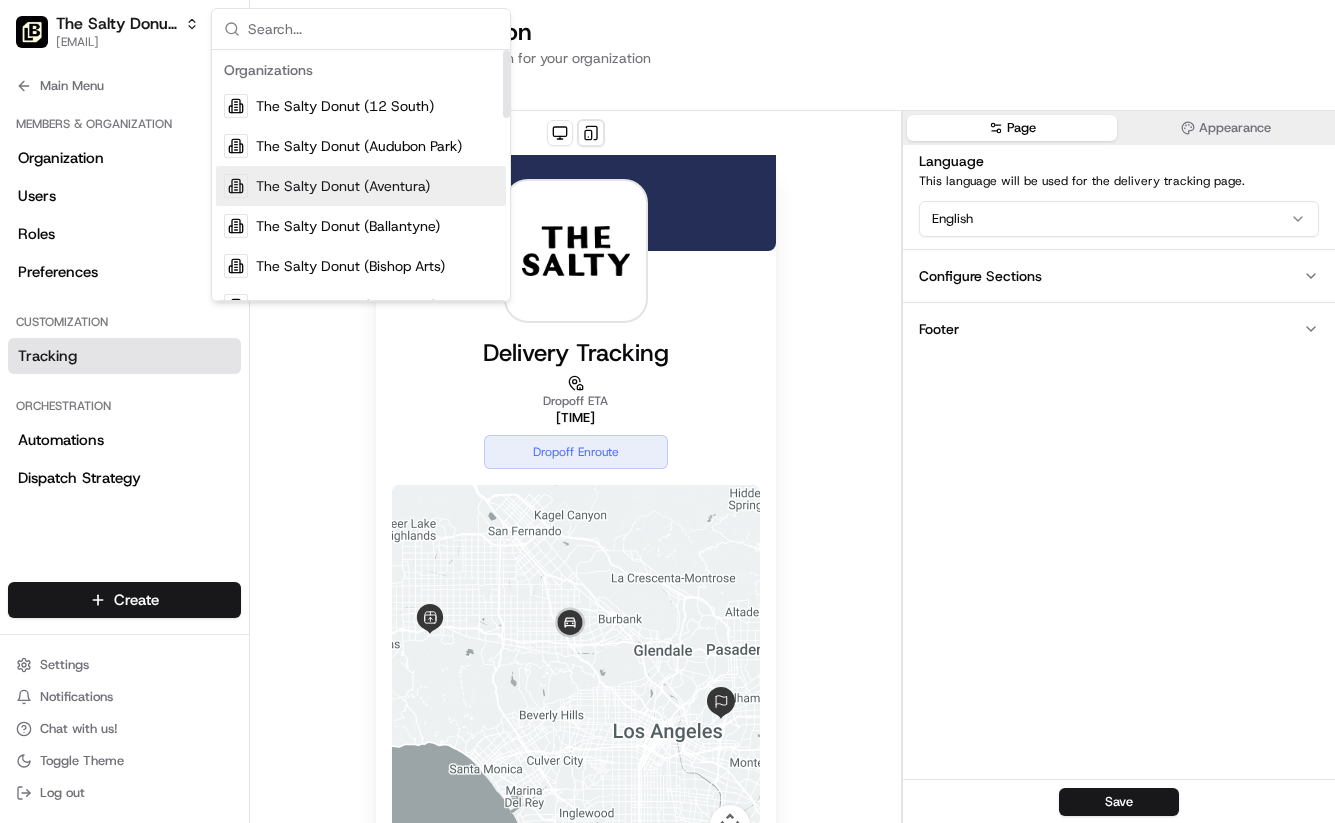 click on "The Salty Donut (Aventura)" at bounding box center [361, 186] 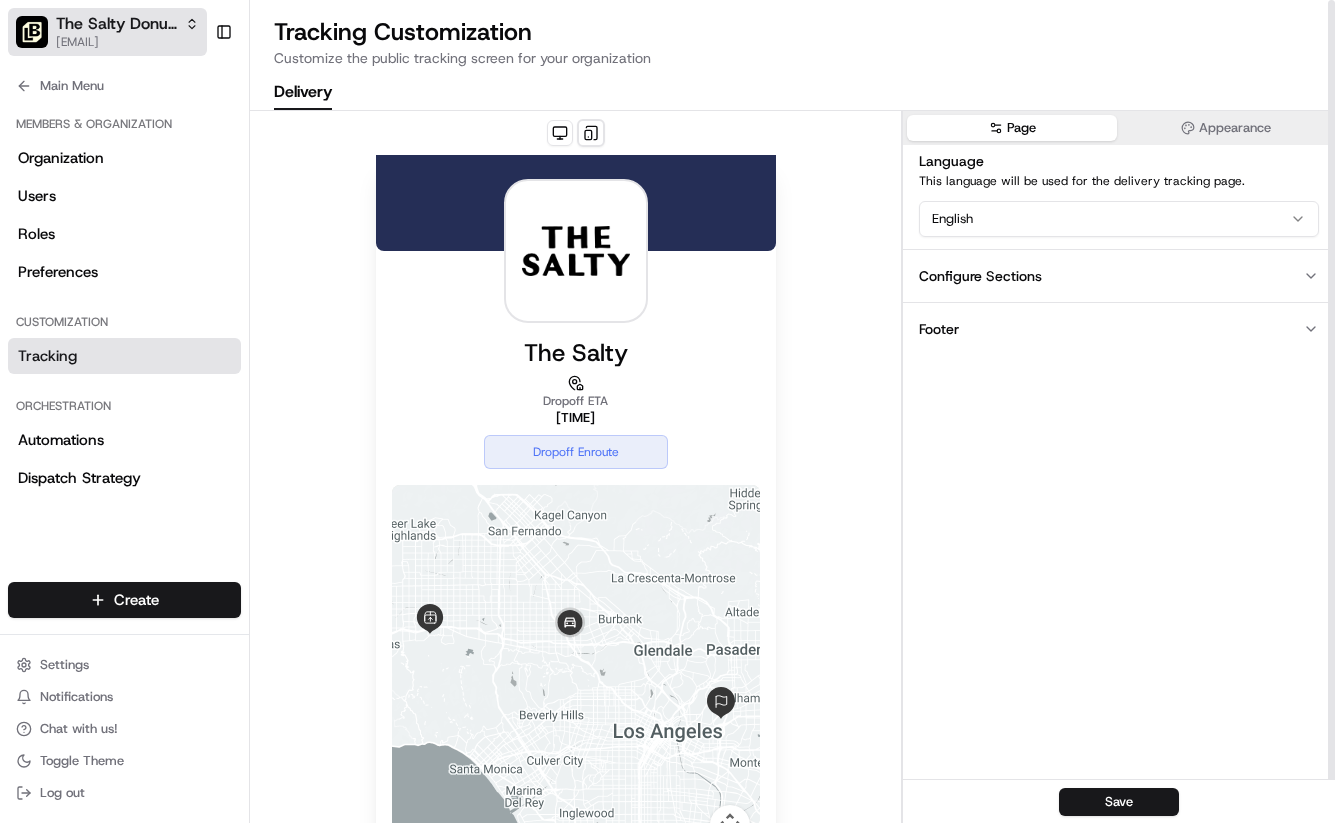 click on "The Salty Donut (Aventura)" at bounding box center [116, 24] 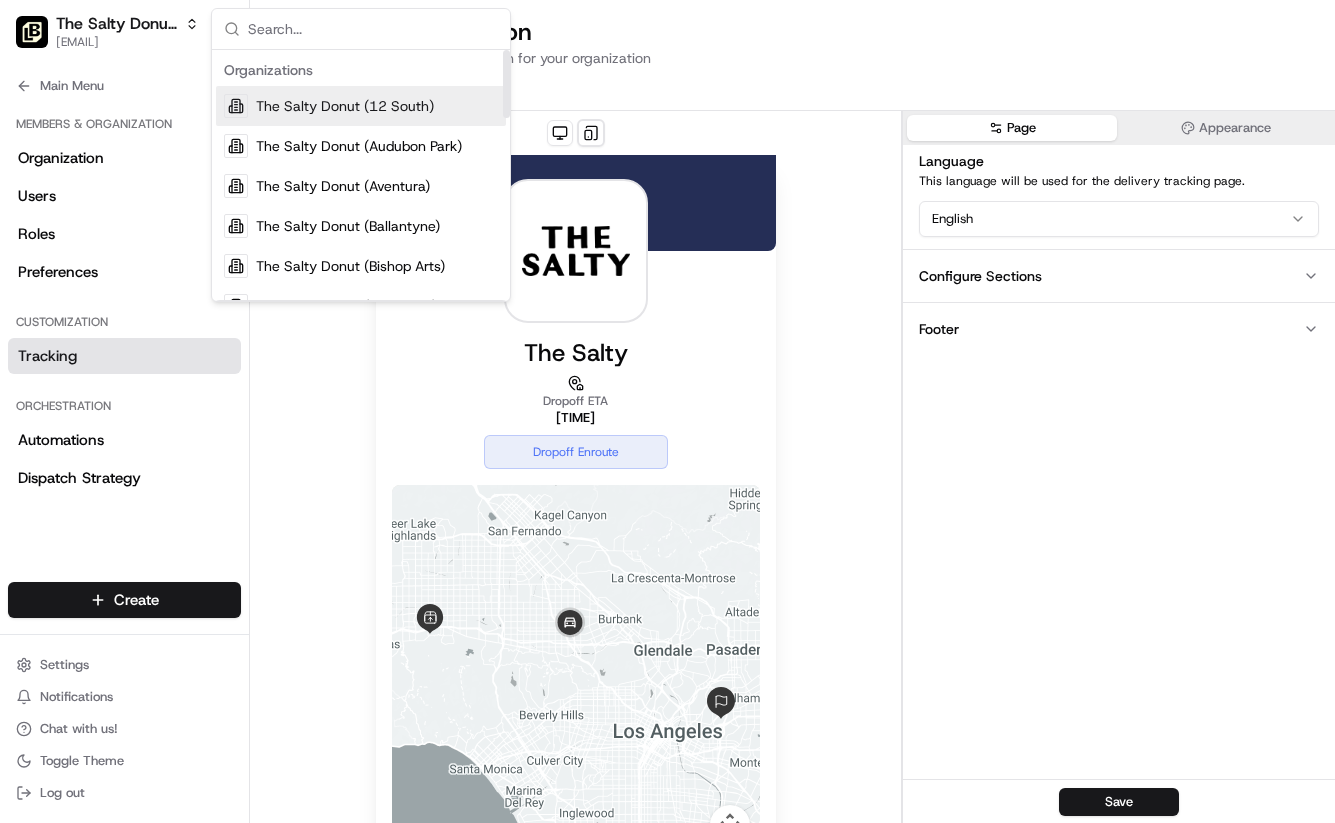 click on "The Salty Donut (12 South)" at bounding box center (345, 106) 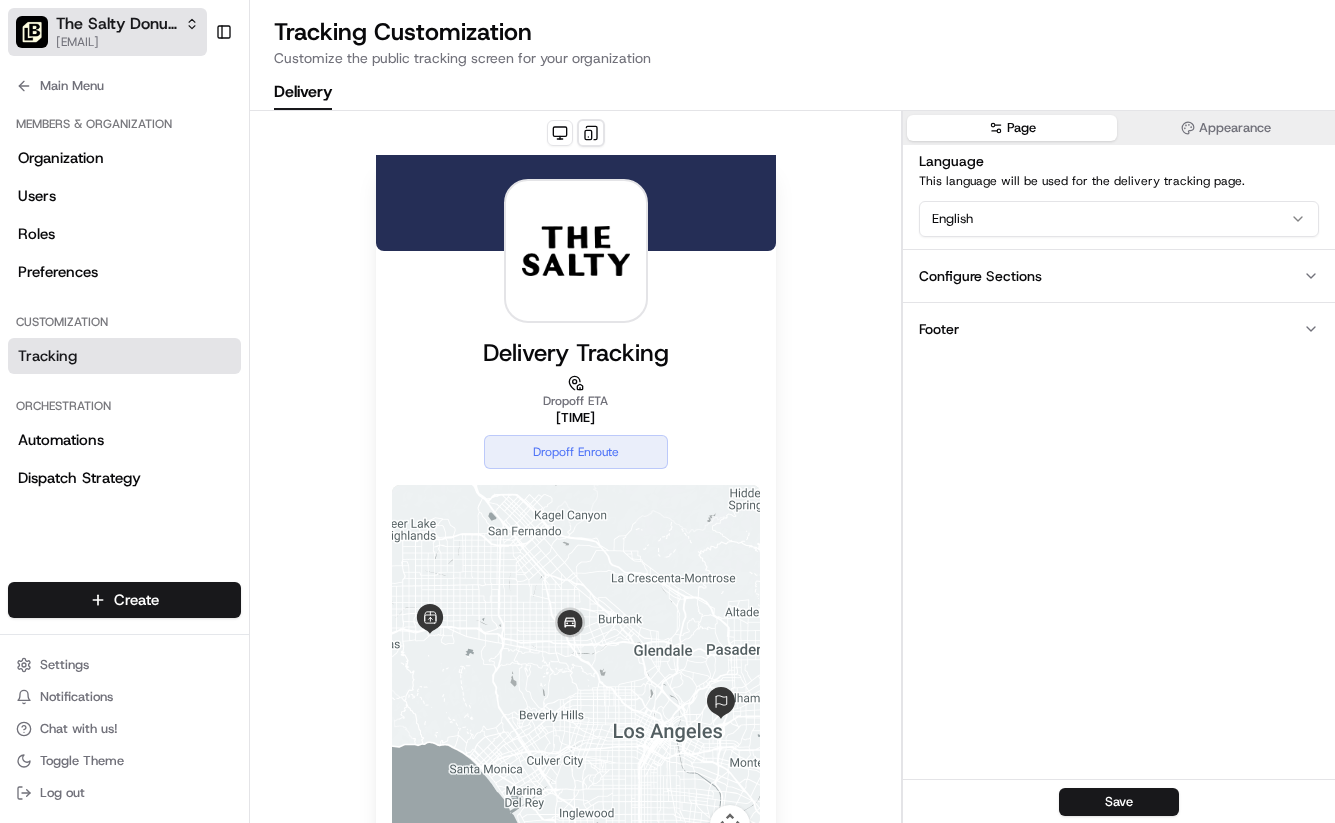 click on "[EMAIL]" at bounding box center [127, 42] 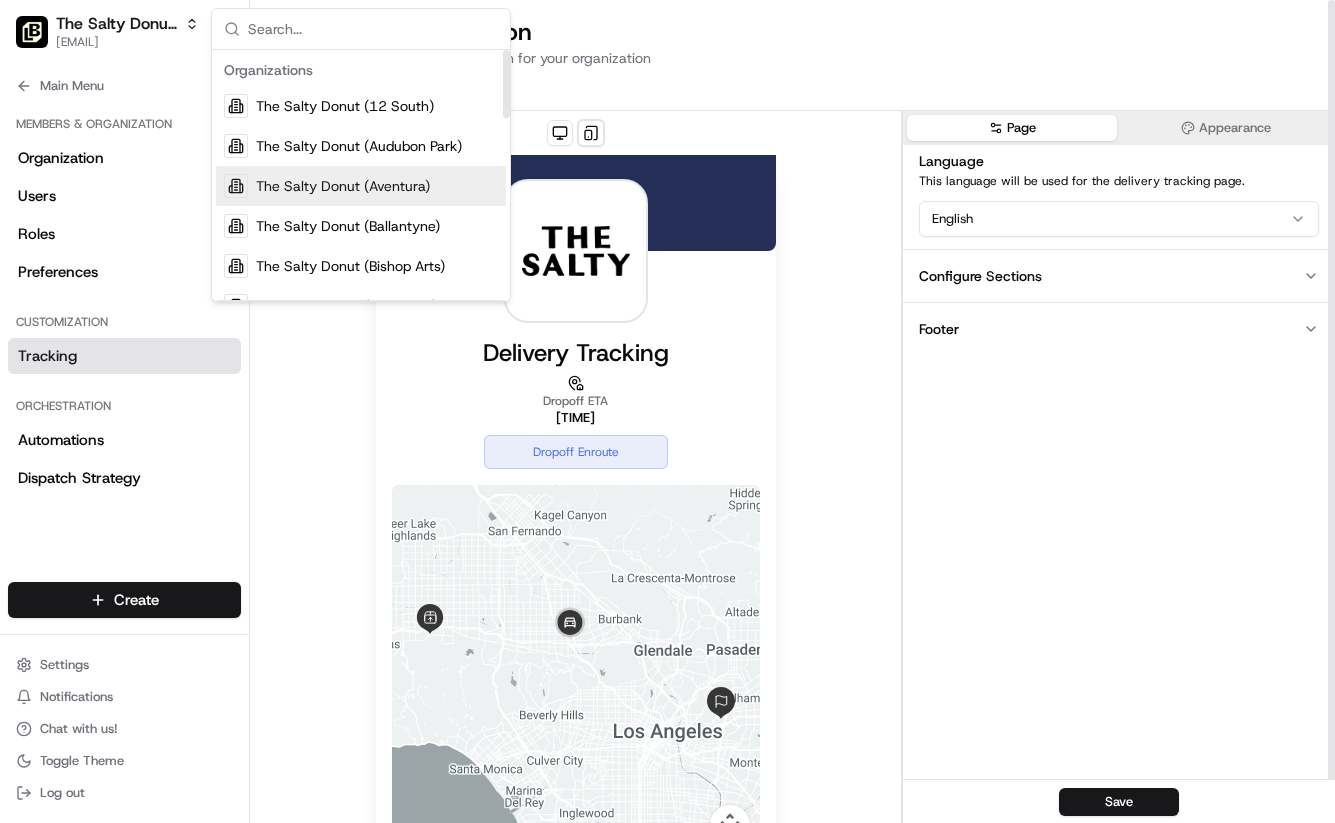 click on "Footer" at bounding box center [1119, 328] 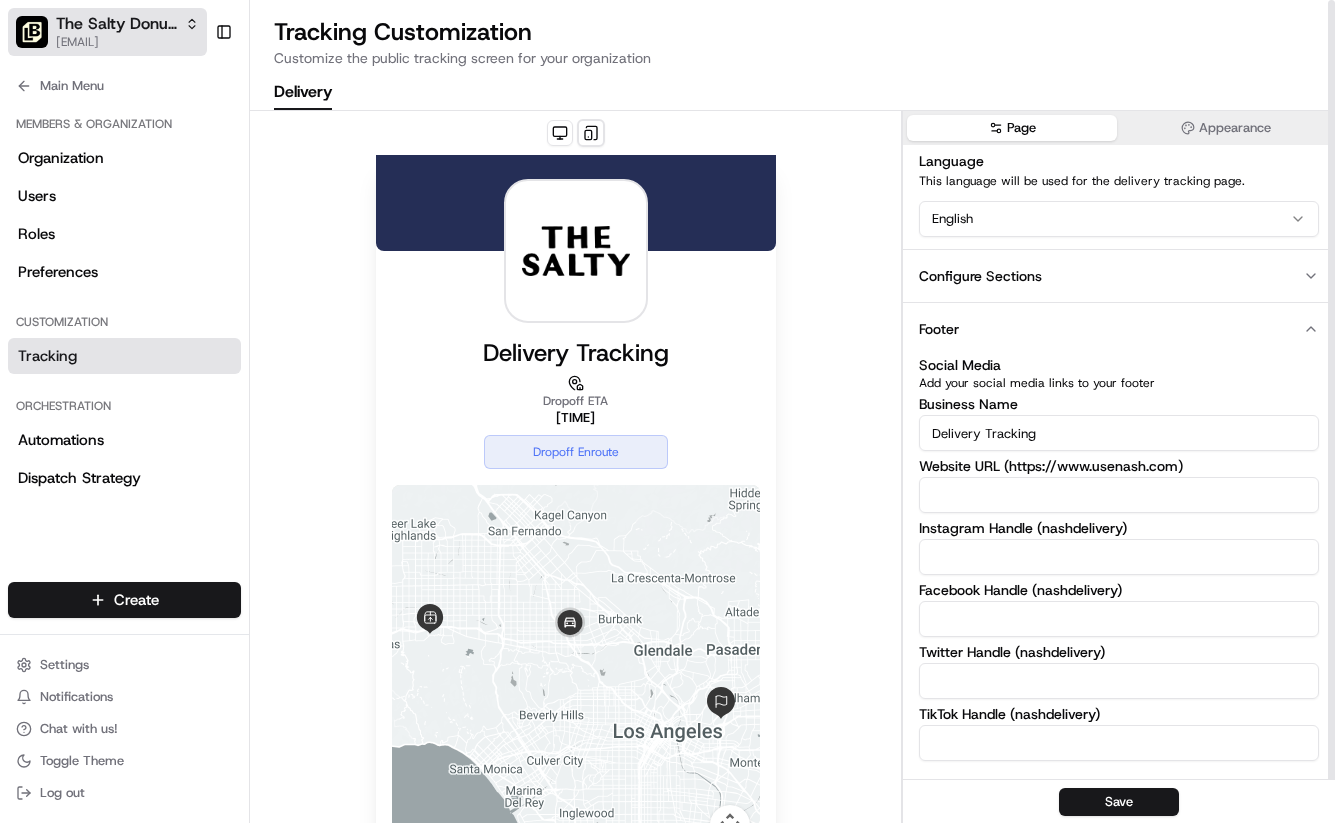 click on "The Salty Donut (12 South)" at bounding box center [116, 24] 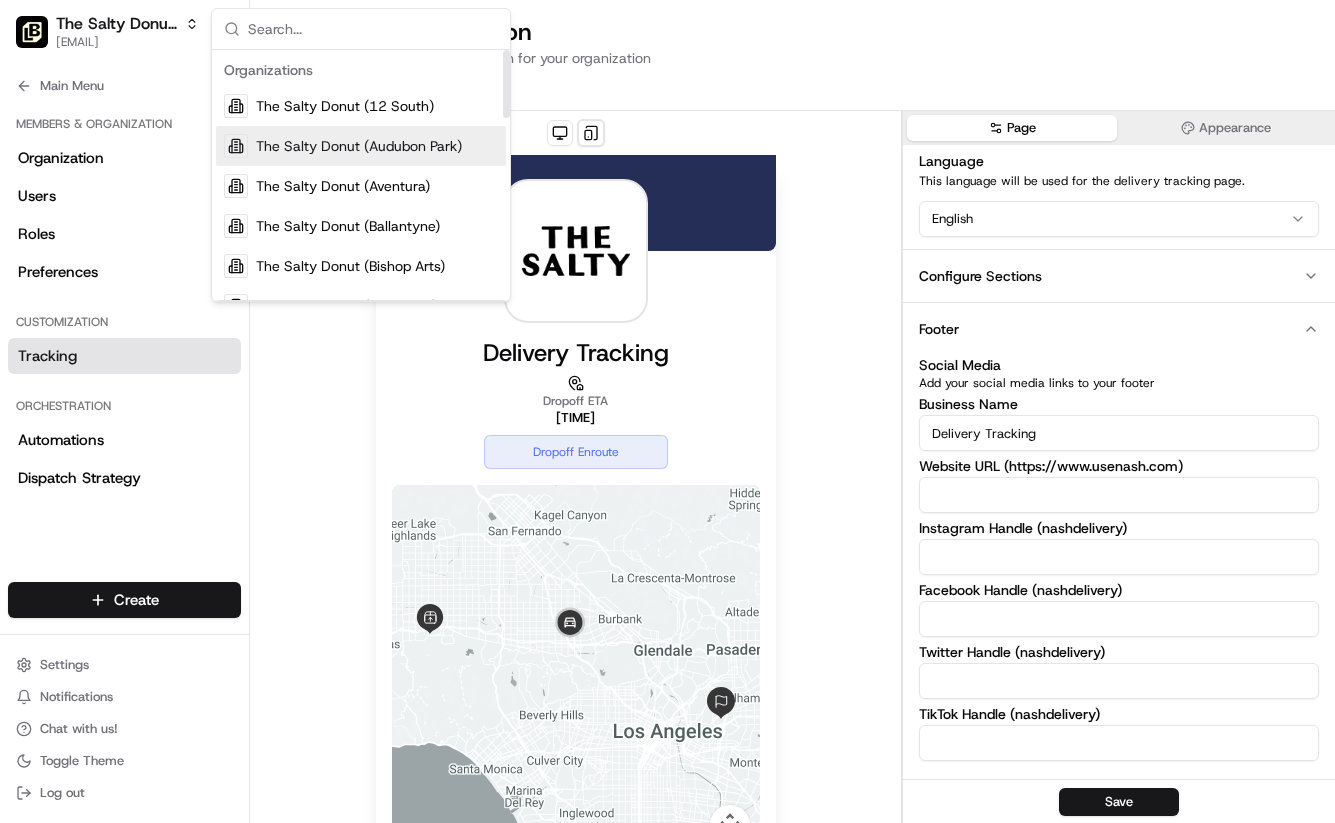 click on "The Salty Donut (Audubon Park)" at bounding box center (359, 146) 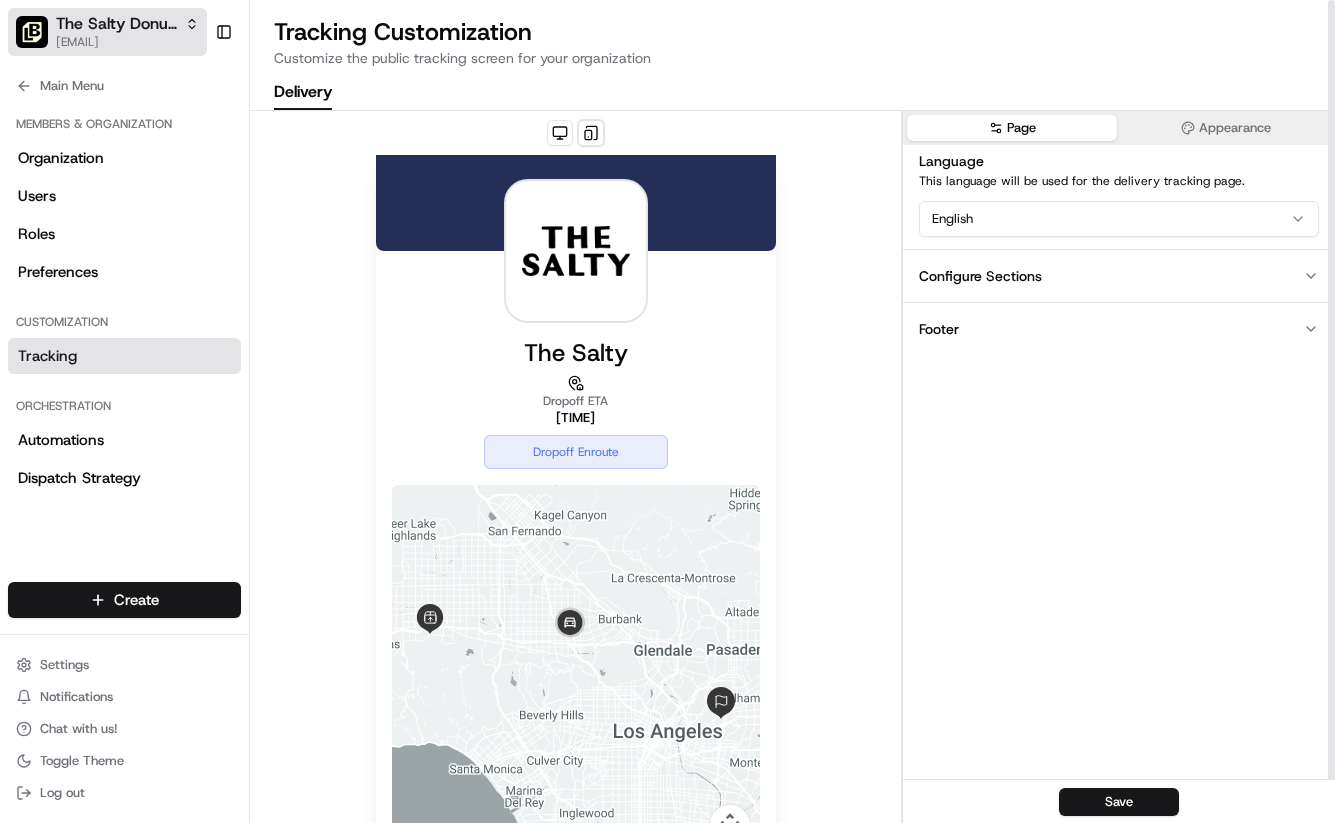click on "[EMAIL]" at bounding box center (127, 42) 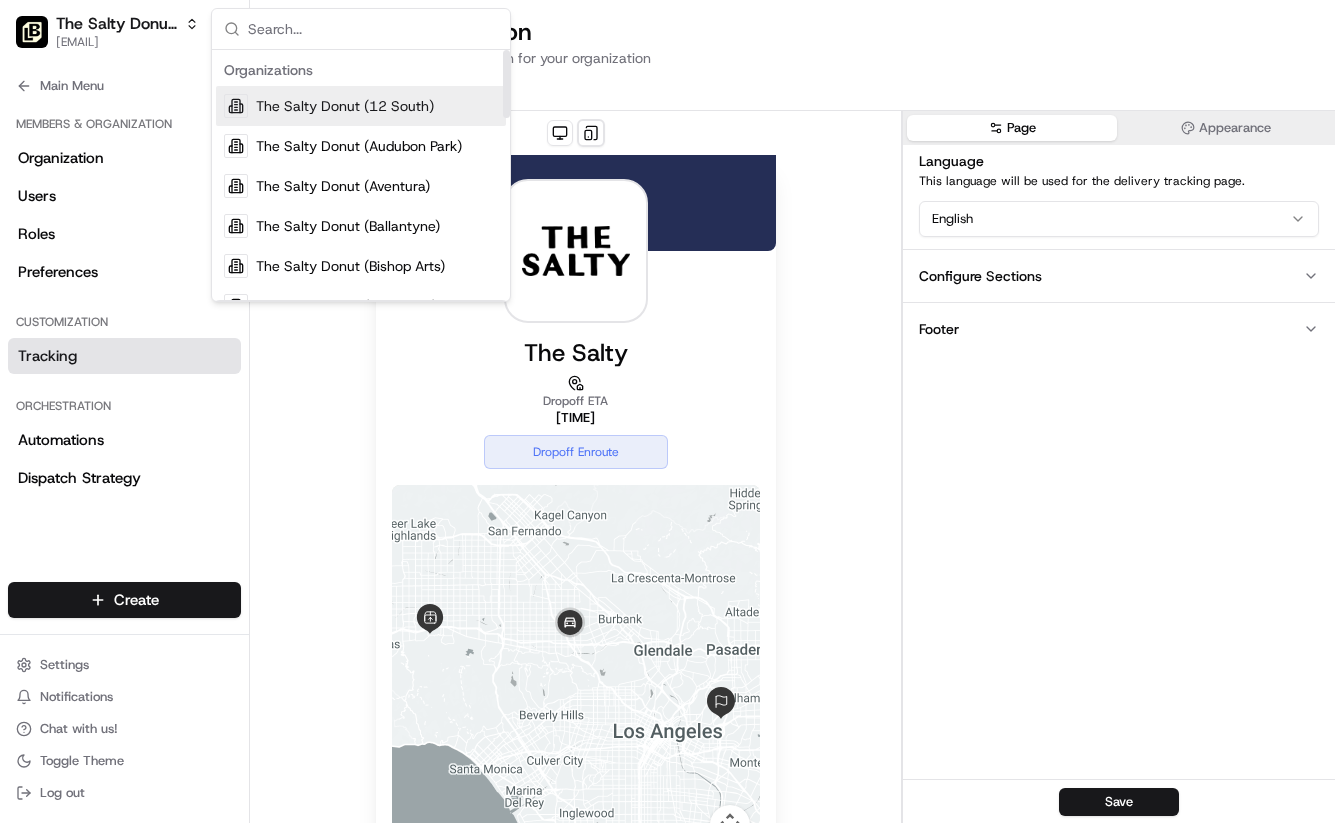 click on "The Salty Donut (12 South)" at bounding box center (345, 106) 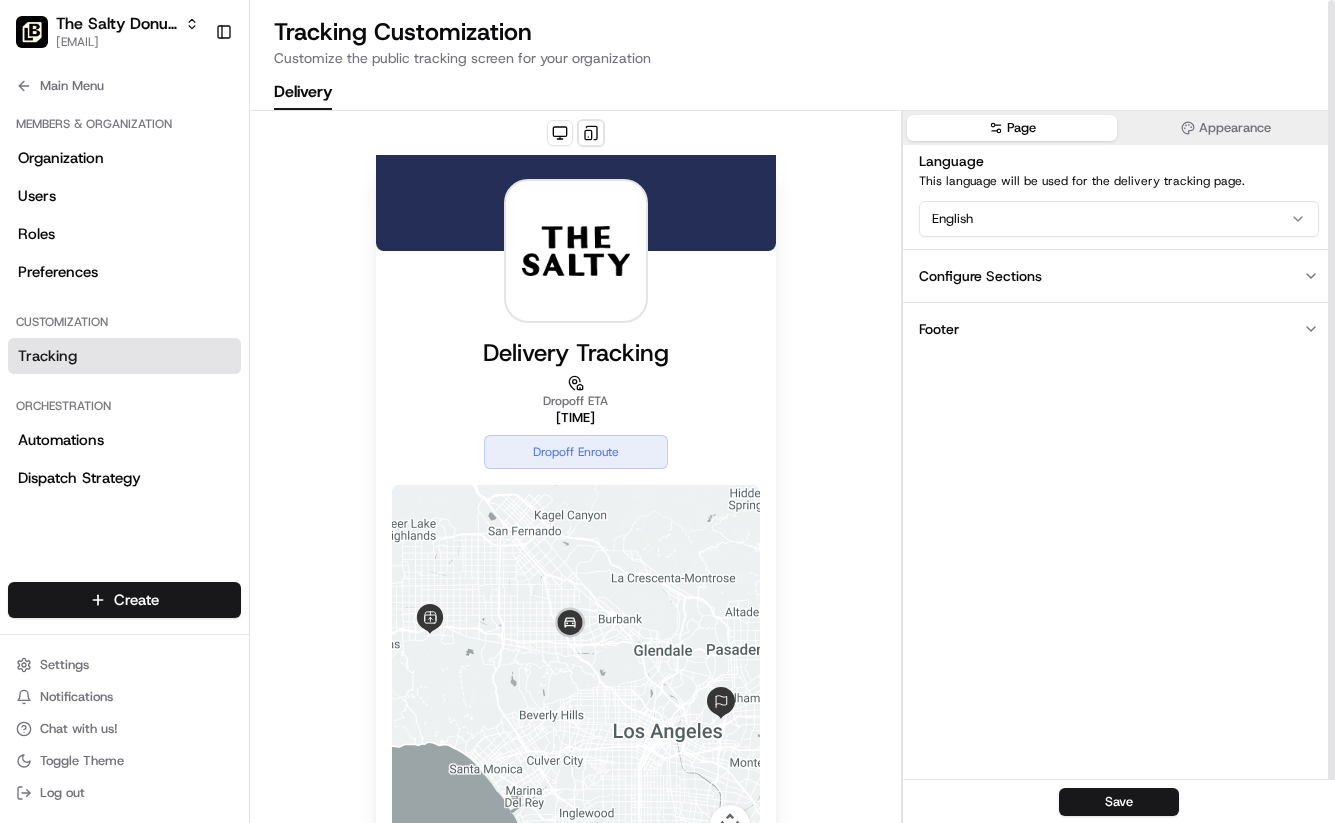 click on "Configure Sections" at bounding box center [980, 276] 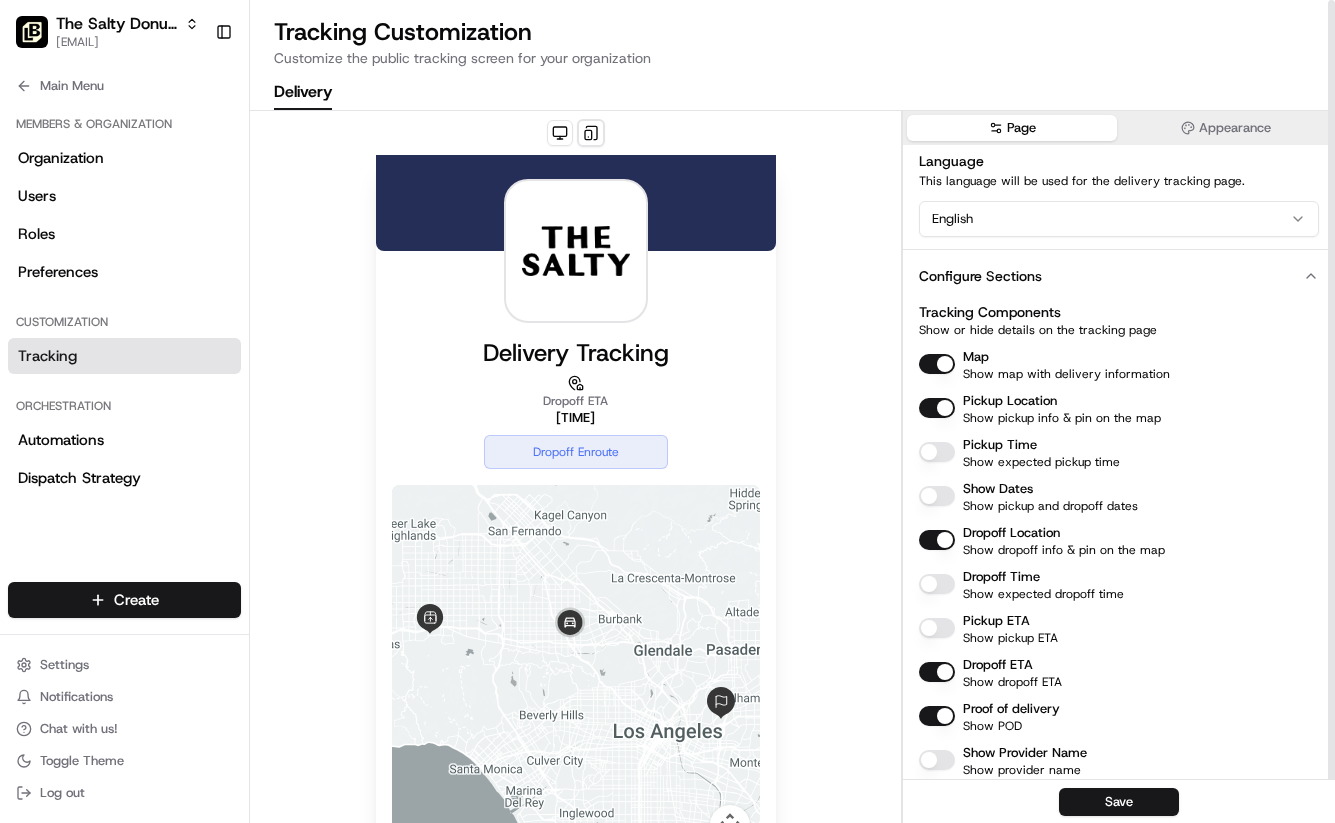 click on "Configure Sections" at bounding box center [980, 276] 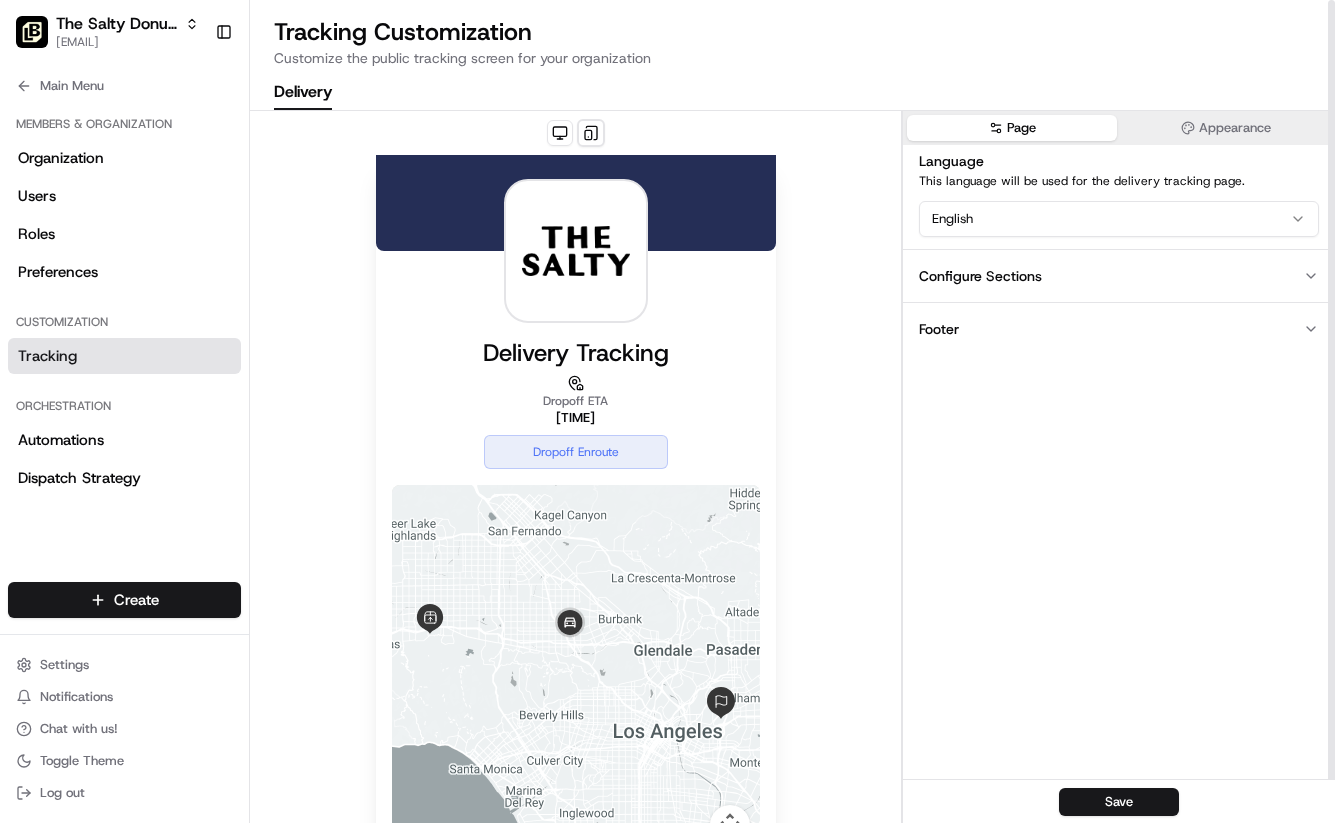 click on "Footer" at bounding box center (1119, 328) 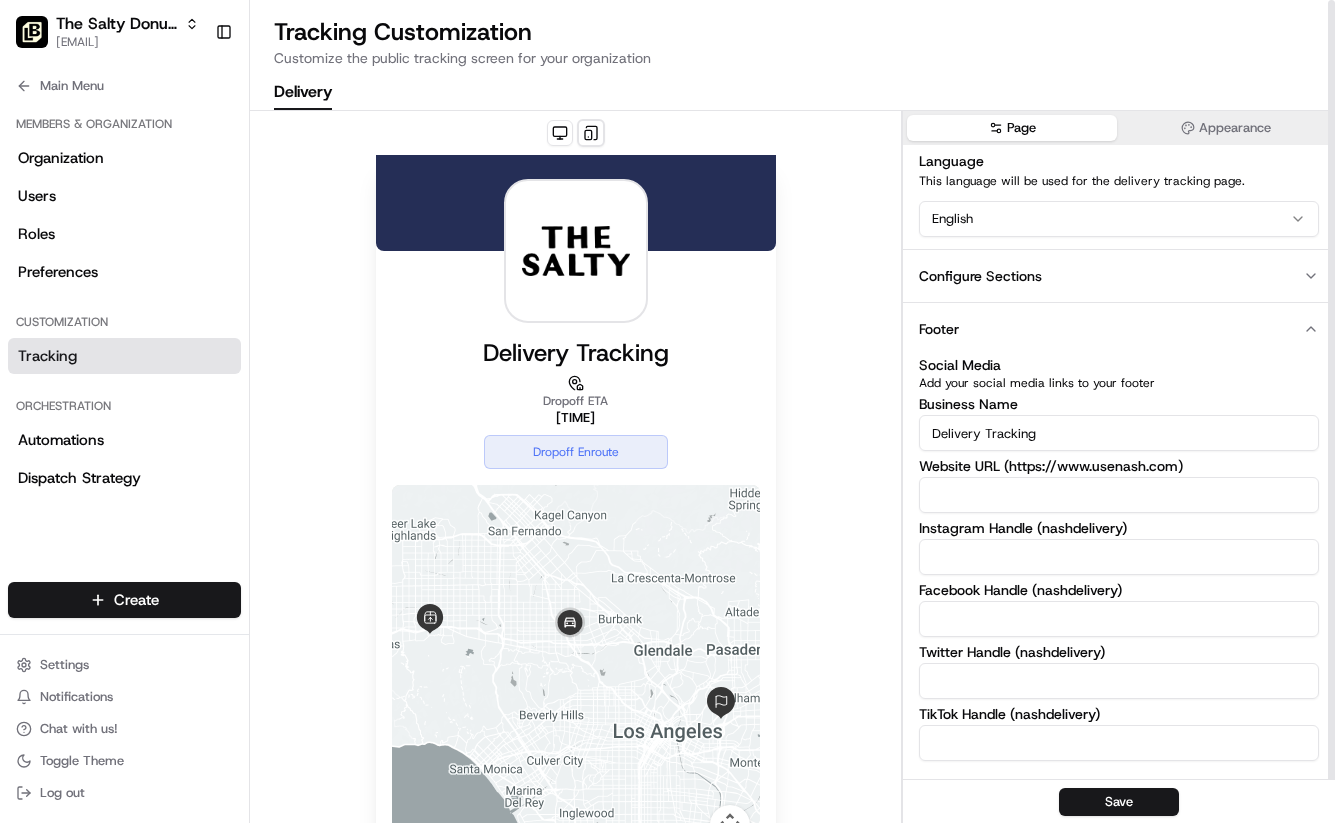 click on "Delivery Tracking" at bounding box center (1119, 433) 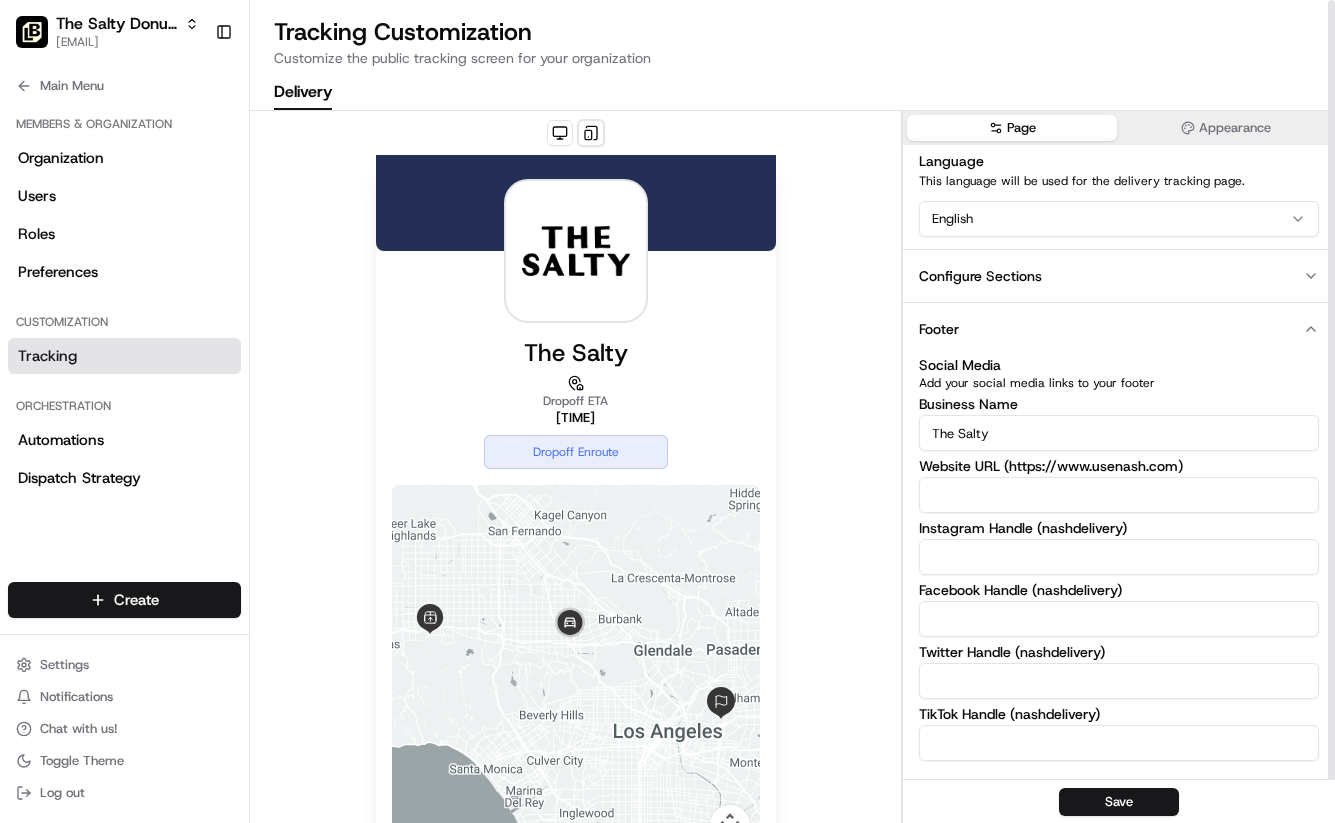 scroll, scrollTop: 2, scrollLeft: 0, axis: vertical 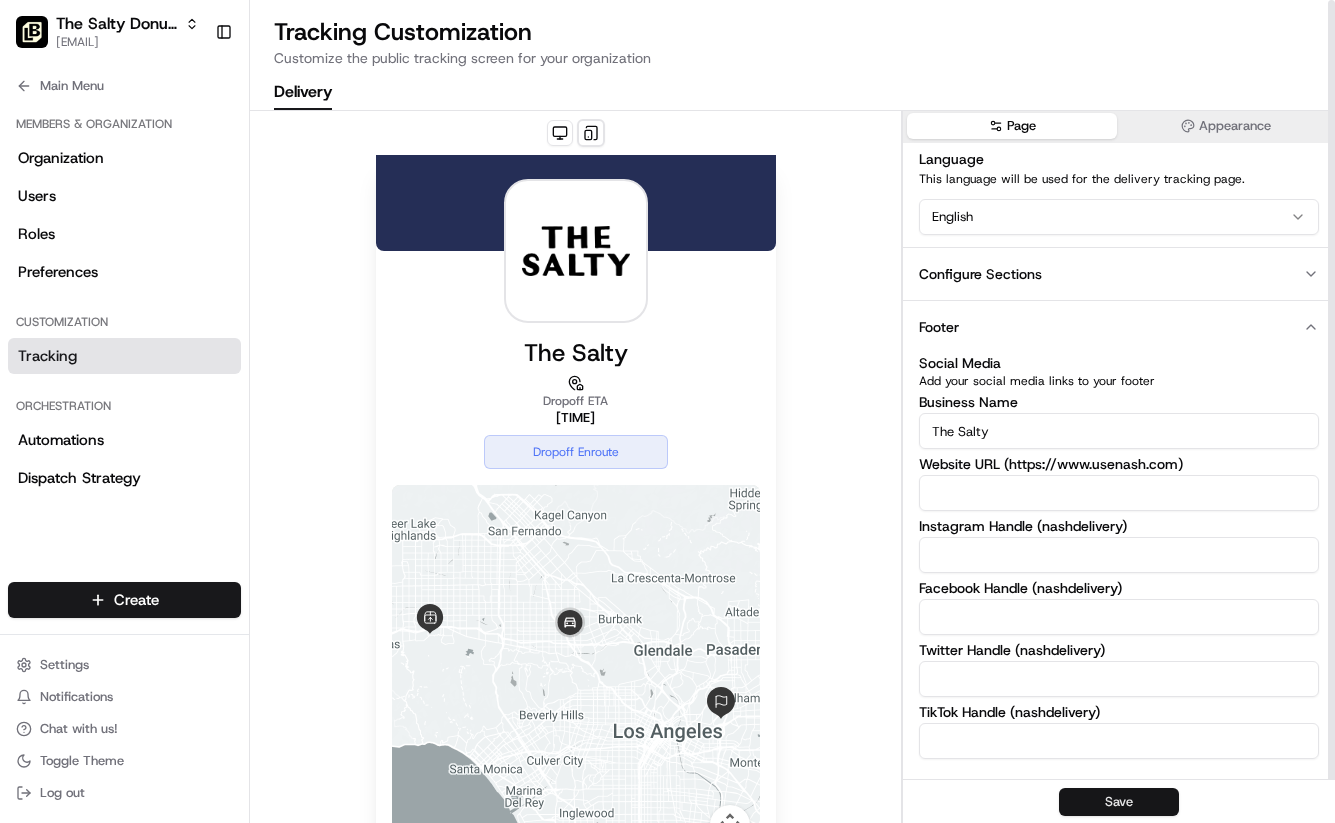 type on "The Salty" 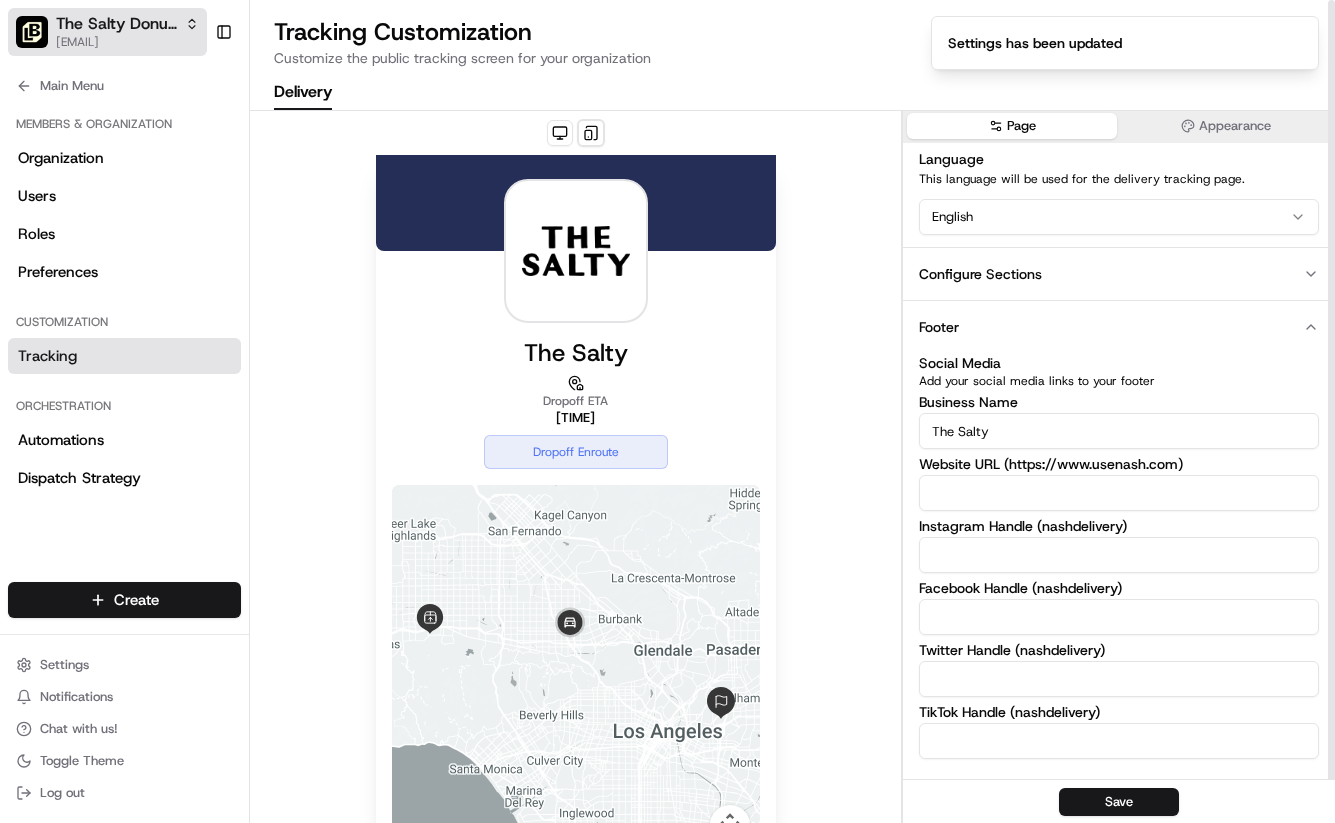click on "The Salty Donut (12 South)" at bounding box center (116, 24) 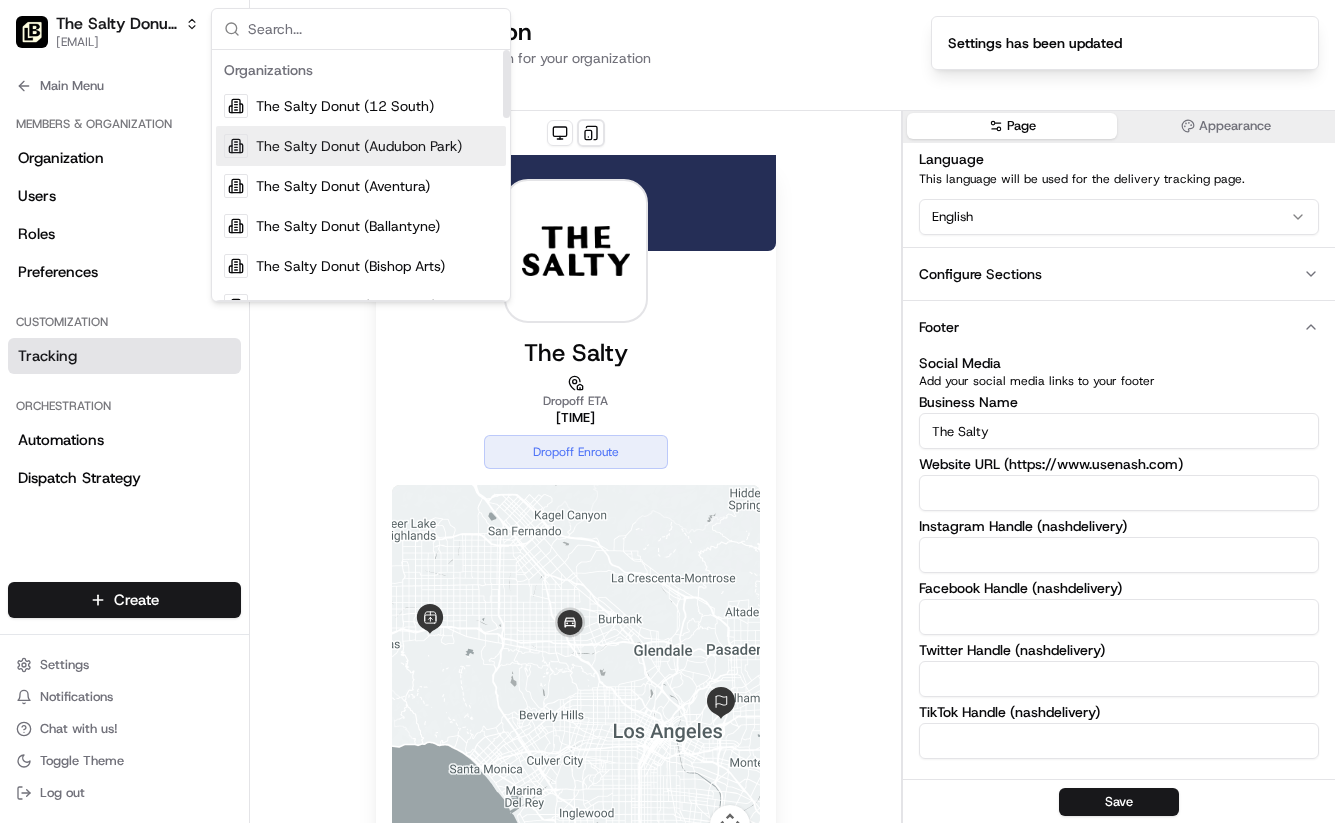 click on "The Salty Donut (Audubon Park)" at bounding box center [359, 146] 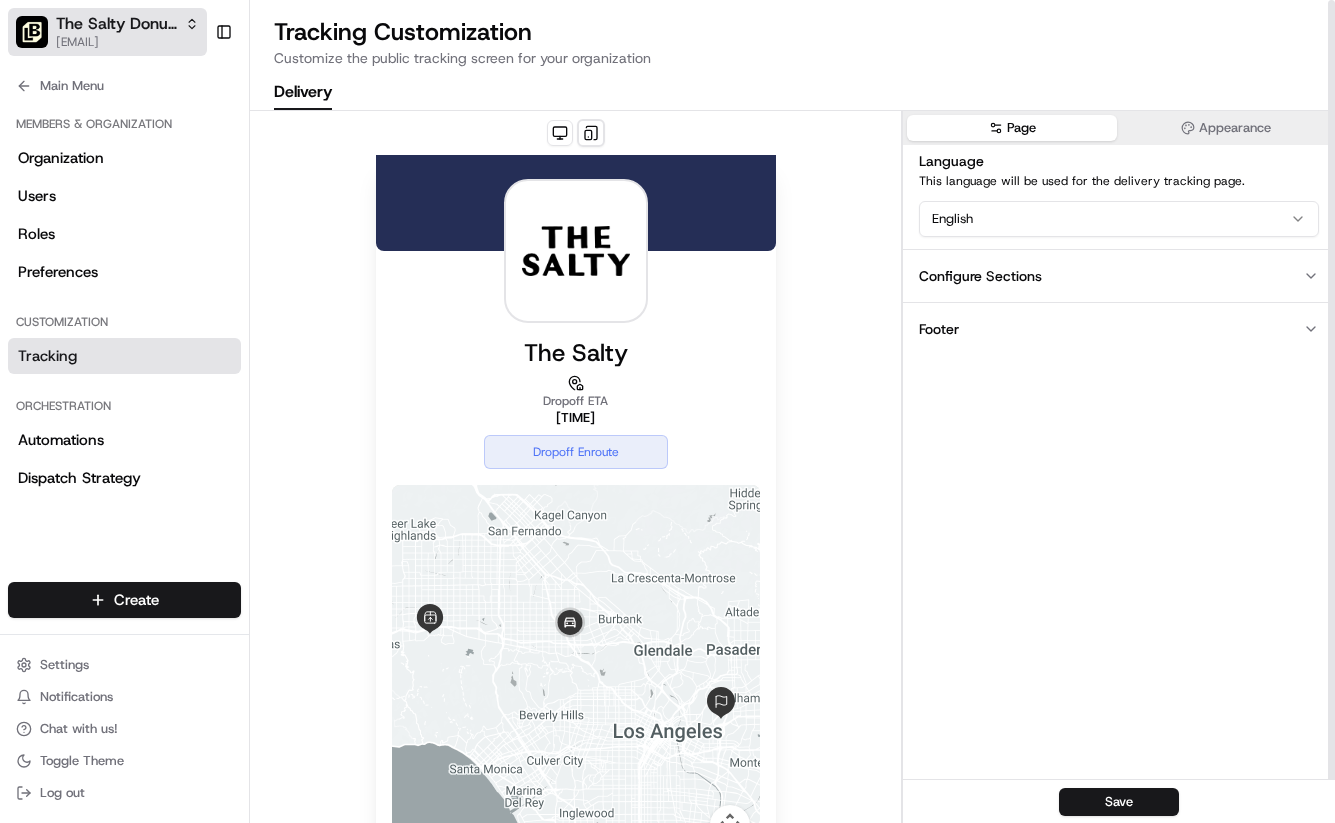 click on "The Salty Donut (Audubon Park)" at bounding box center (116, 24) 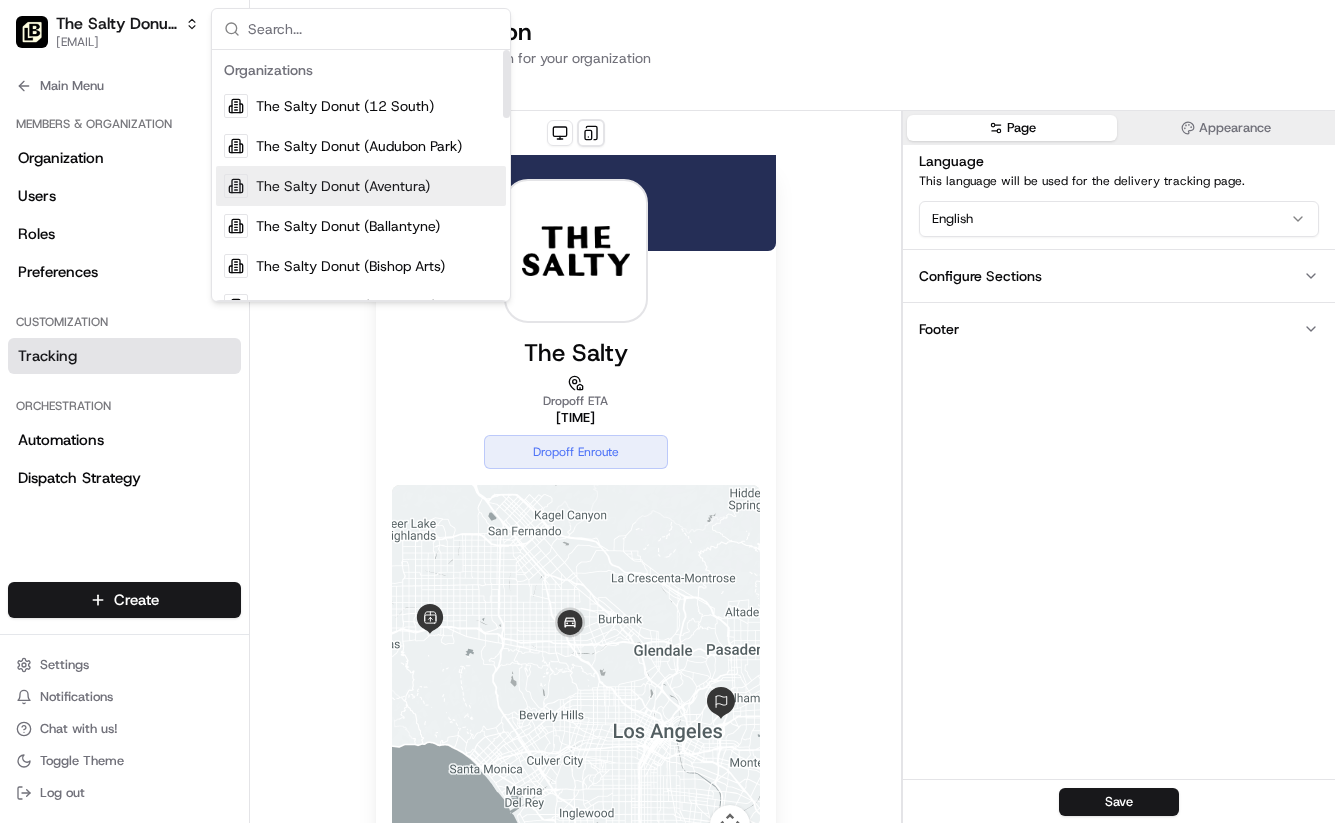 click on "The Salty Donut (Aventura)" at bounding box center (361, 186) 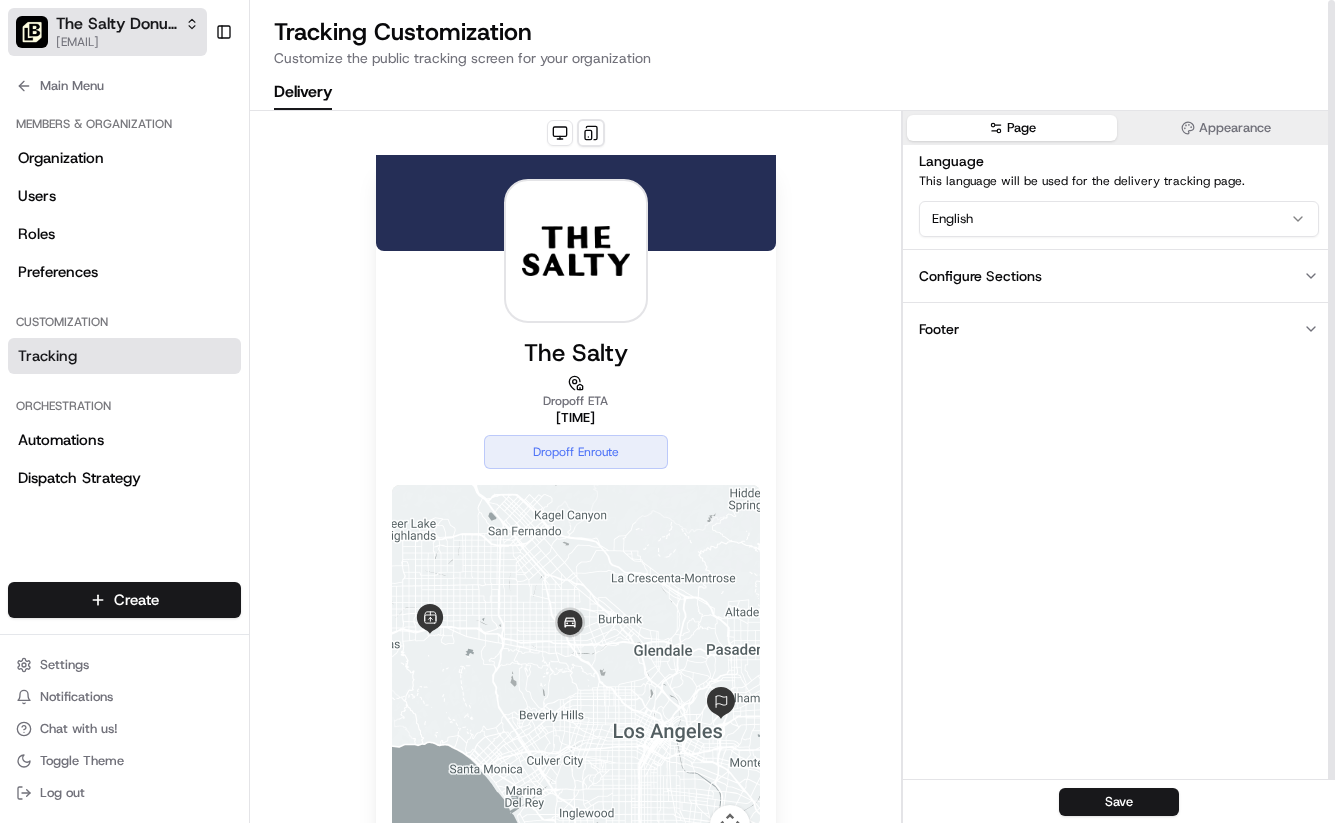 click on "The Salty Donut (Aventura)" at bounding box center (116, 24) 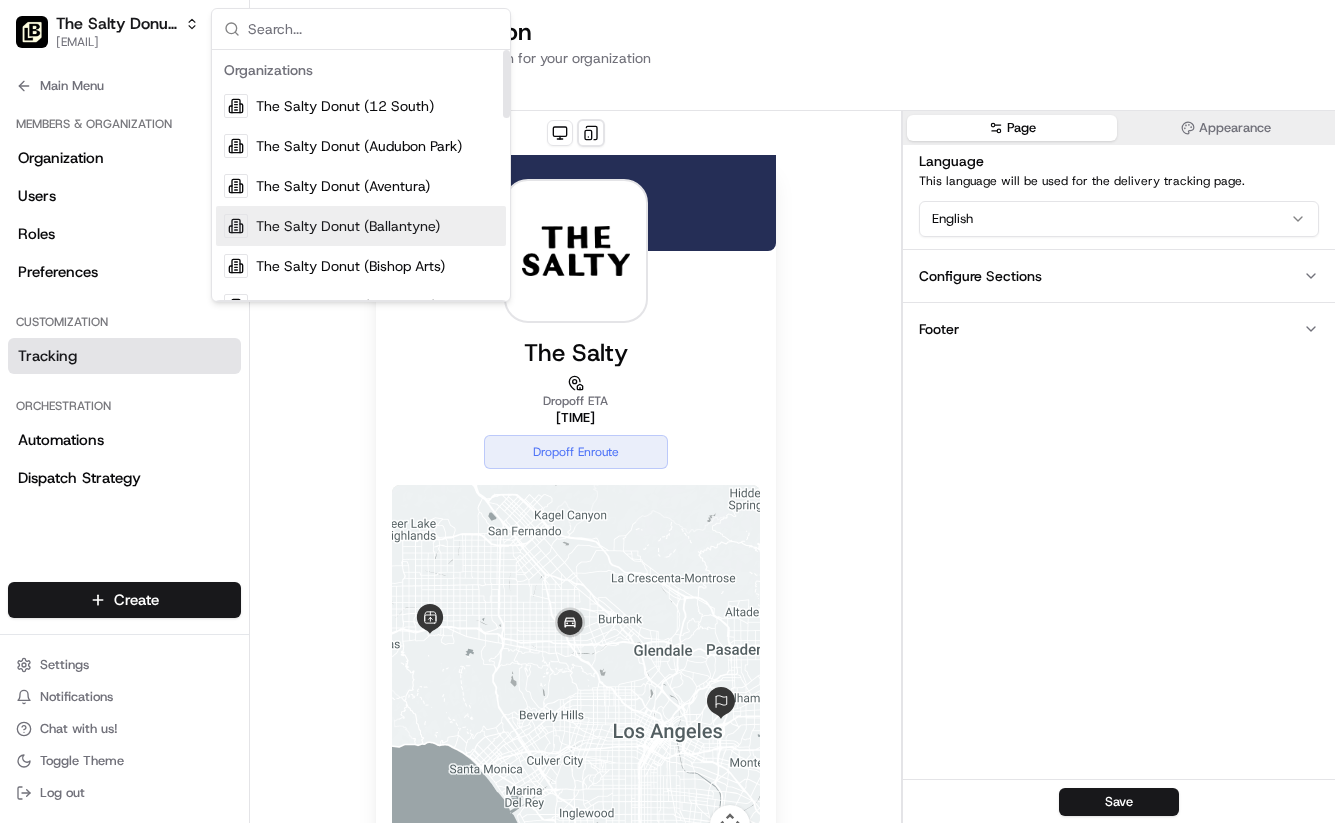 click on "The Salty Donut (Ballantyne)" at bounding box center (348, 226) 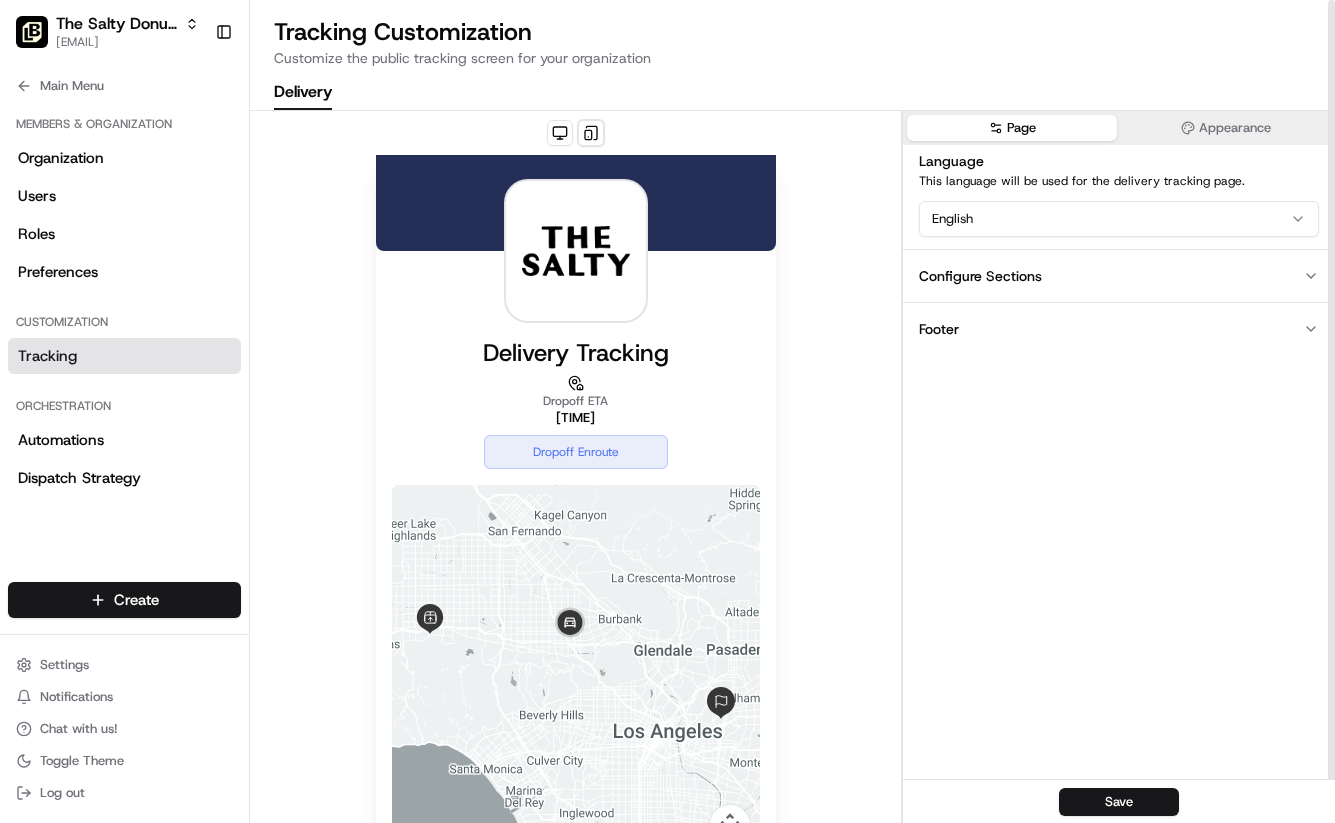 click on "Footer" at bounding box center (1119, 328) 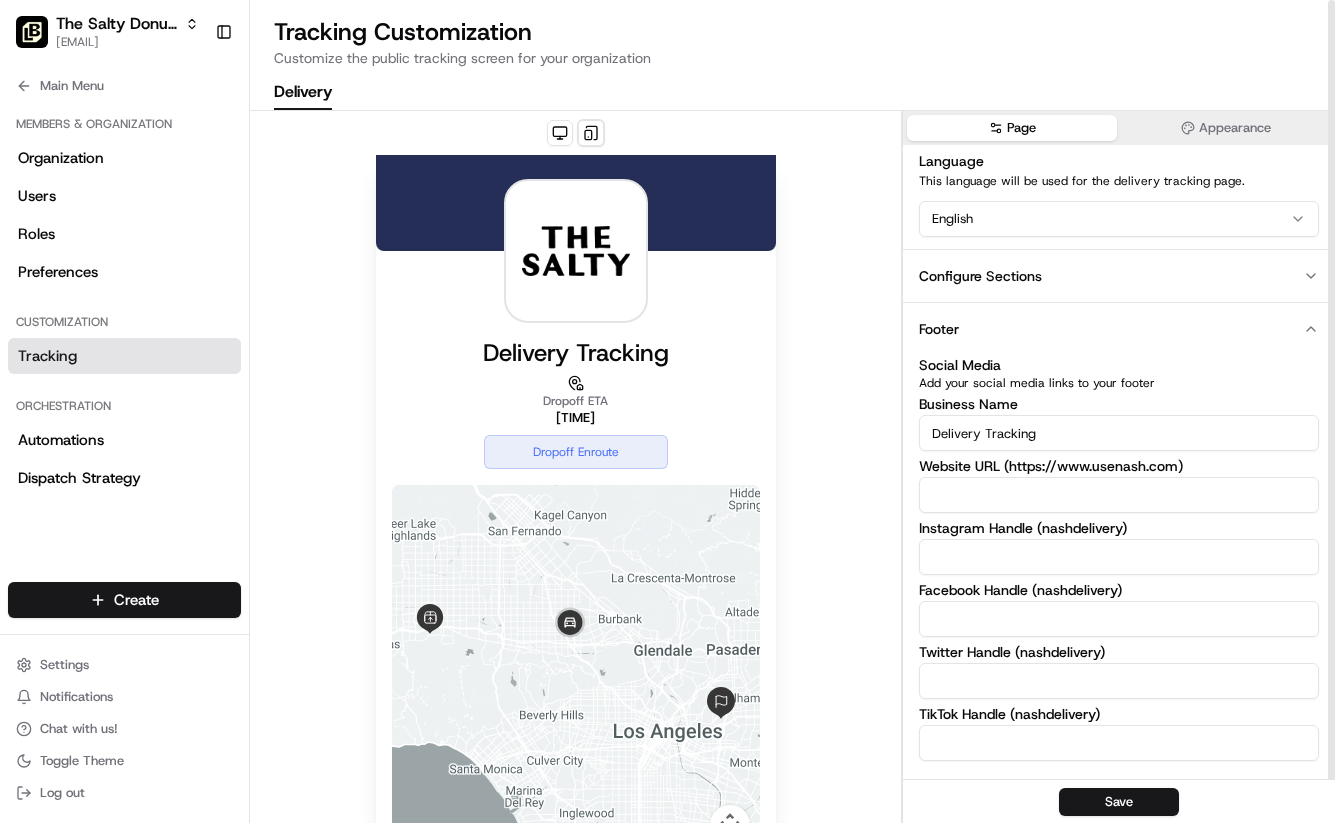 click on "Delivery Tracking" at bounding box center (1119, 433) 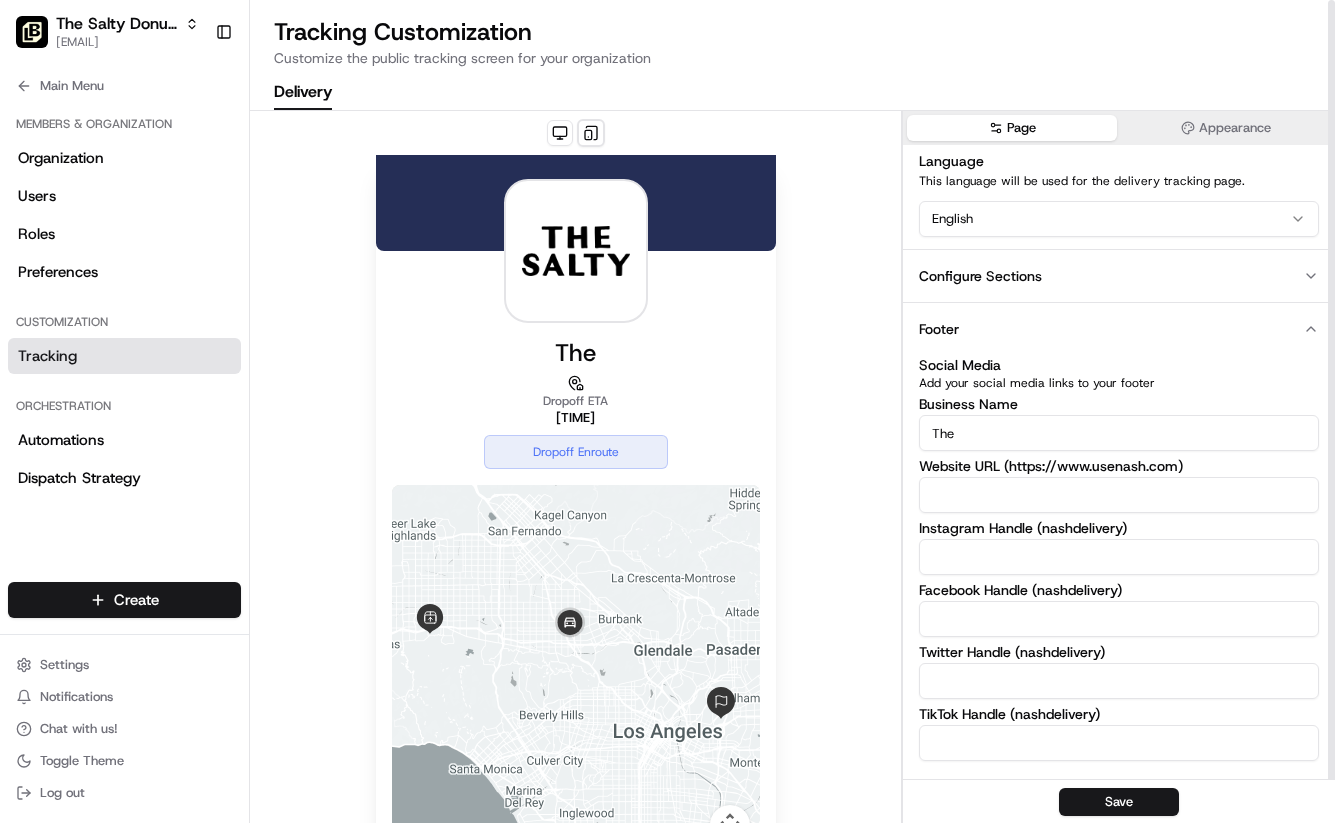 type on "The Salty" 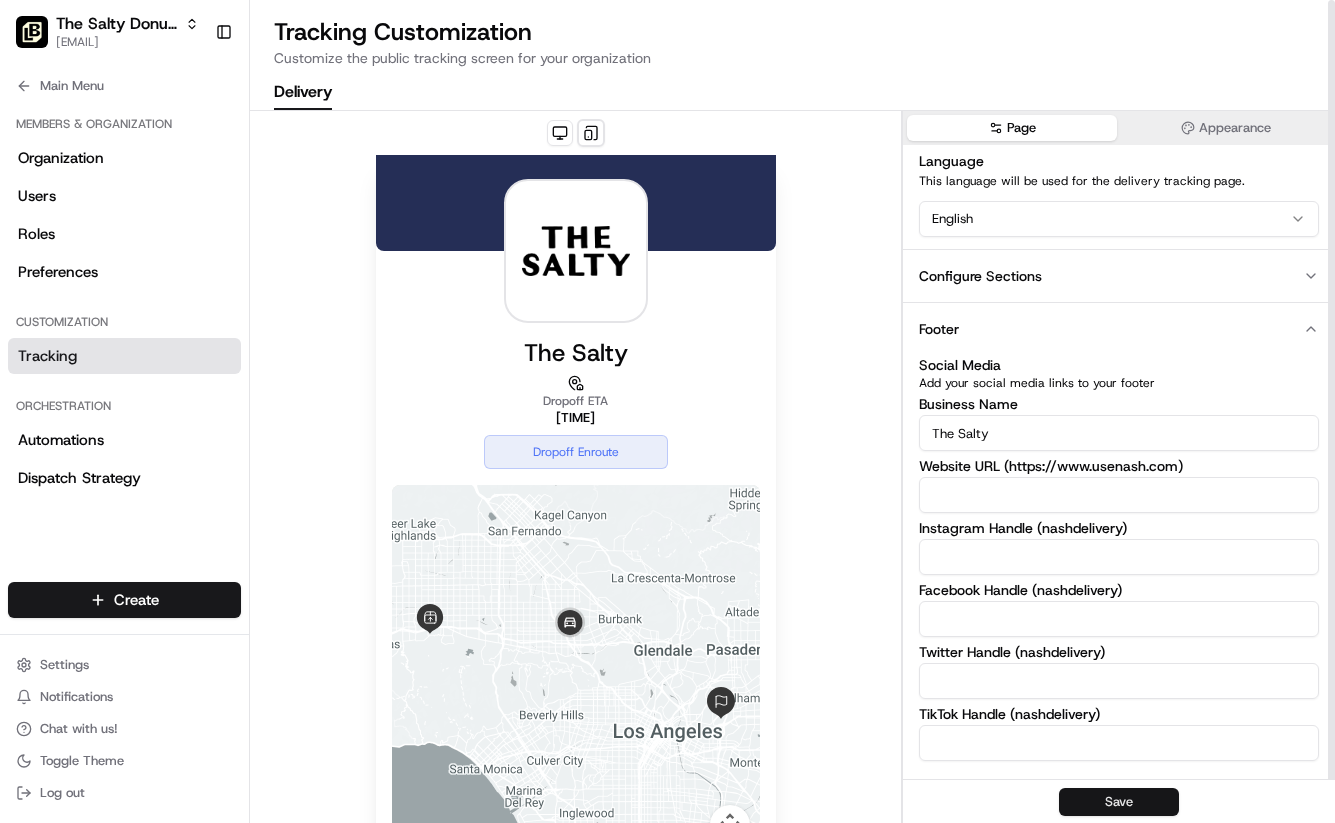click on "Save" at bounding box center [1119, 802] 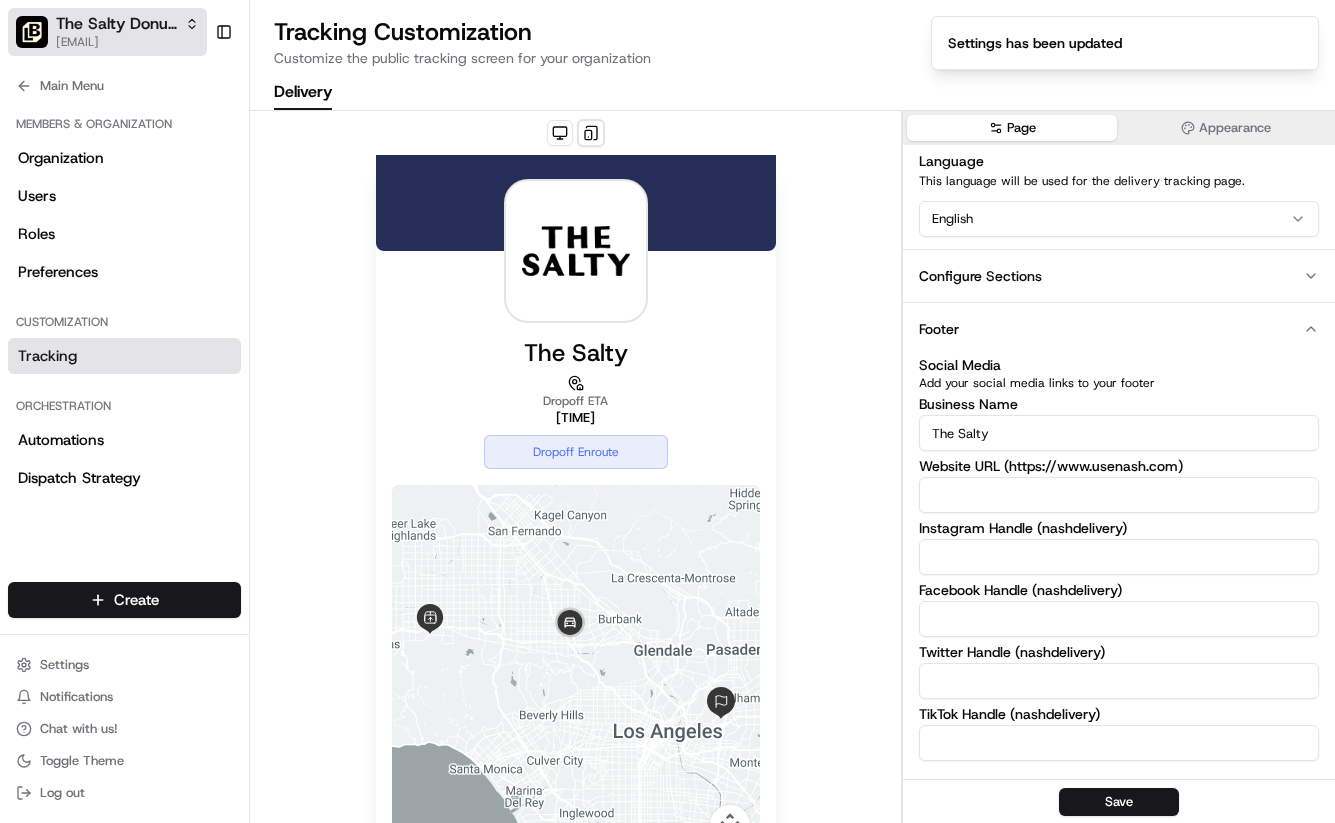 click on "The Salty Donut (Ballantyne)" at bounding box center (116, 24) 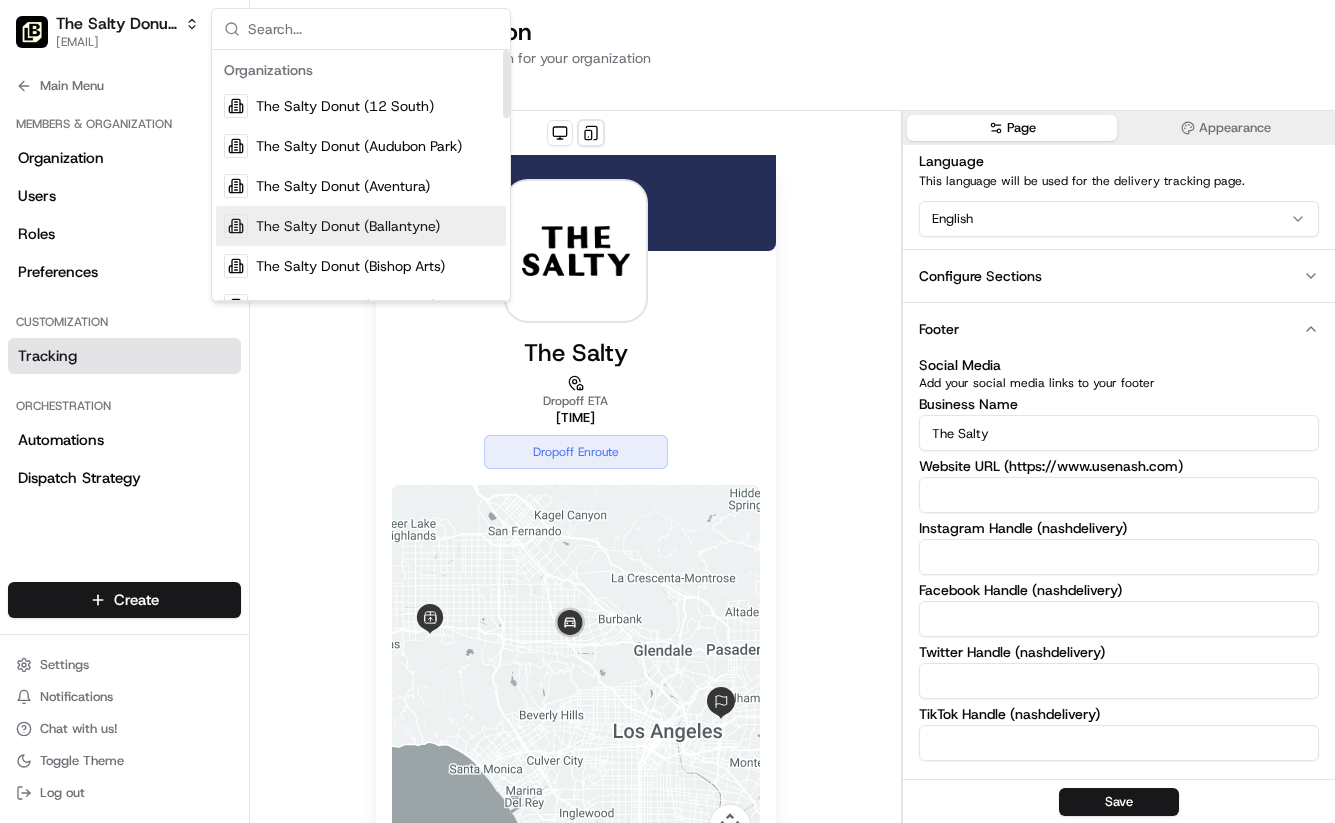 click on "The Salty Donut (Ballantyne)" at bounding box center (348, 226) 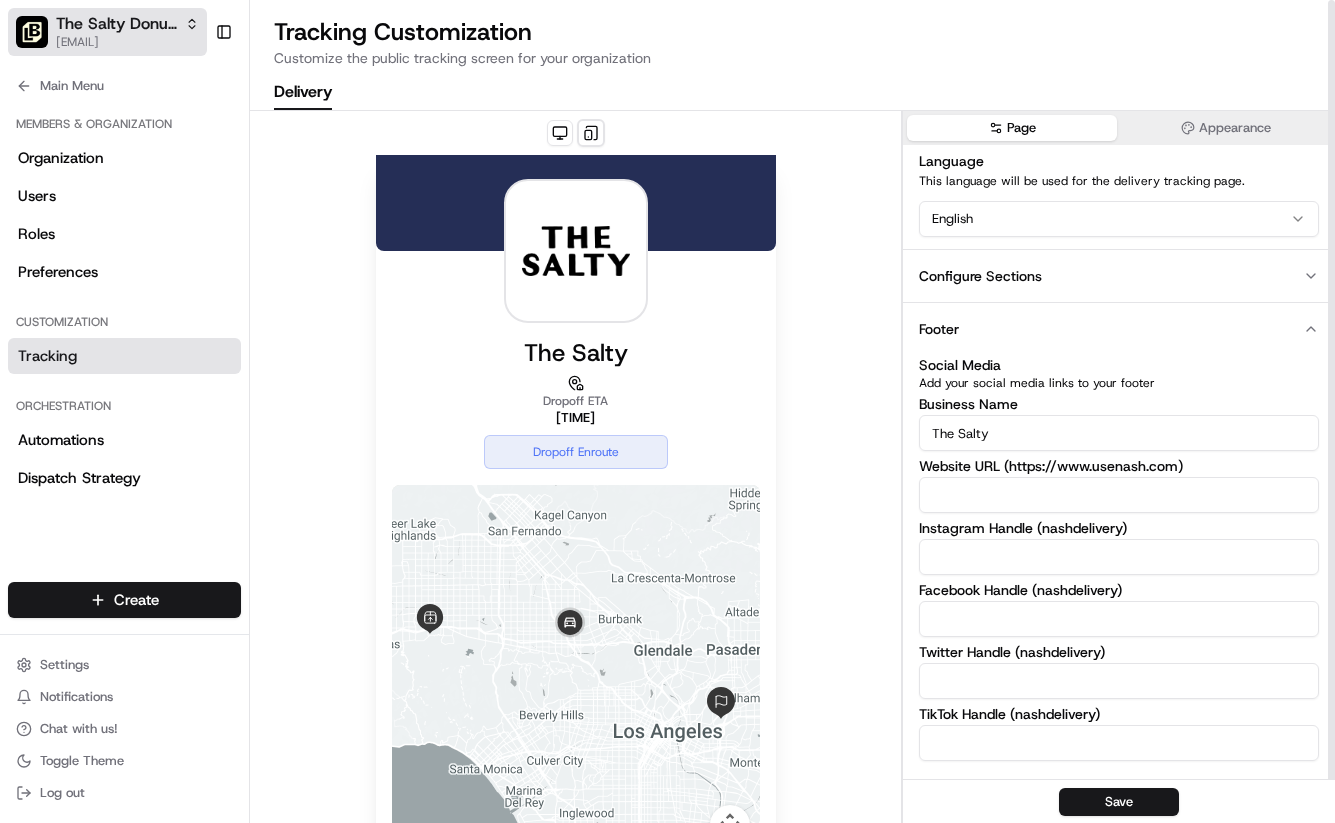 click on "[EMAIL]" at bounding box center (127, 42) 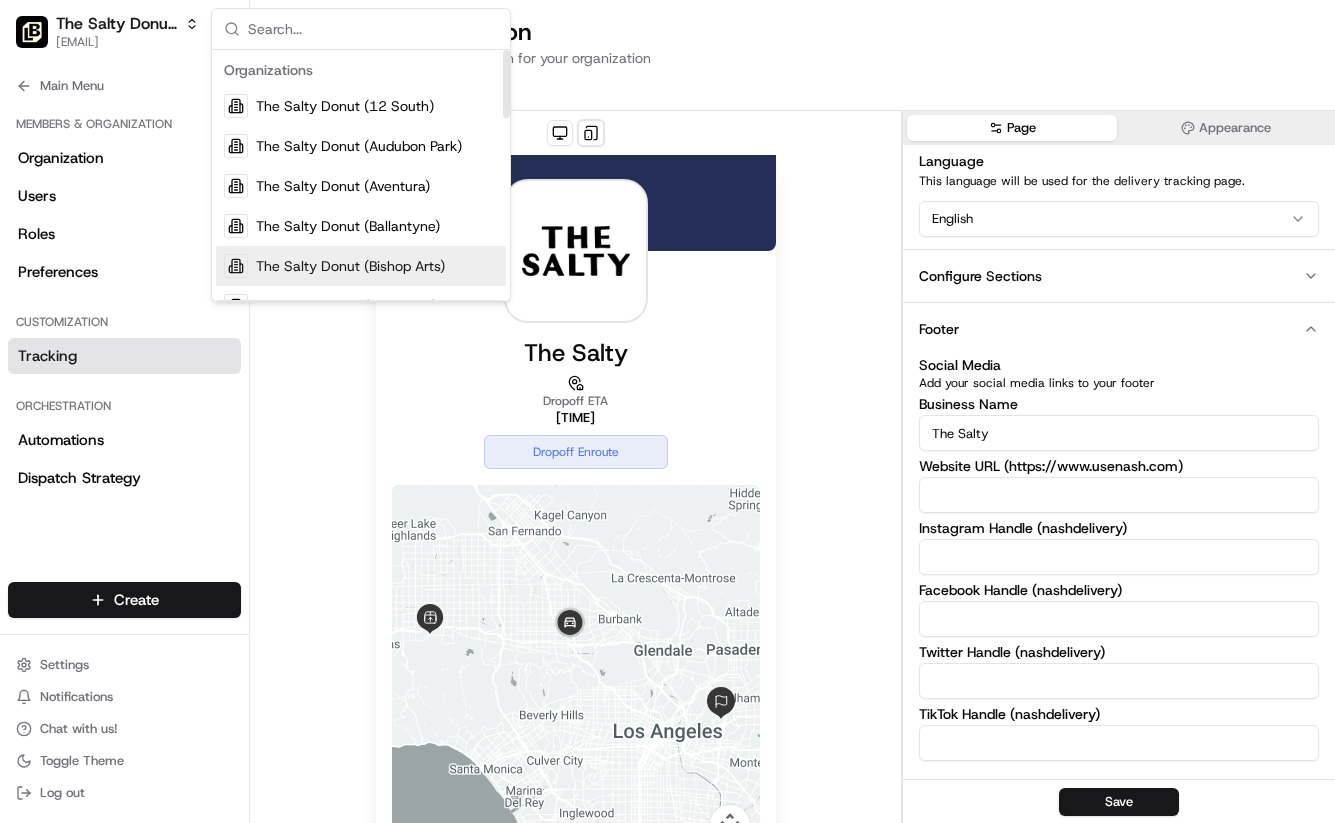 click on "The Salty Donut (Bishop Arts)" at bounding box center [361, 266] 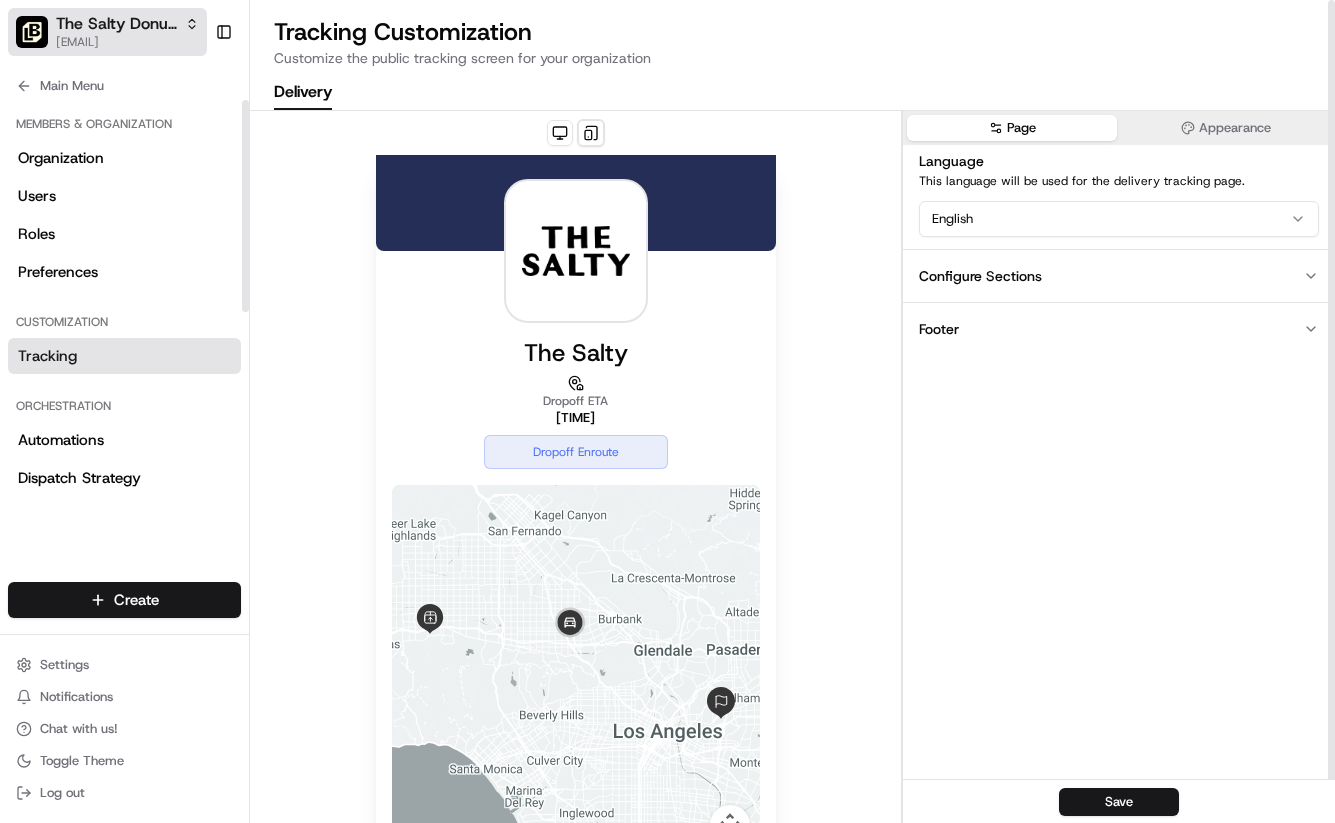 click on "[EMAIL]" at bounding box center (127, 42) 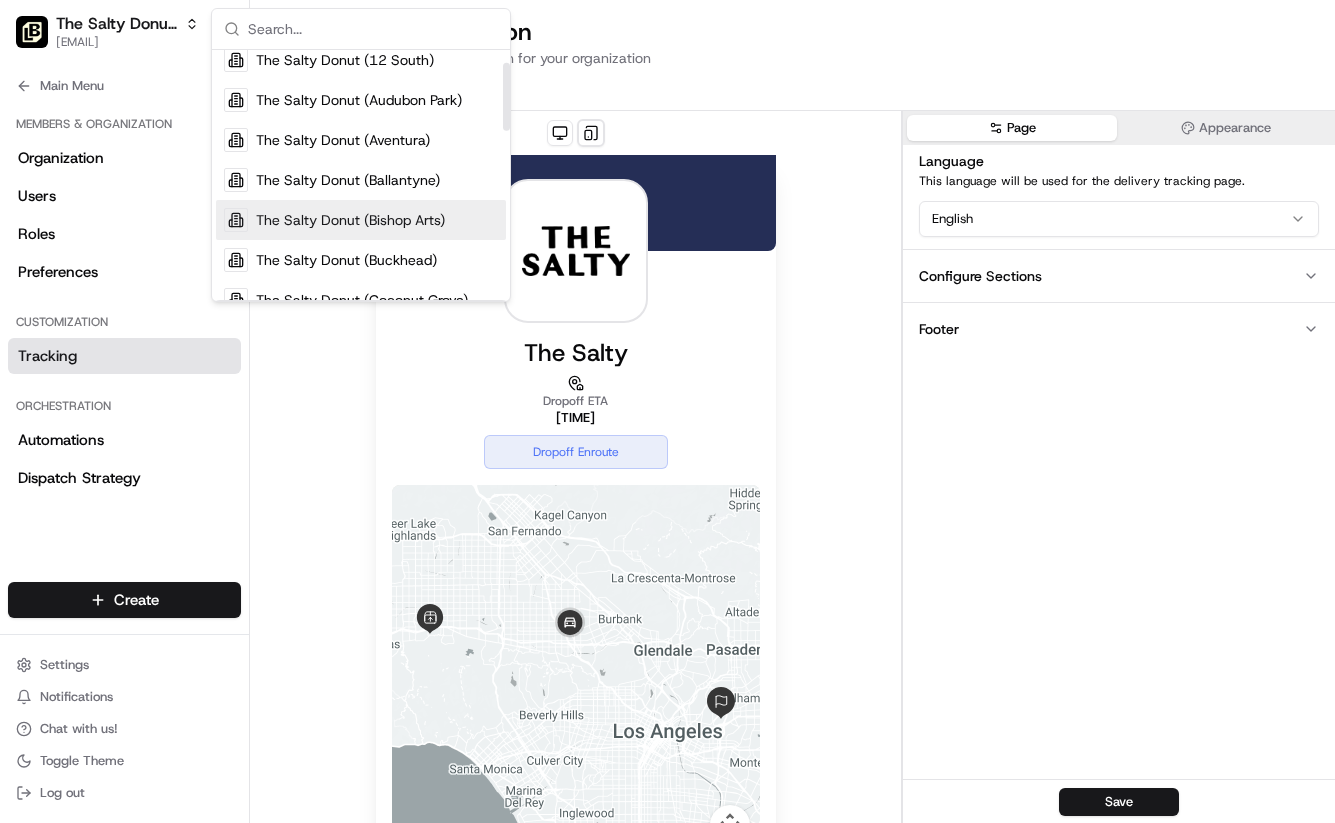 scroll, scrollTop: 47, scrollLeft: 0, axis: vertical 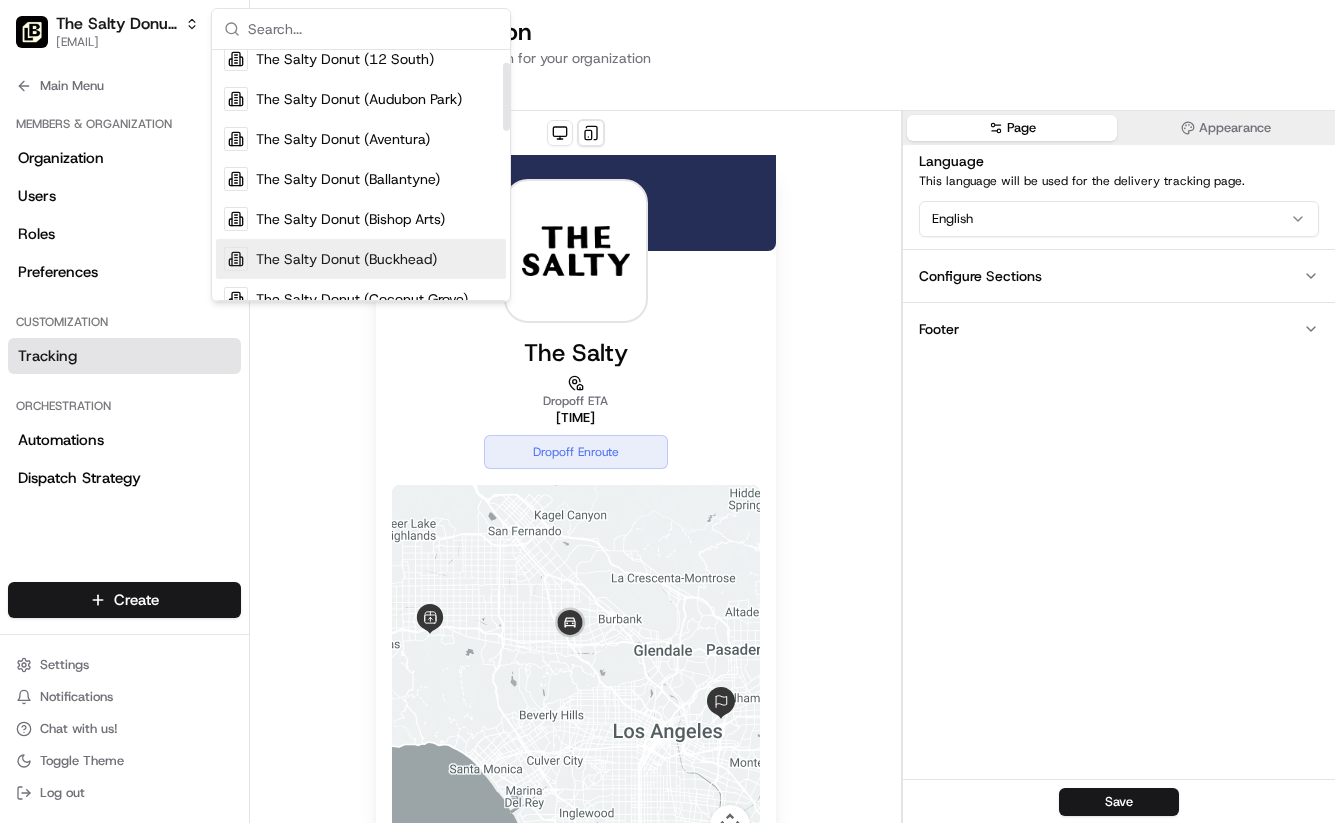 click on "The Salty Donut (Buckhead)" at bounding box center (346, 259) 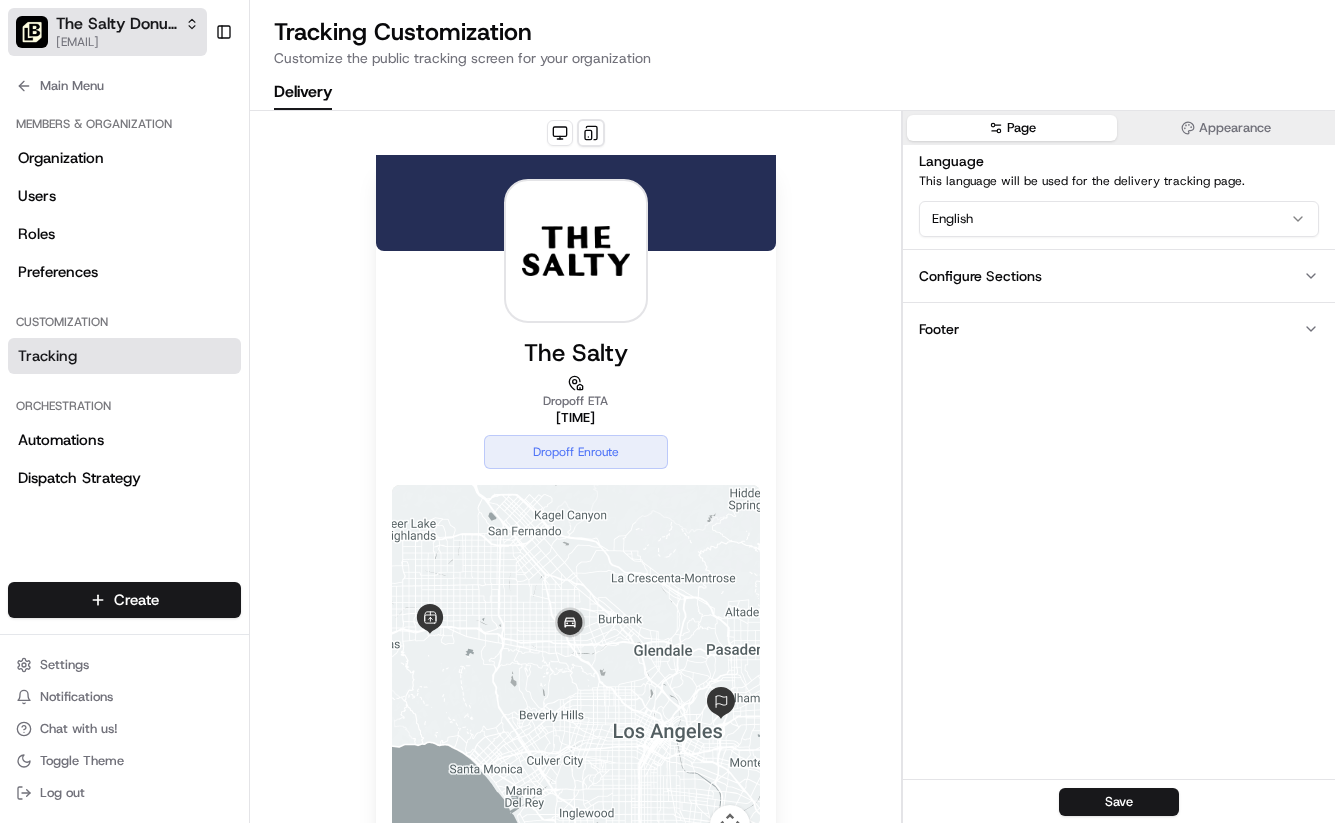 click on "The Salty Donut (Buckhead)" at bounding box center (116, 24) 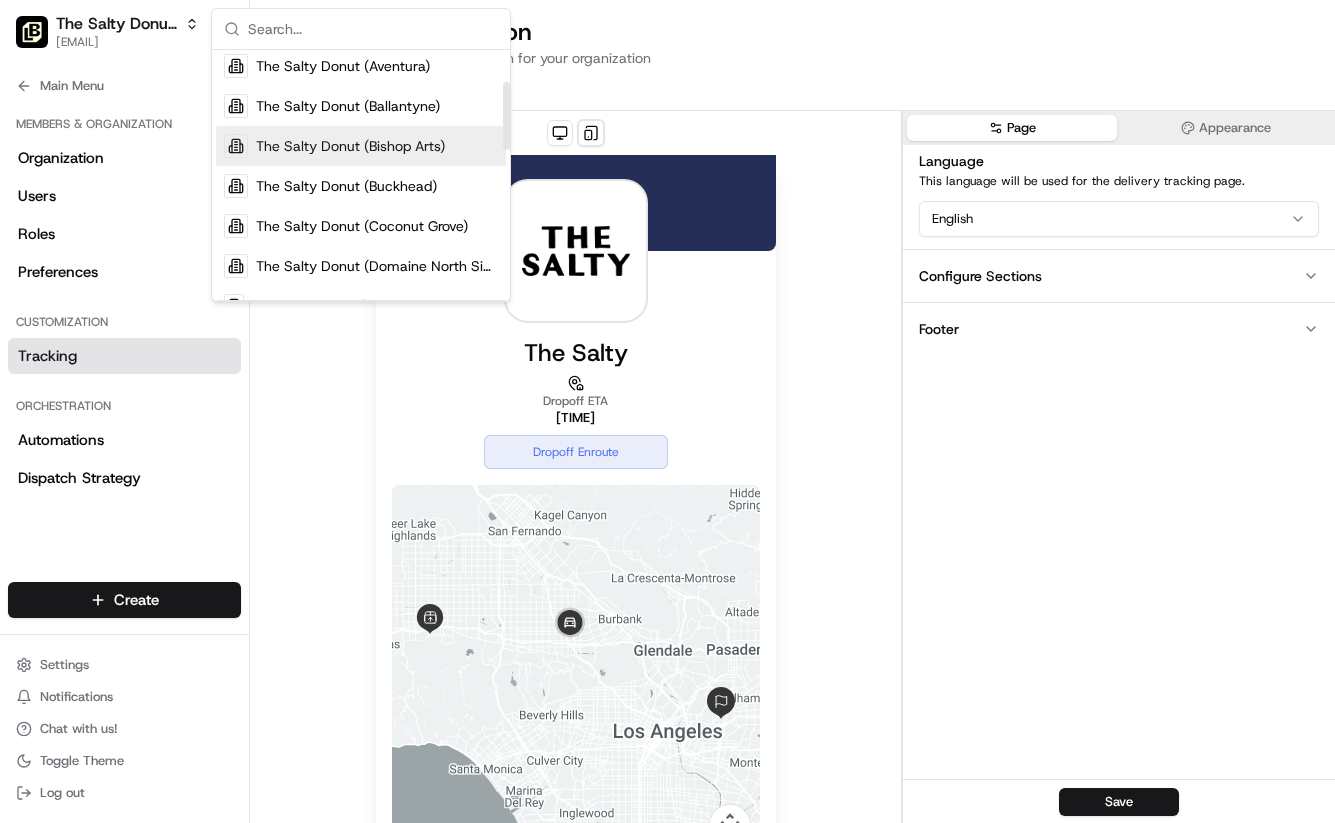 scroll, scrollTop: 146, scrollLeft: 0, axis: vertical 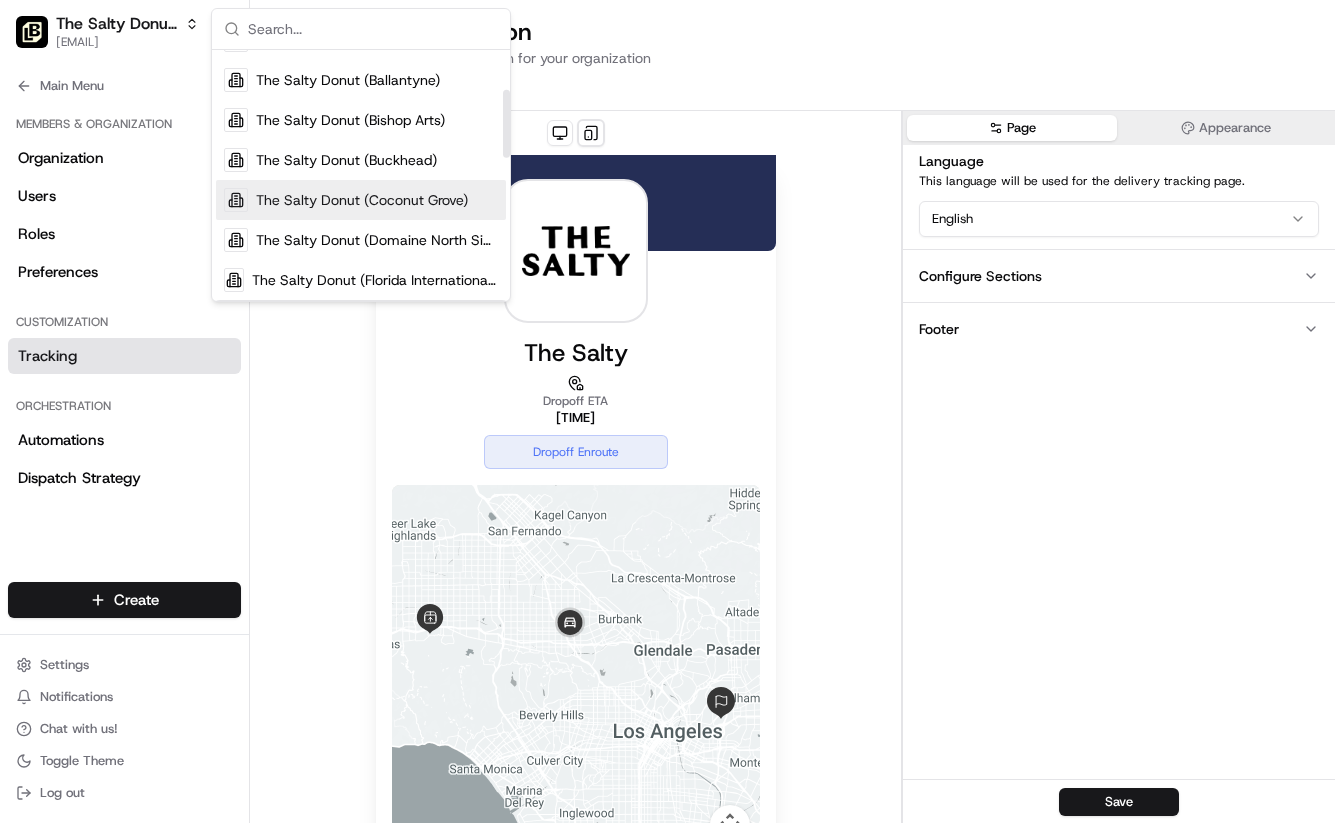 click on "The Salty Donut (Coconut Grove)" at bounding box center (362, 200) 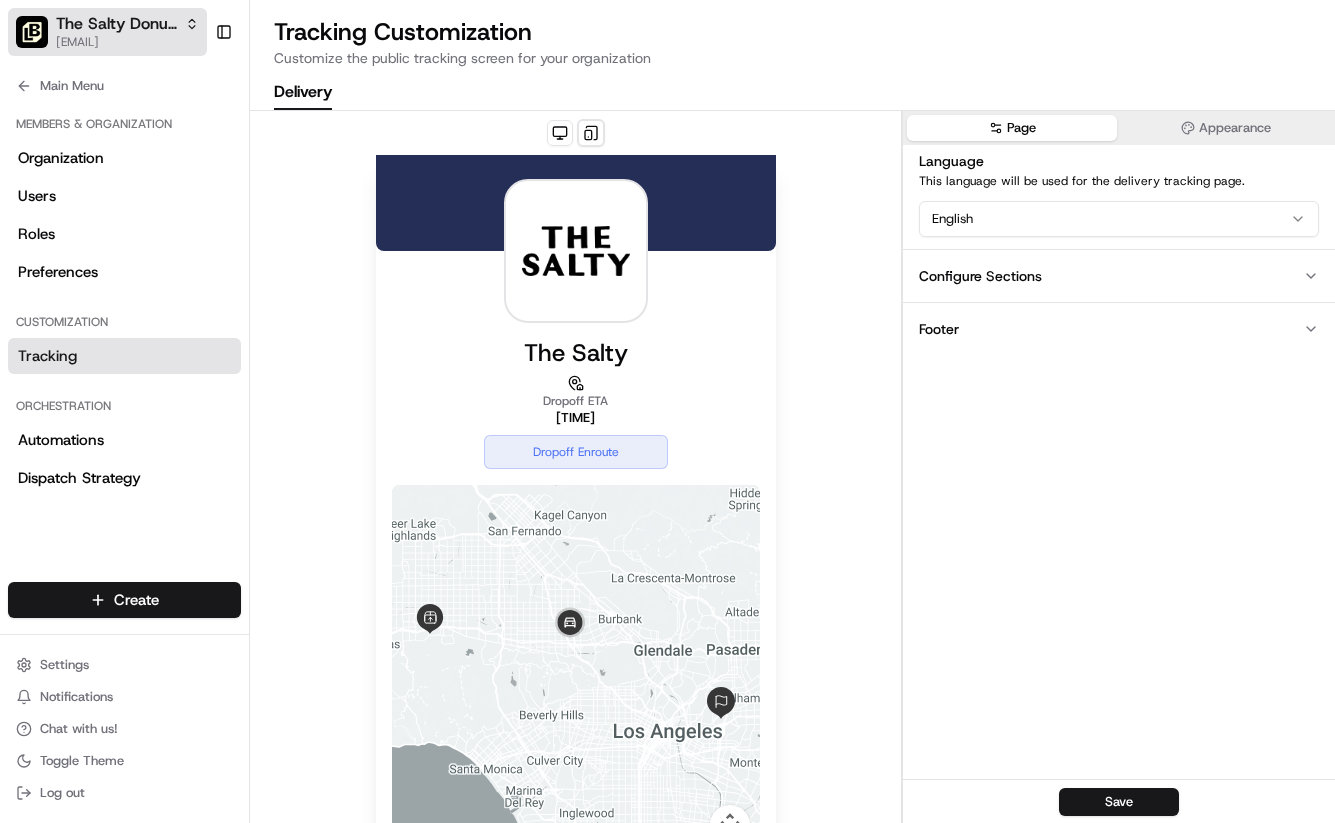 click on "[EMAIL]" at bounding box center [127, 42] 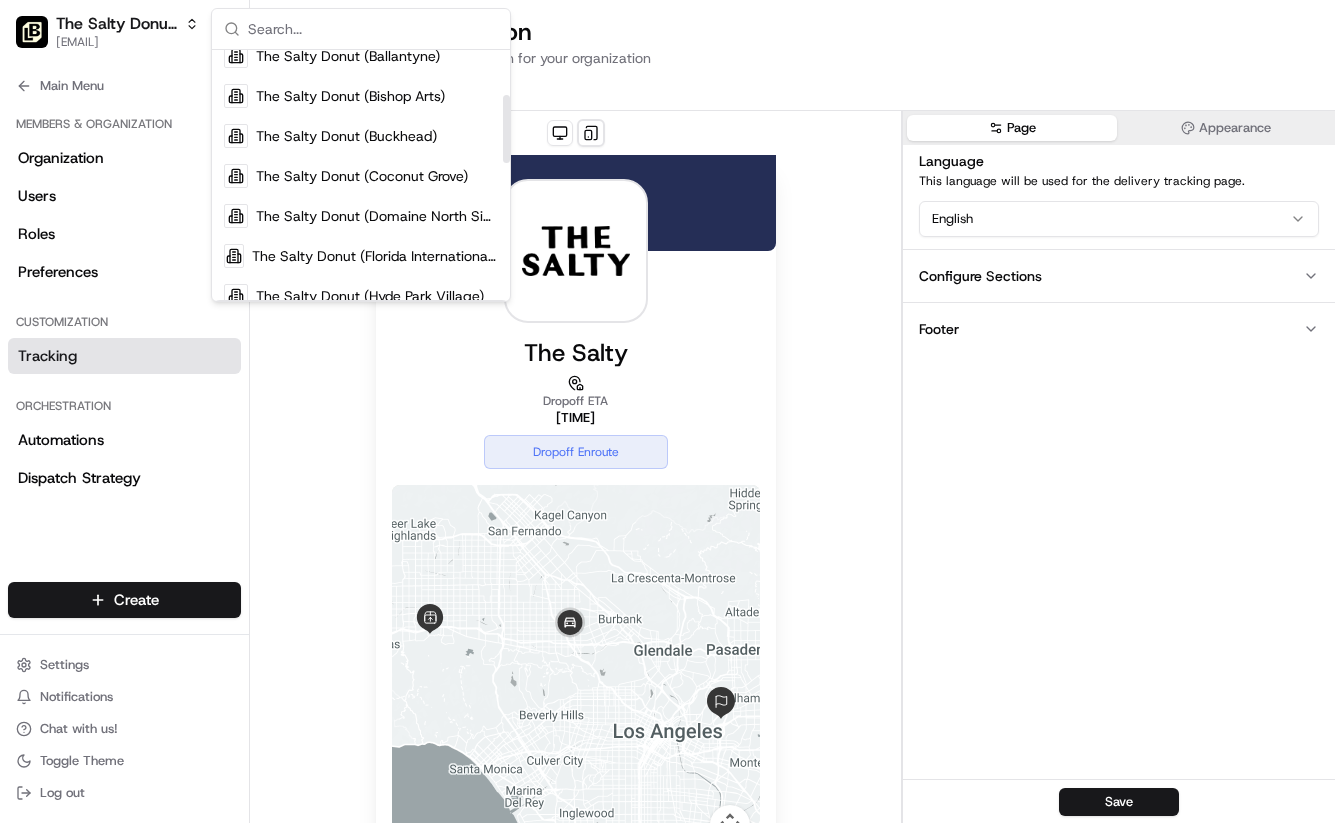 scroll, scrollTop: 171, scrollLeft: 0, axis: vertical 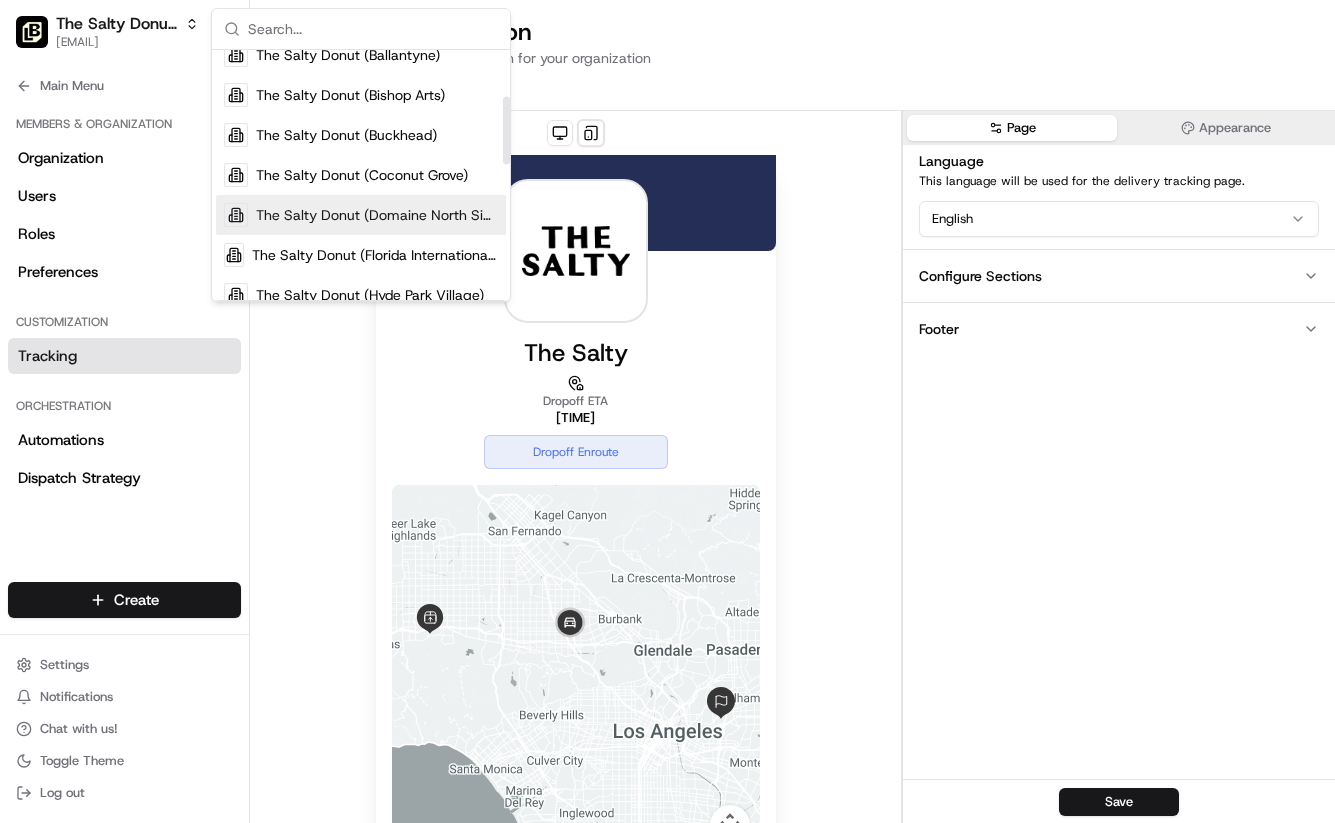 click on "The Salty Donut (Domaine North Side)" at bounding box center [377, 215] 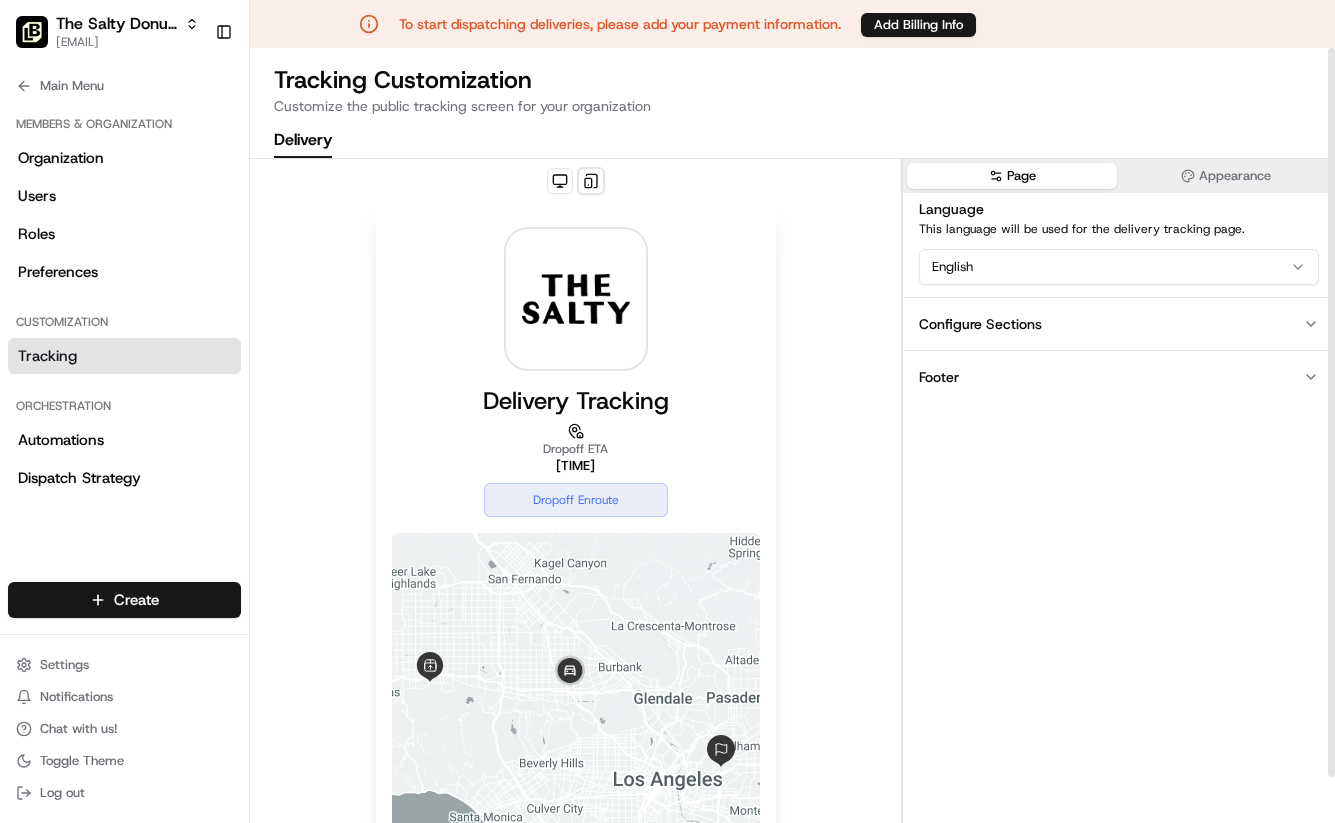 click on "Footer" at bounding box center (1119, 376) 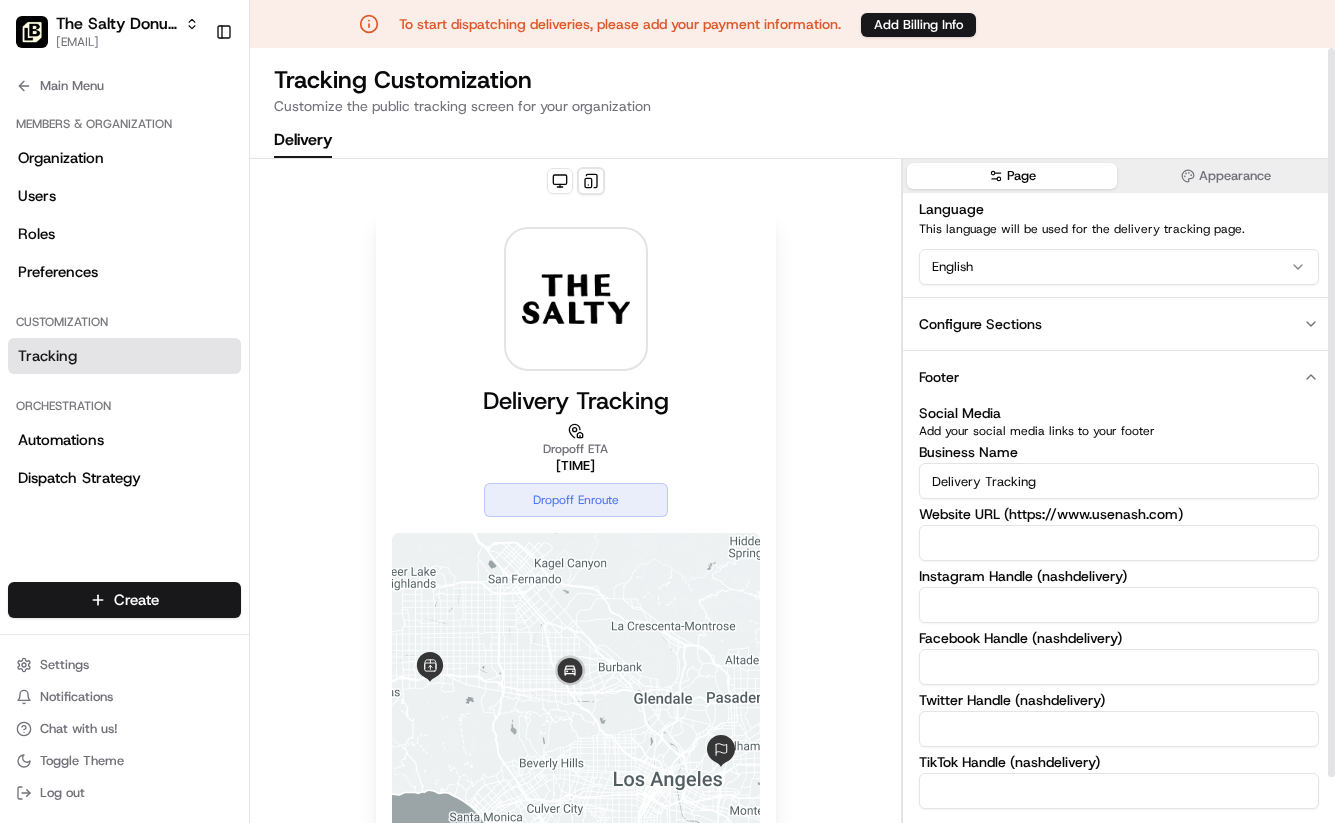 click on "Delivery Tracking" at bounding box center (1119, 481) 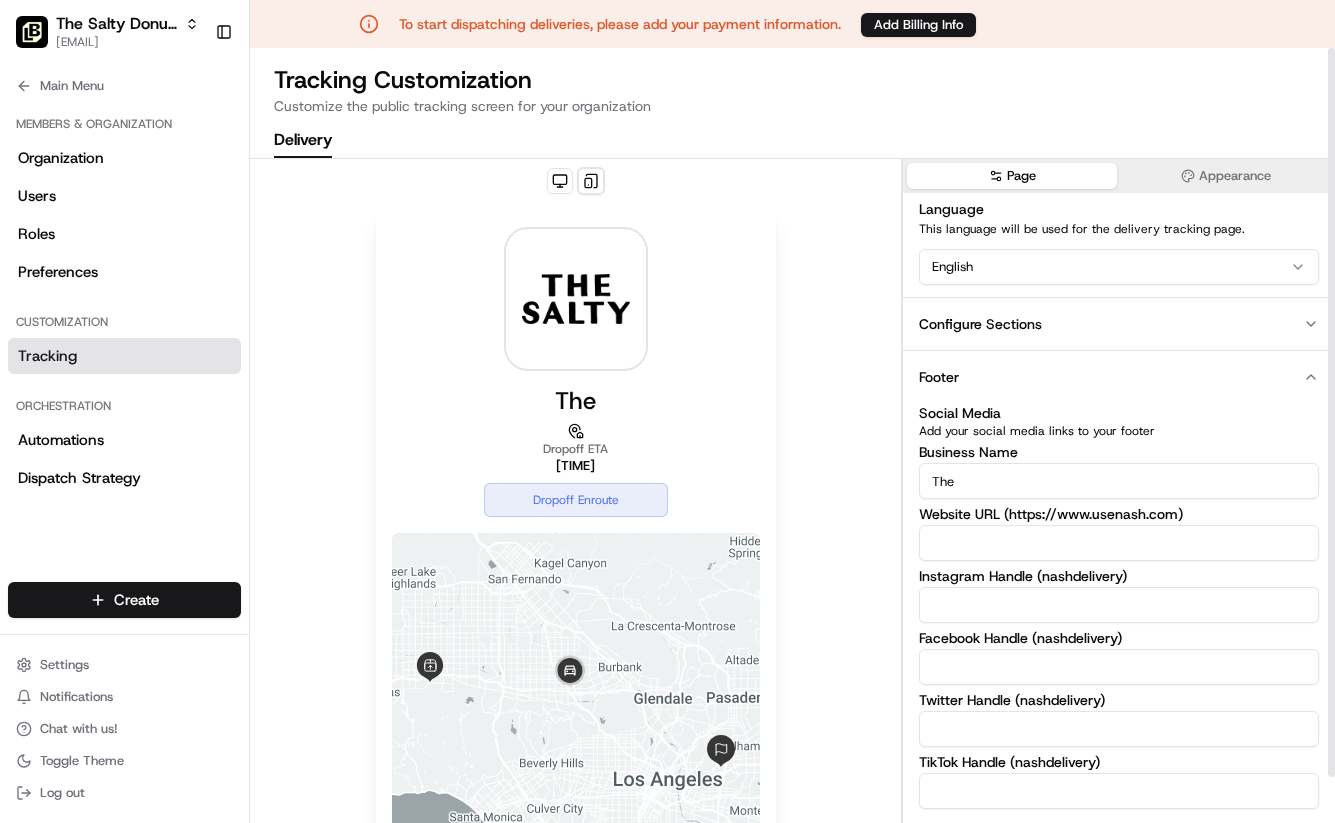 type on "The Salty" 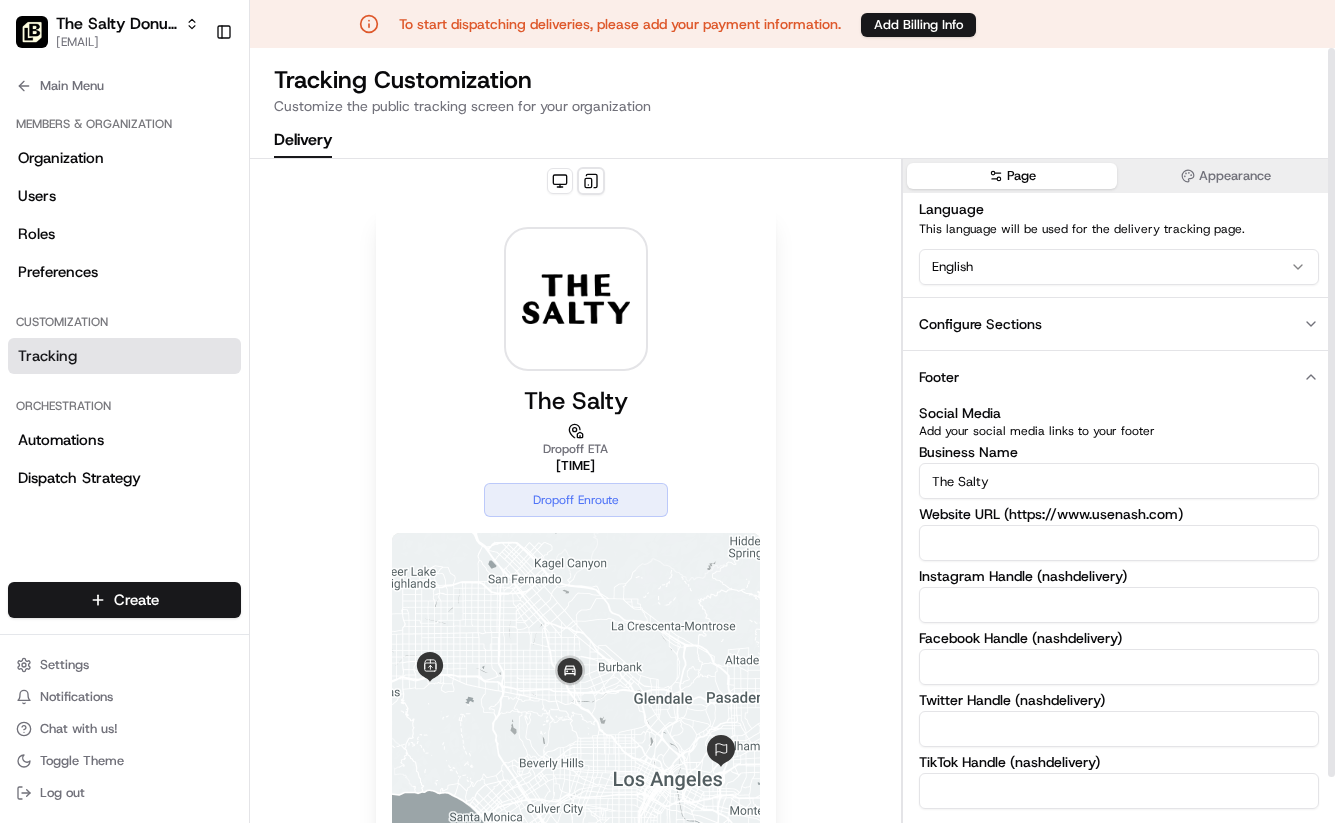 scroll, scrollTop: 2, scrollLeft: 0, axis: vertical 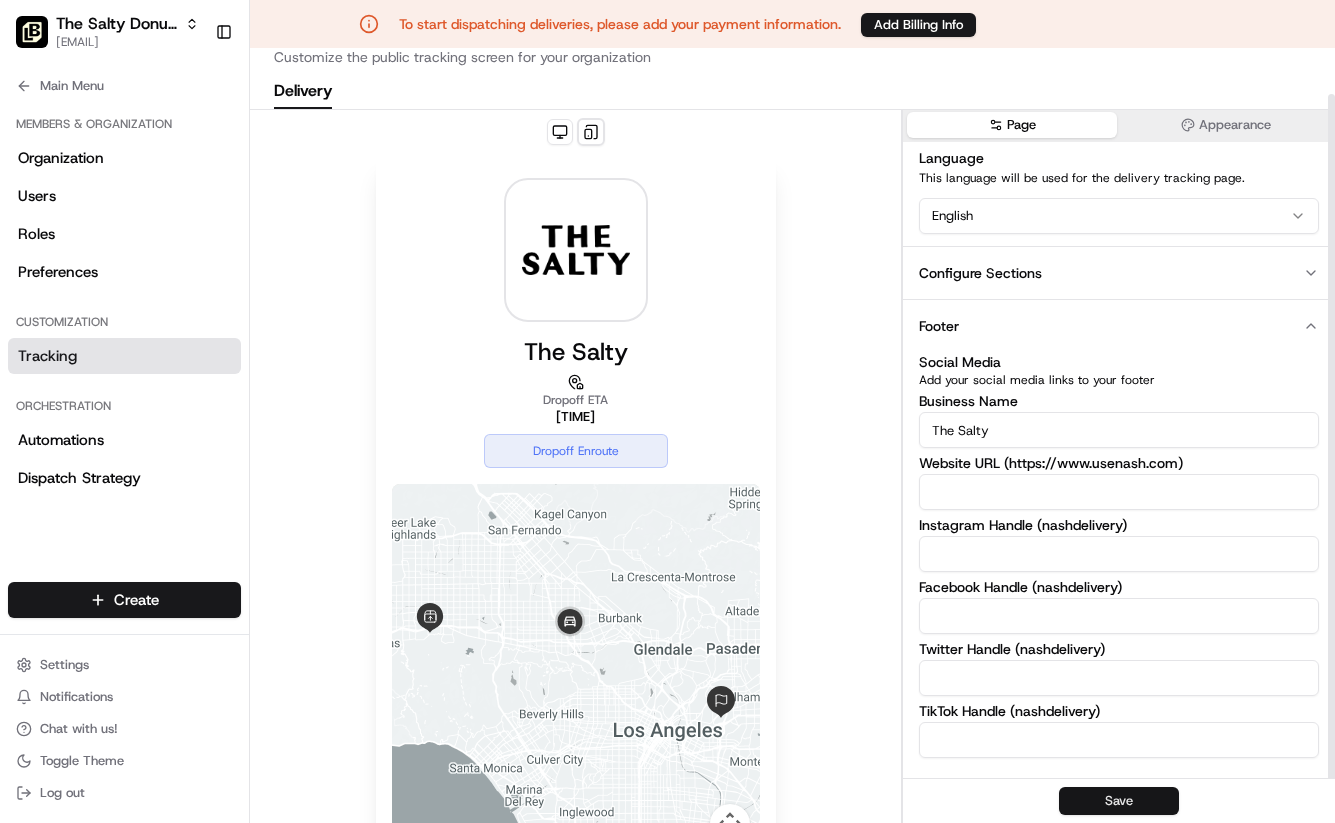 click on "Save" at bounding box center (1119, 801) 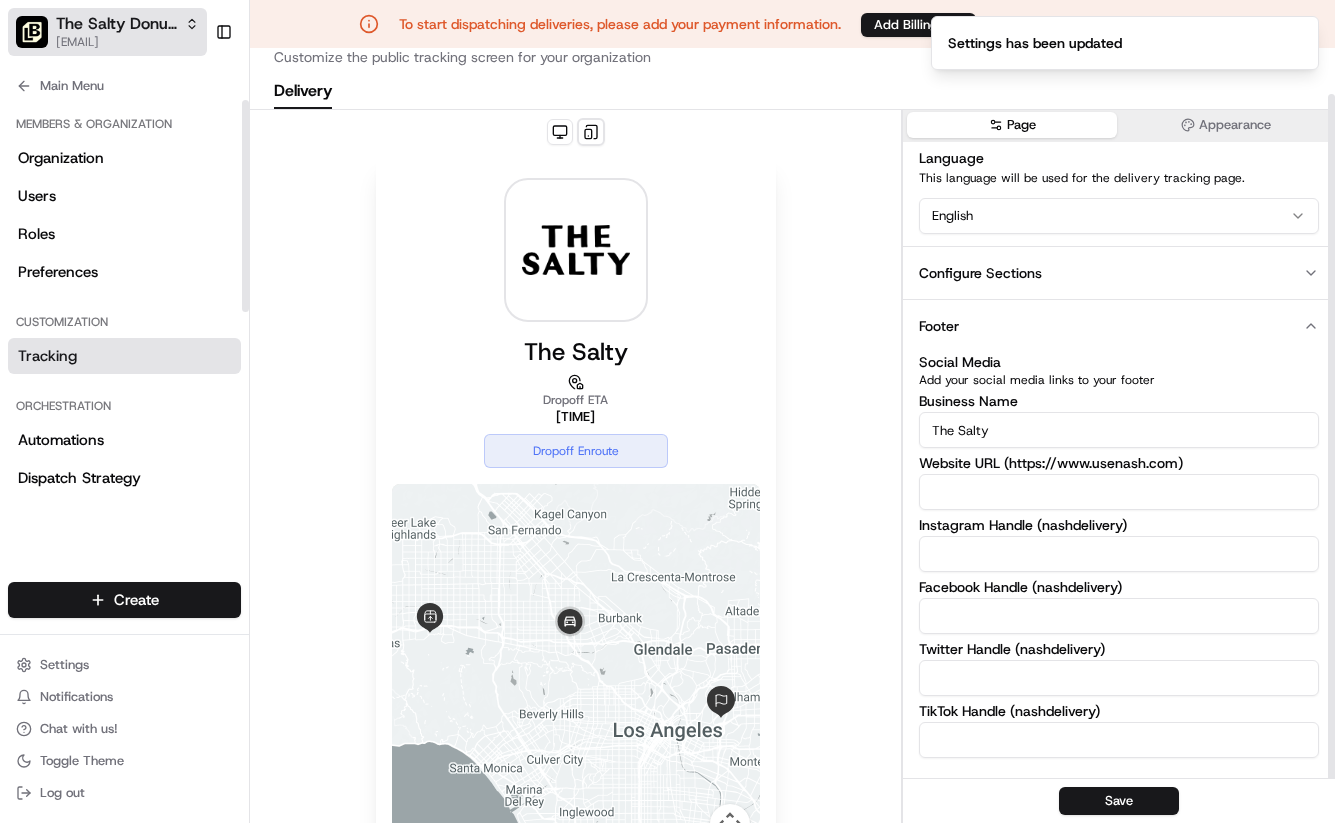click on "The Salty Donut (Domaine North Side)" at bounding box center (116, 24) 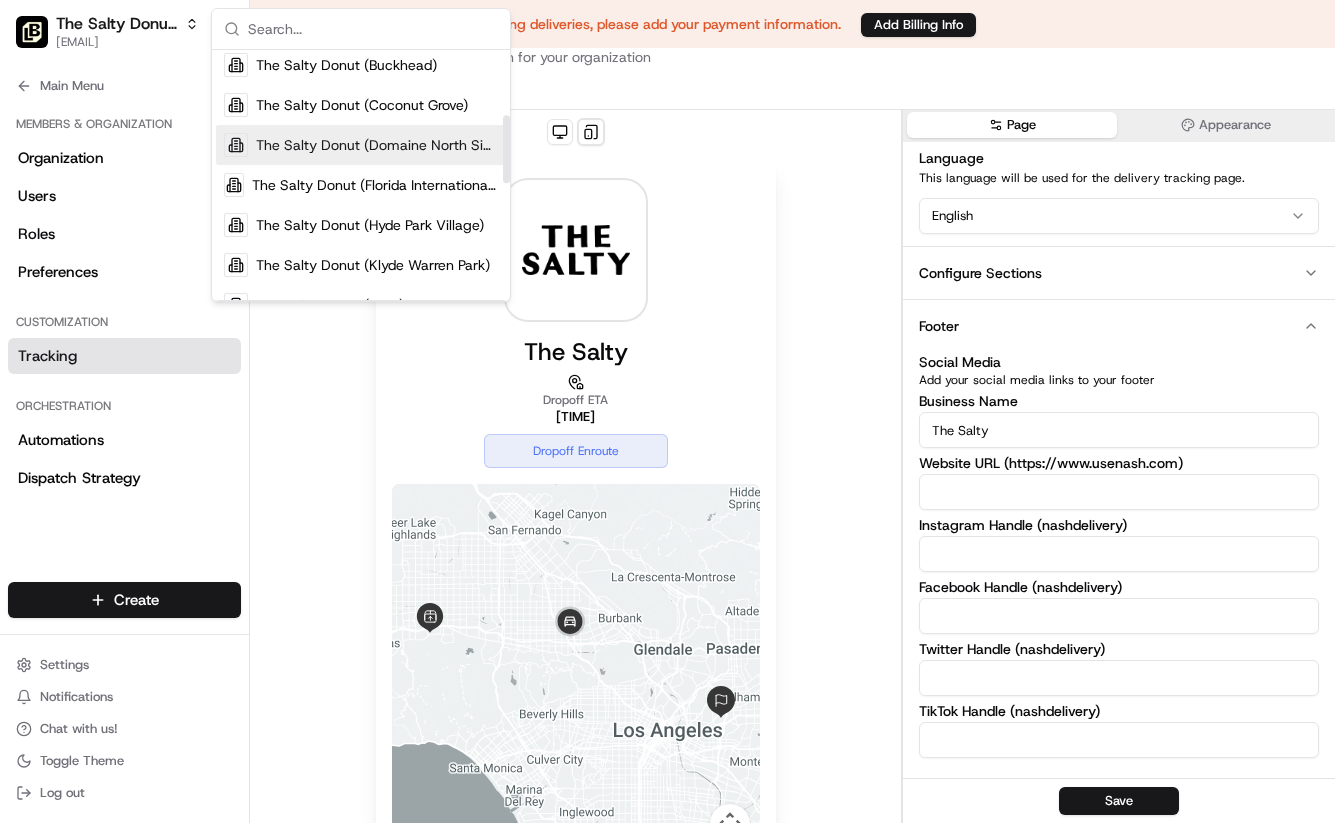 scroll, scrollTop: 242, scrollLeft: 0, axis: vertical 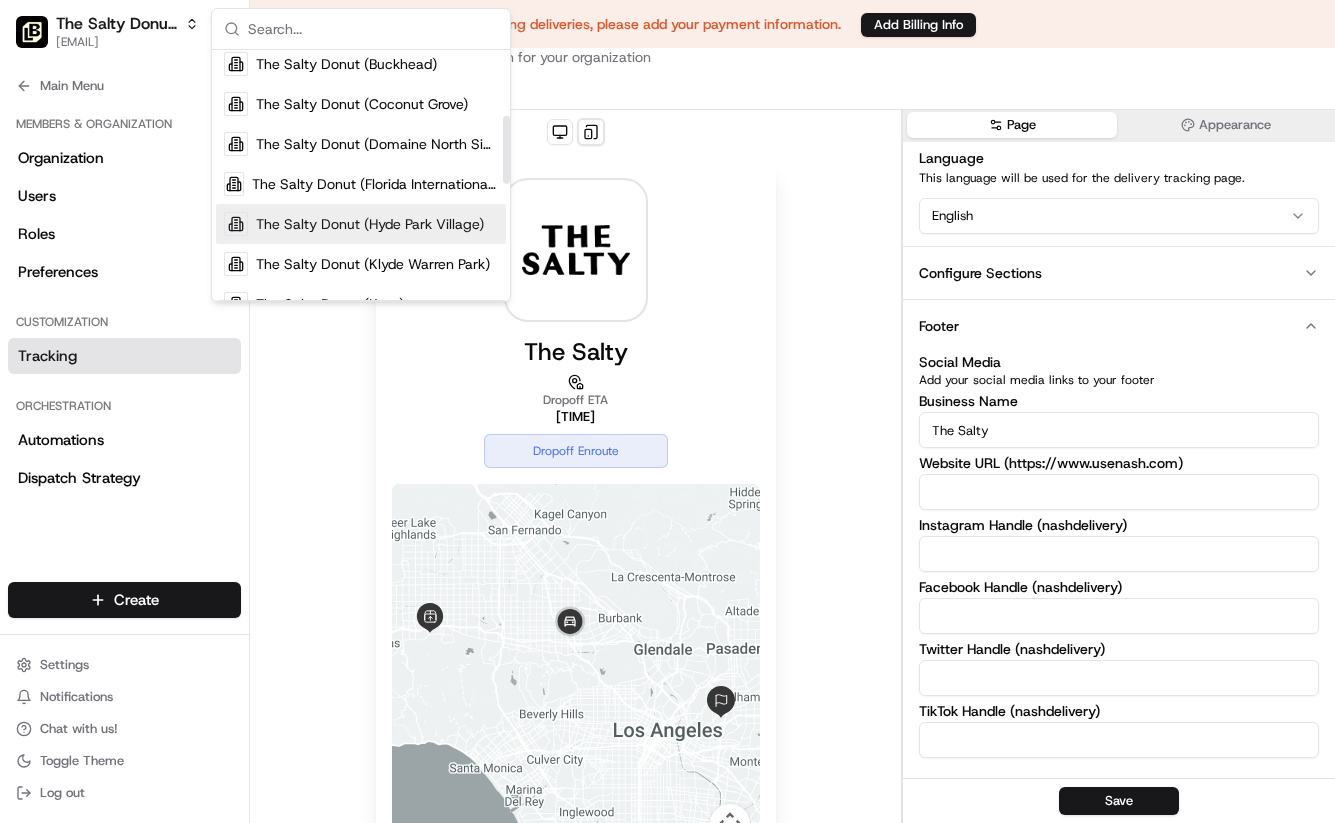 click on "The Salty Donut (Hyde Park Village)" at bounding box center [370, 224] 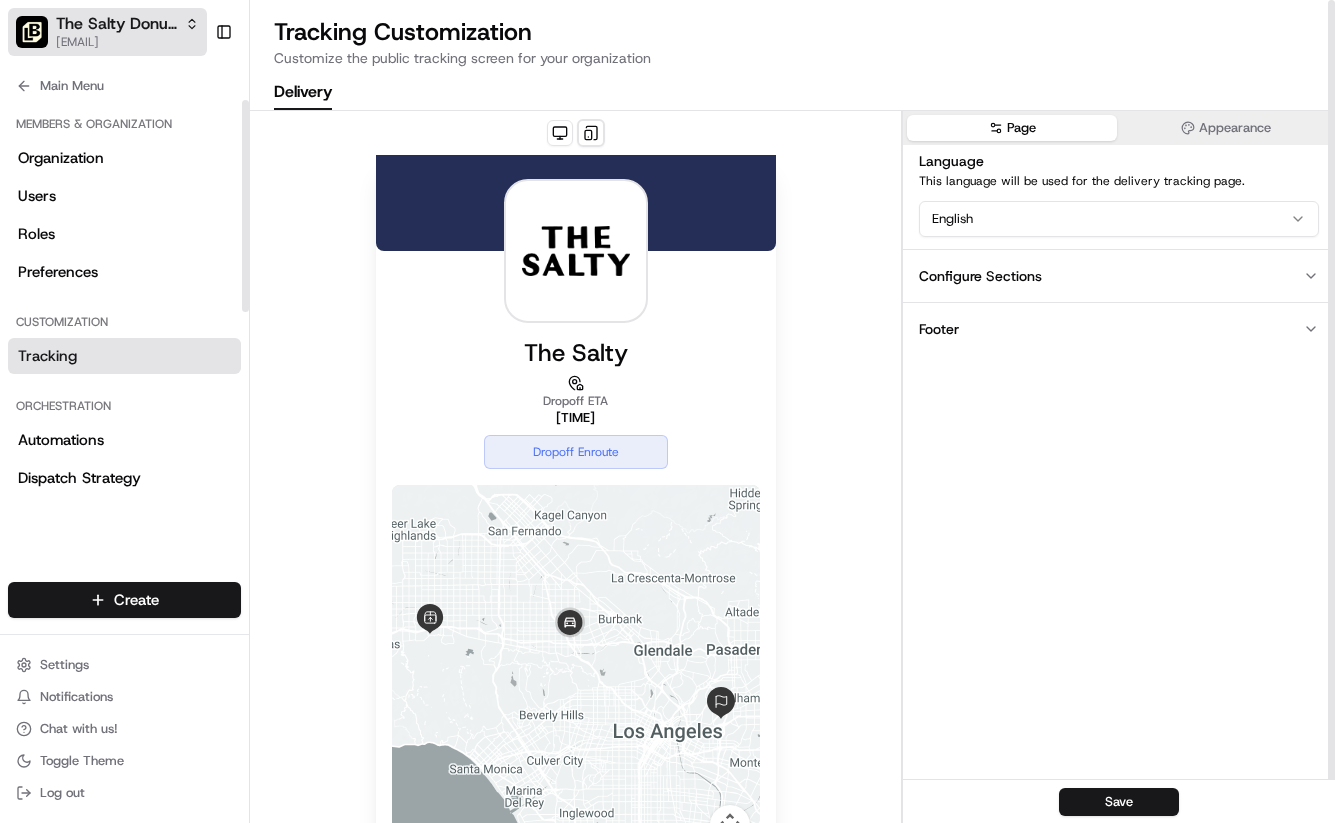 click on "The Salty Donut (Hyde Park Village)" at bounding box center [116, 24] 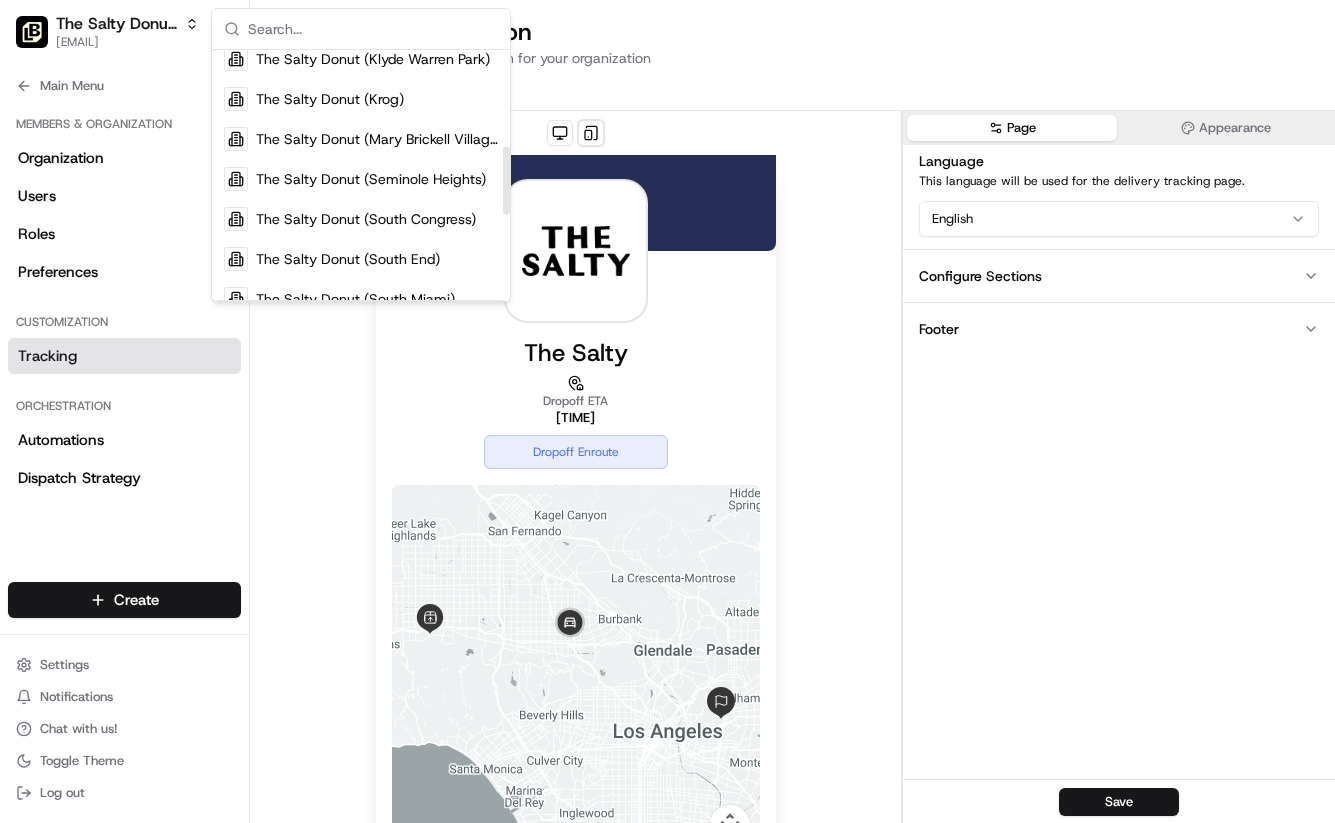 scroll, scrollTop: 456, scrollLeft: 0, axis: vertical 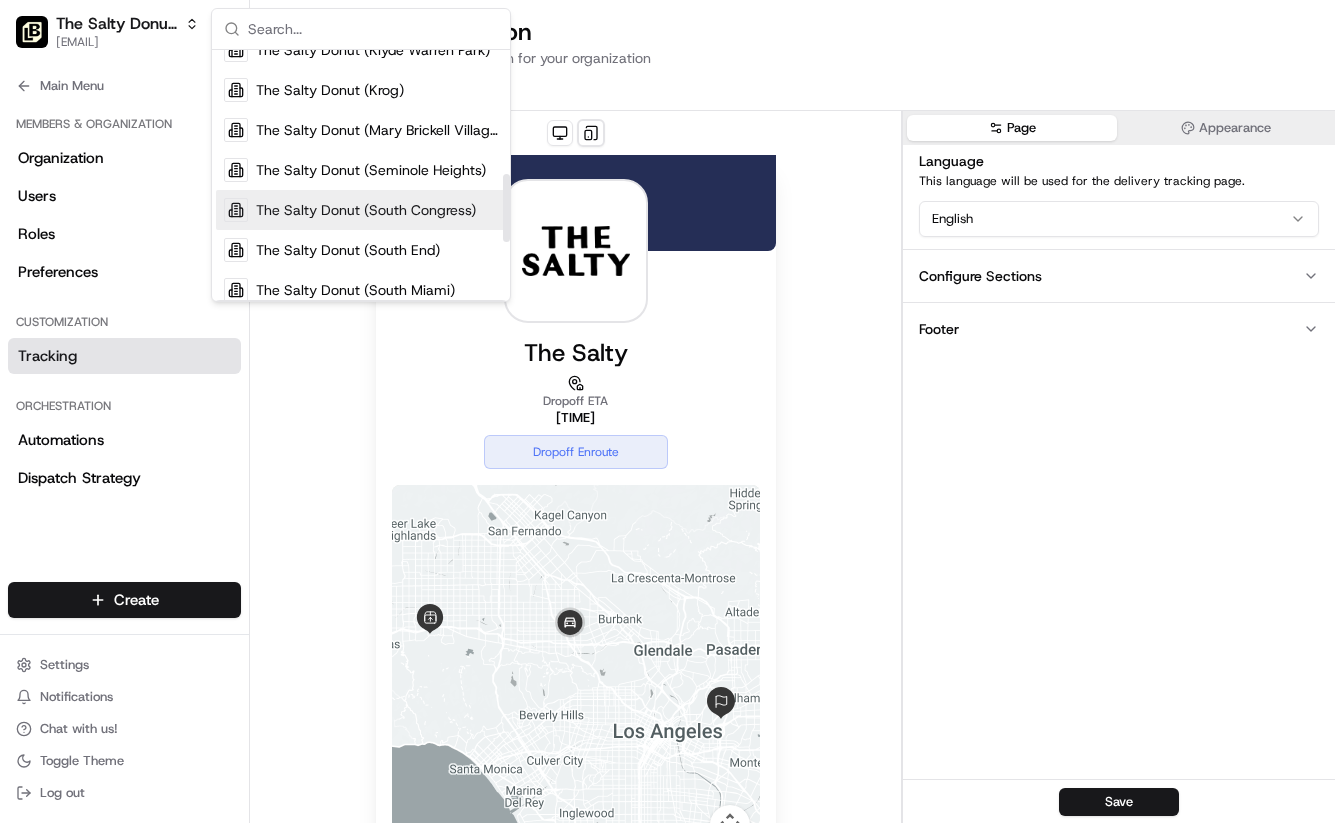 click on "The Salty Donut (South Congress)" at bounding box center [366, 210] 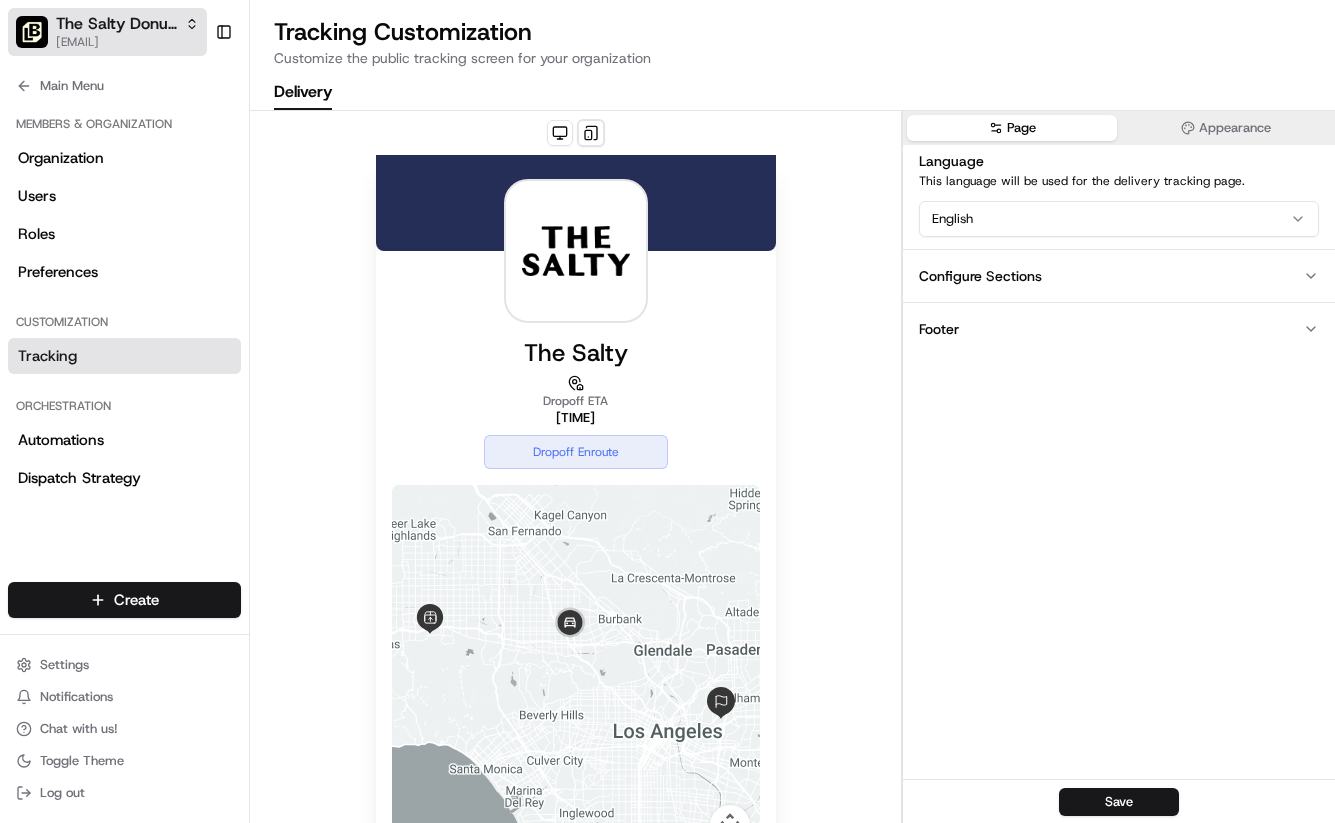 click on "The Salty Donut (South Congress)" at bounding box center (116, 24) 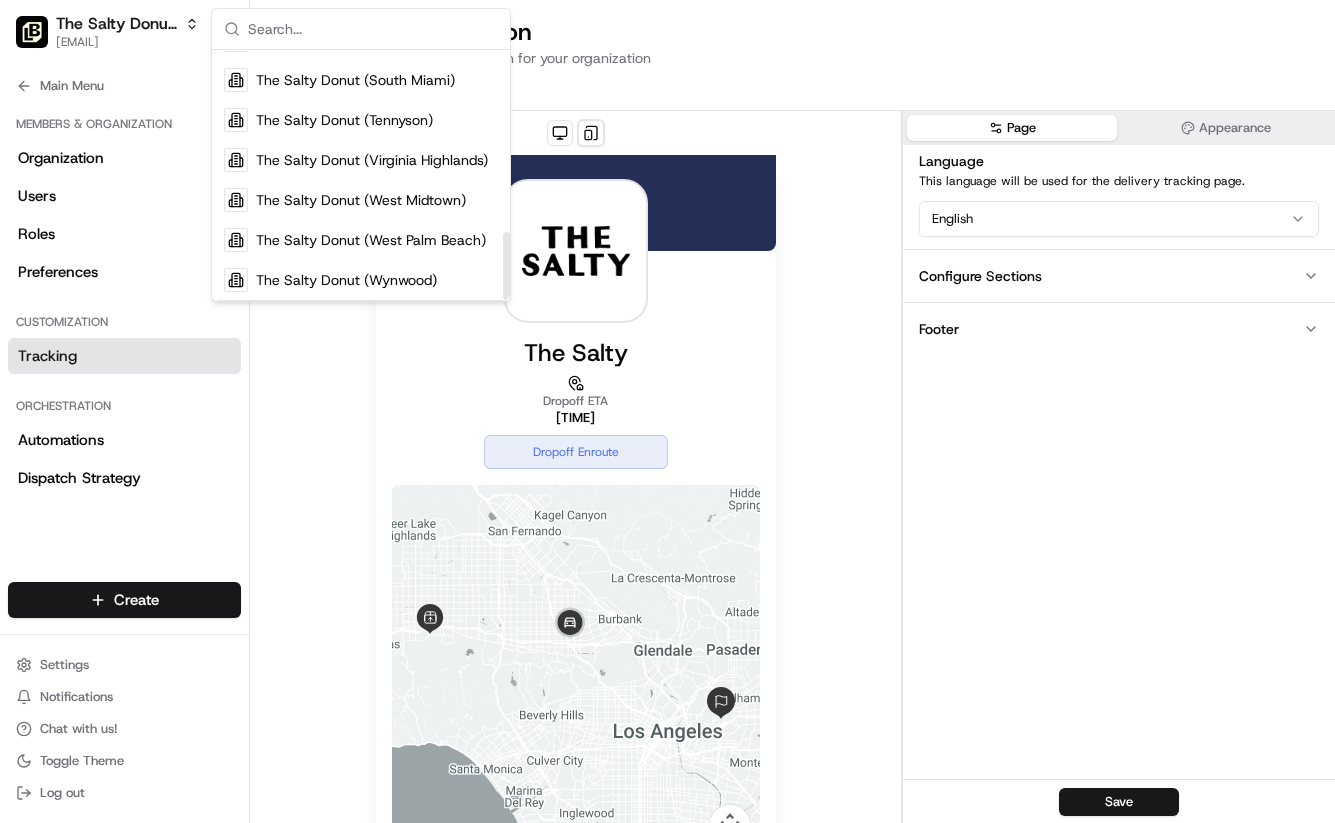 scroll, scrollTop: 670, scrollLeft: 0, axis: vertical 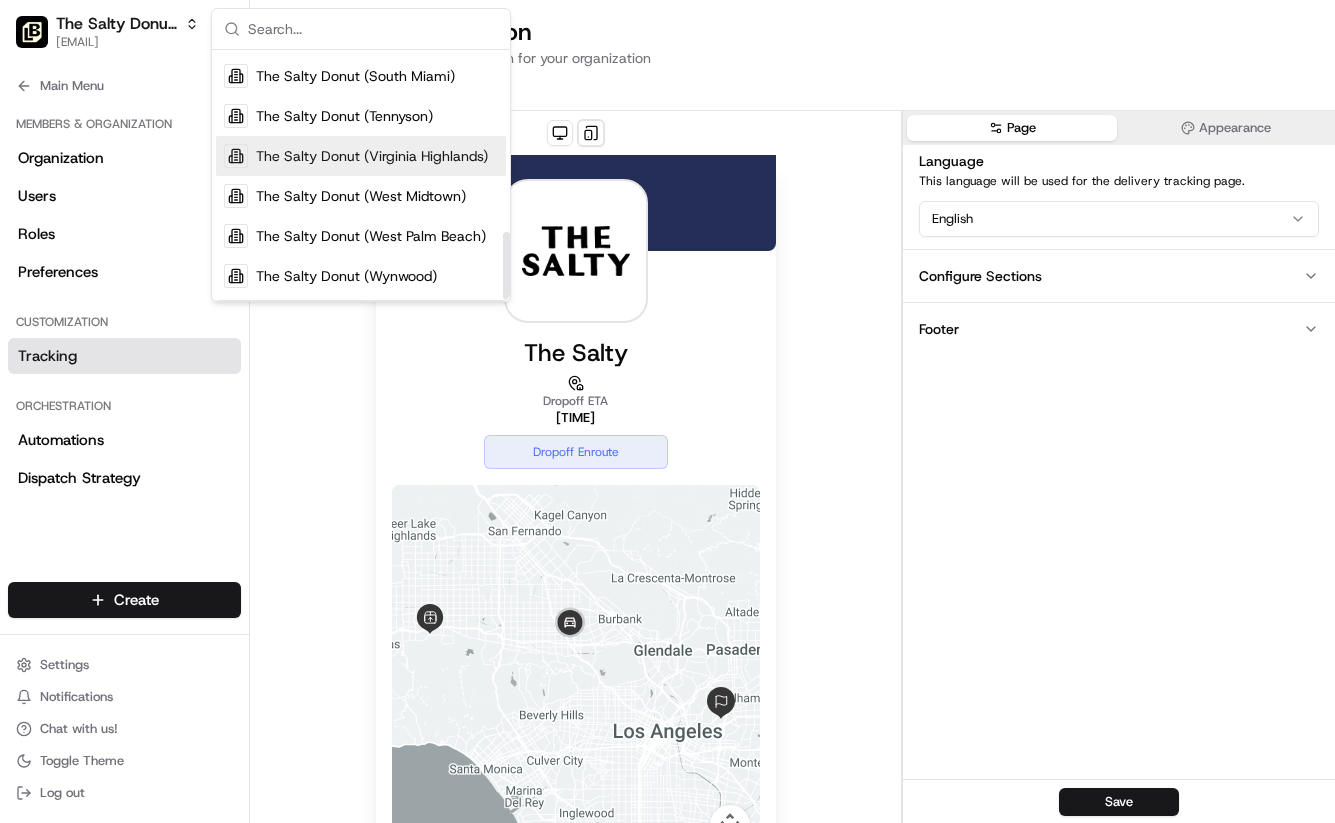 click on "The Salty Donut (Virginia Highlands)" at bounding box center (372, 156) 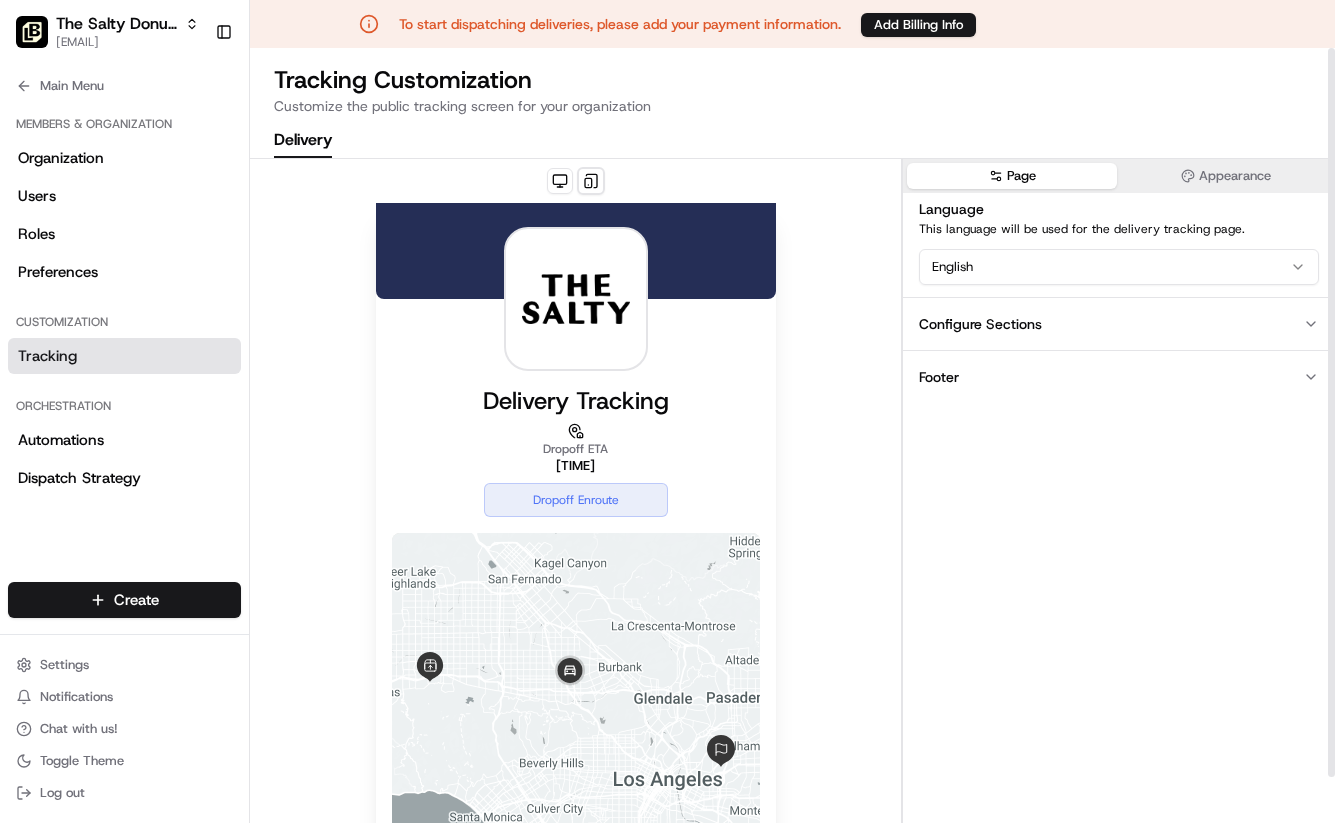 click on "Footer" at bounding box center [1119, 376] 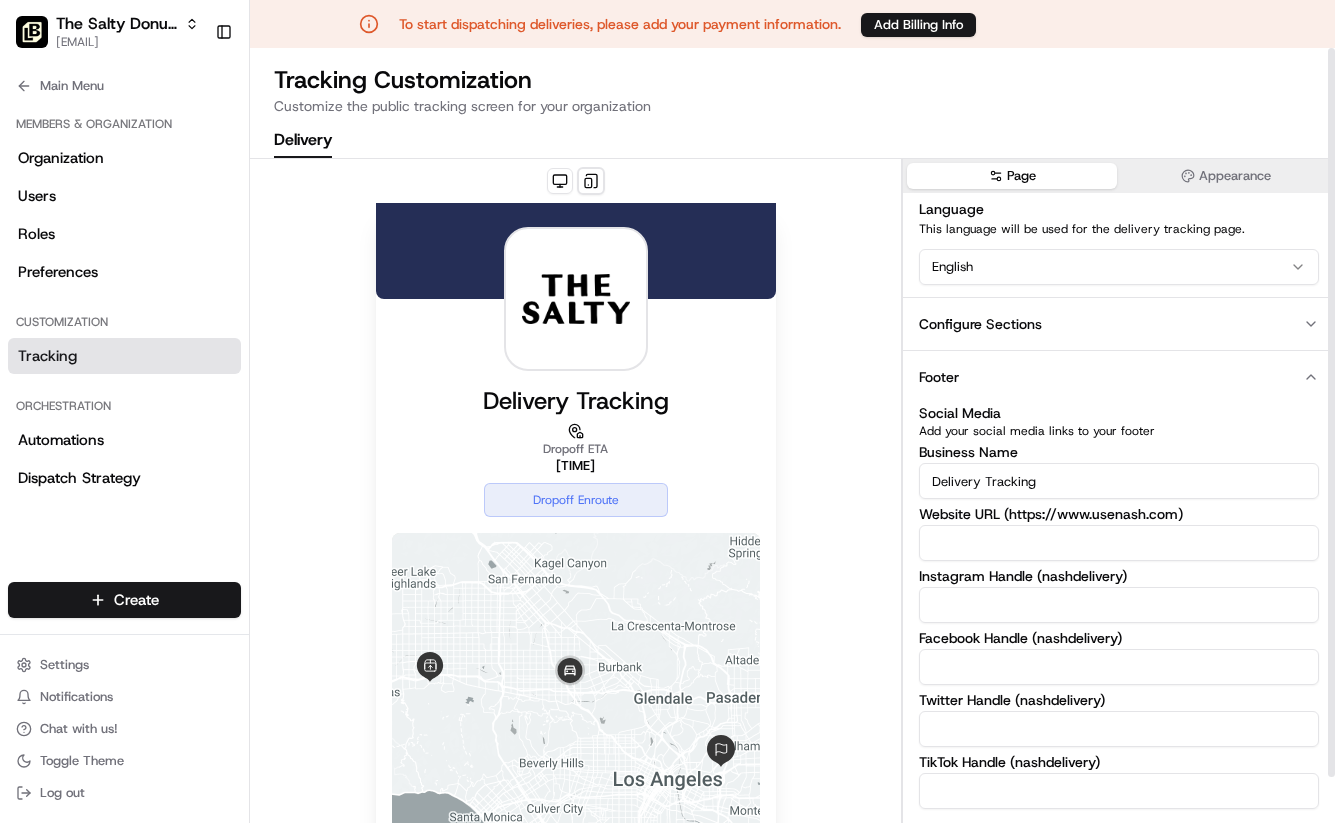 click on "Delivery Tracking" at bounding box center [1119, 481] 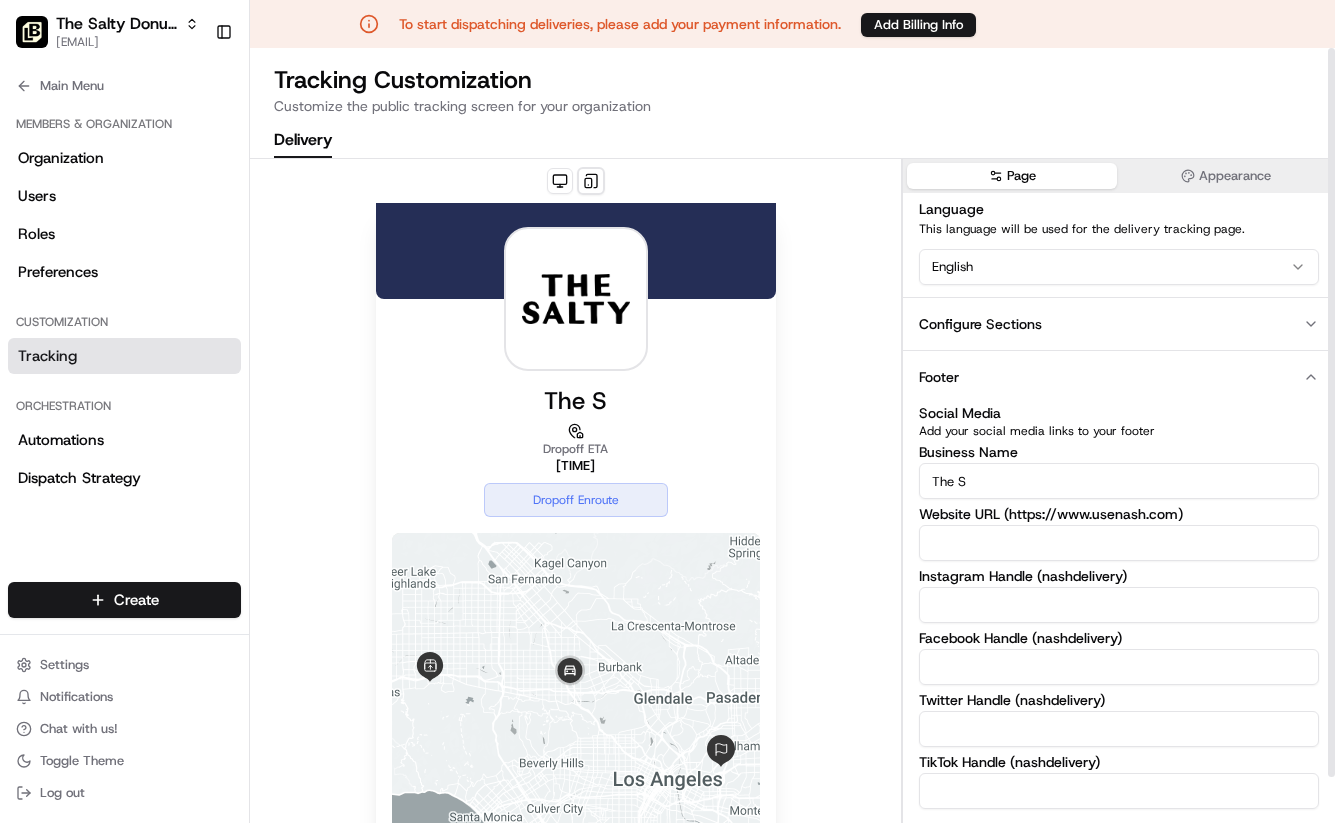 type on "The Salty" 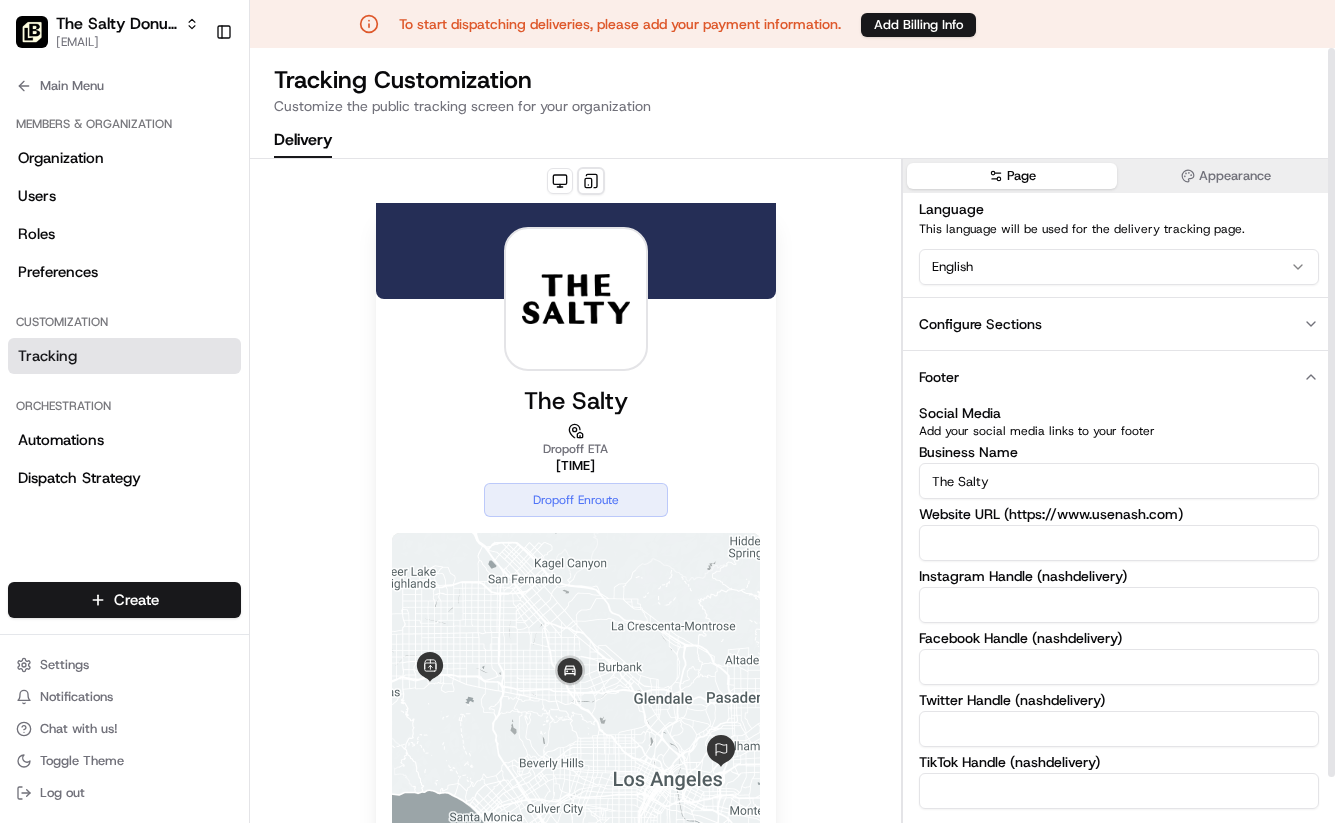 scroll, scrollTop: 2, scrollLeft: 0, axis: vertical 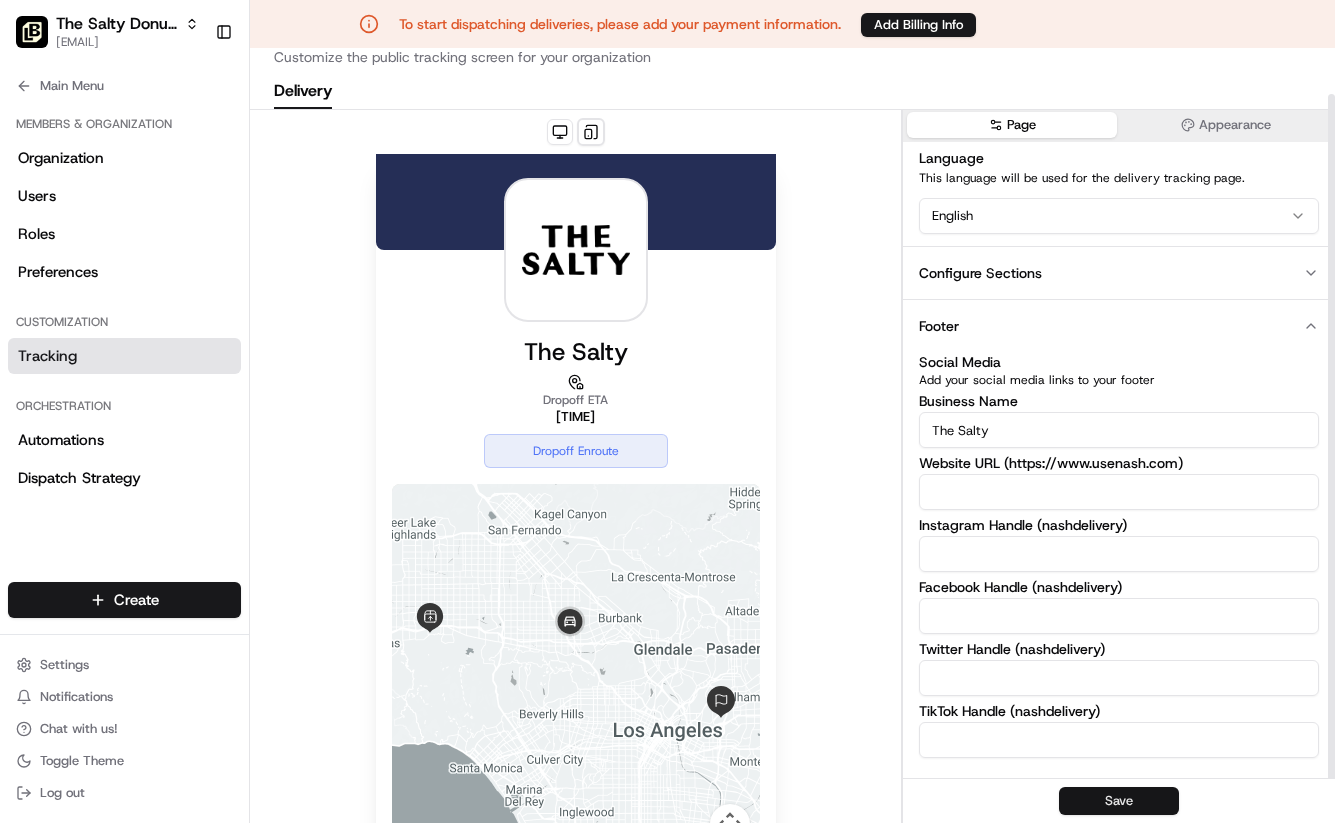 click on "Save" at bounding box center (1119, 801) 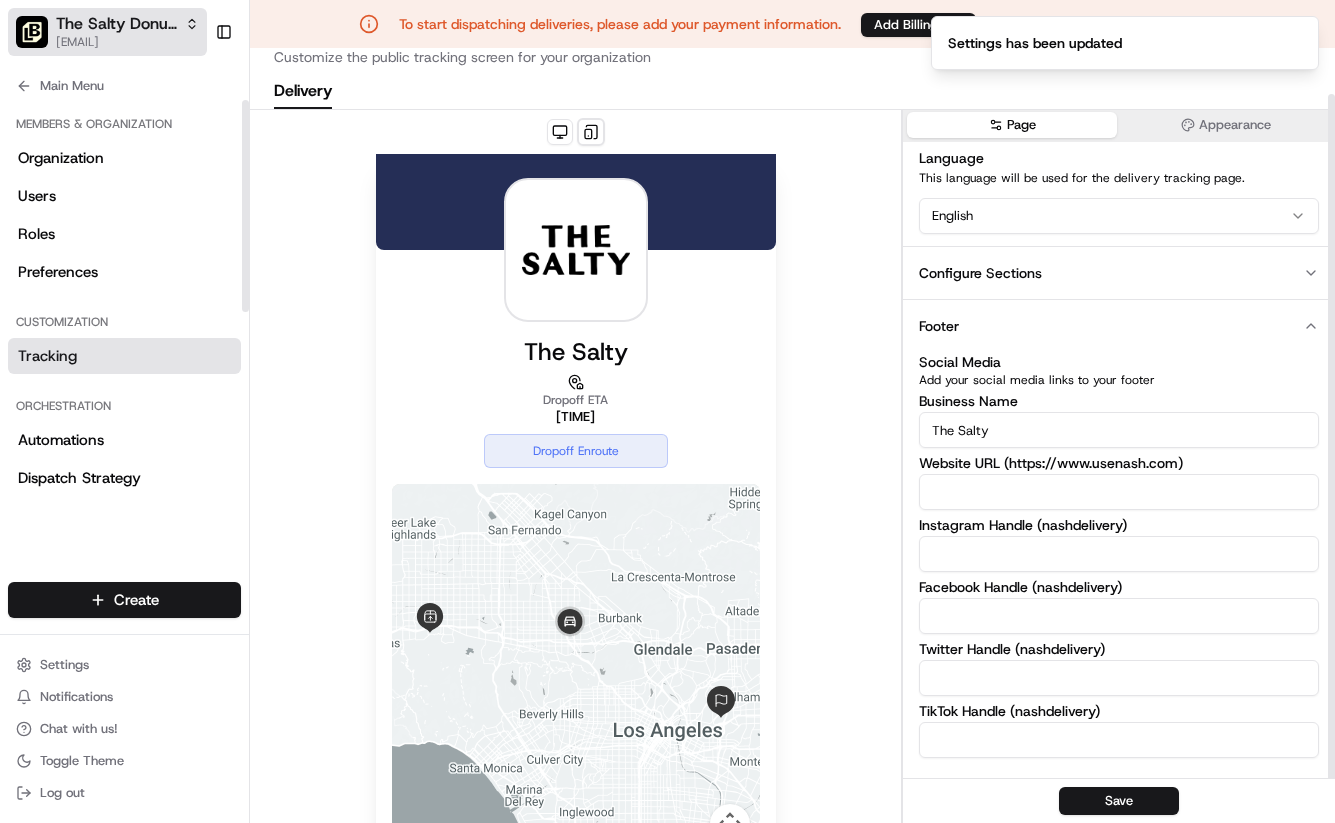 click on "The Salty Donut (Virginia Highlands)" at bounding box center (116, 24) 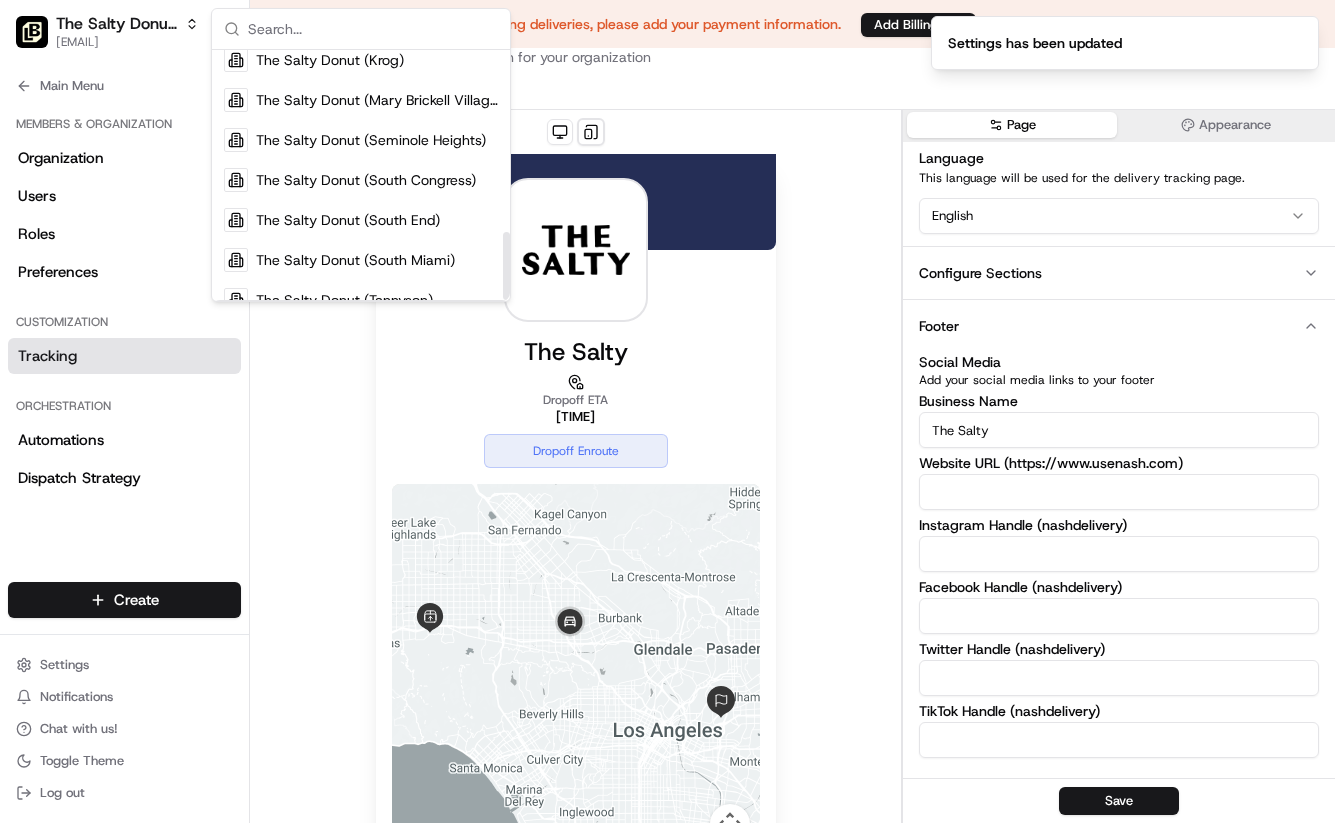 scroll, scrollTop: 670, scrollLeft: 0, axis: vertical 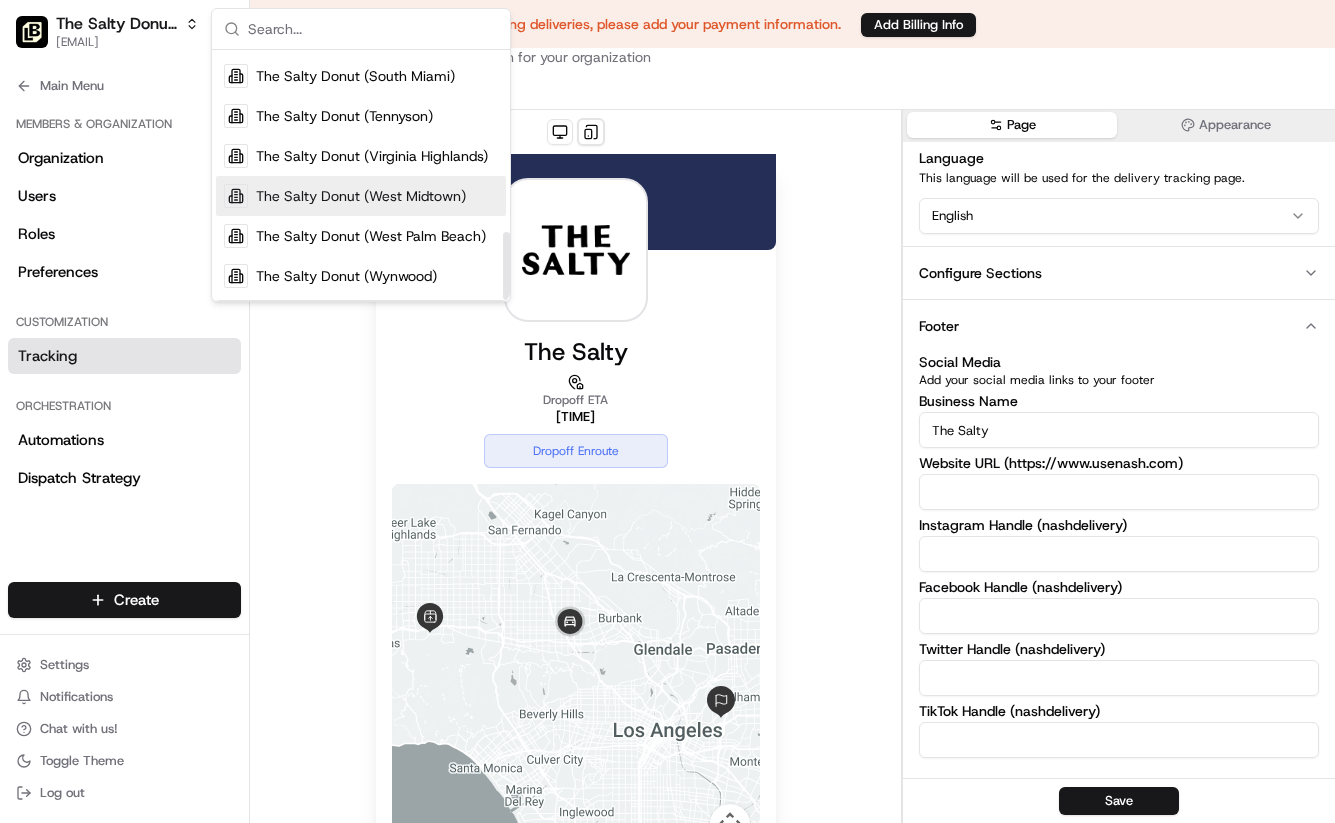 click on "The Salty Donut (West Midtown)" at bounding box center [361, 196] 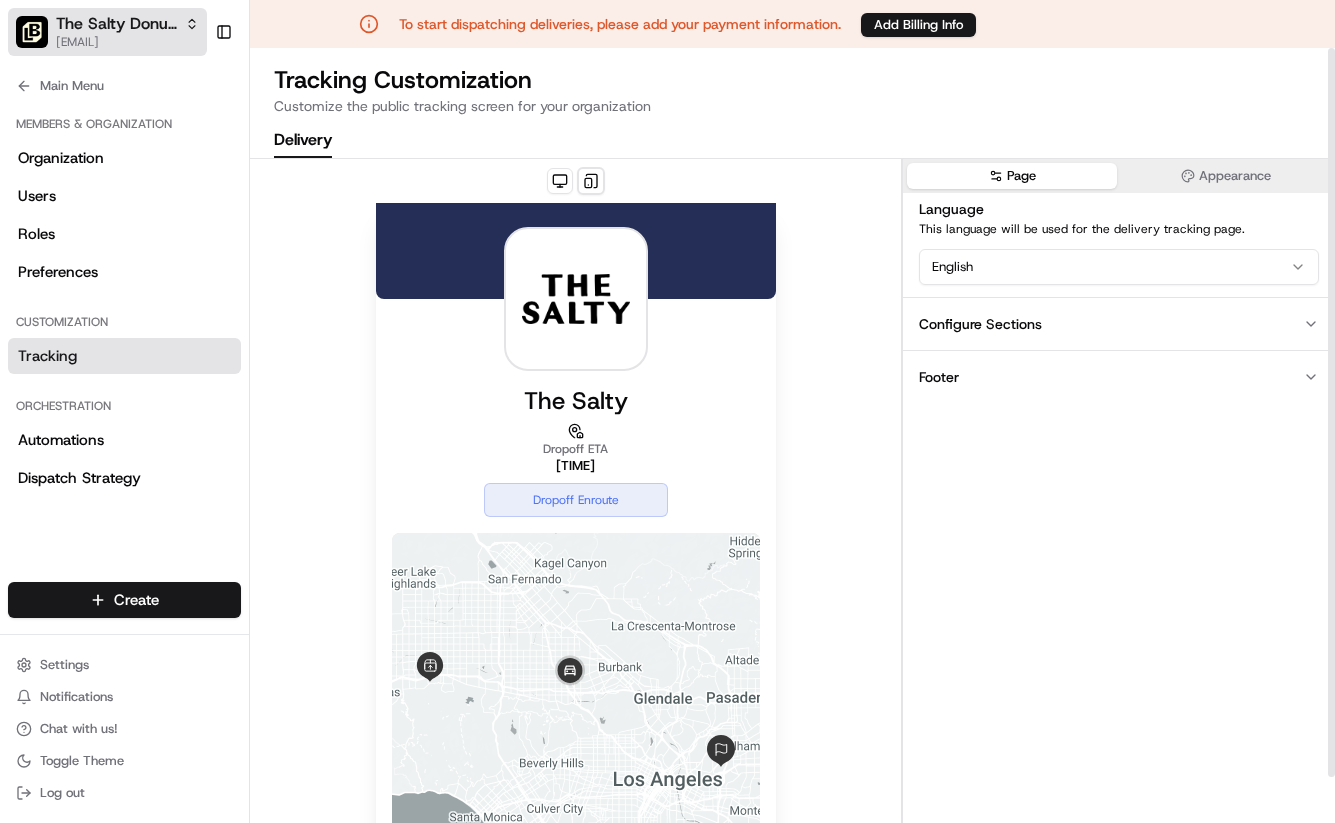 click on "[EMAIL]" at bounding box center [127, 42] 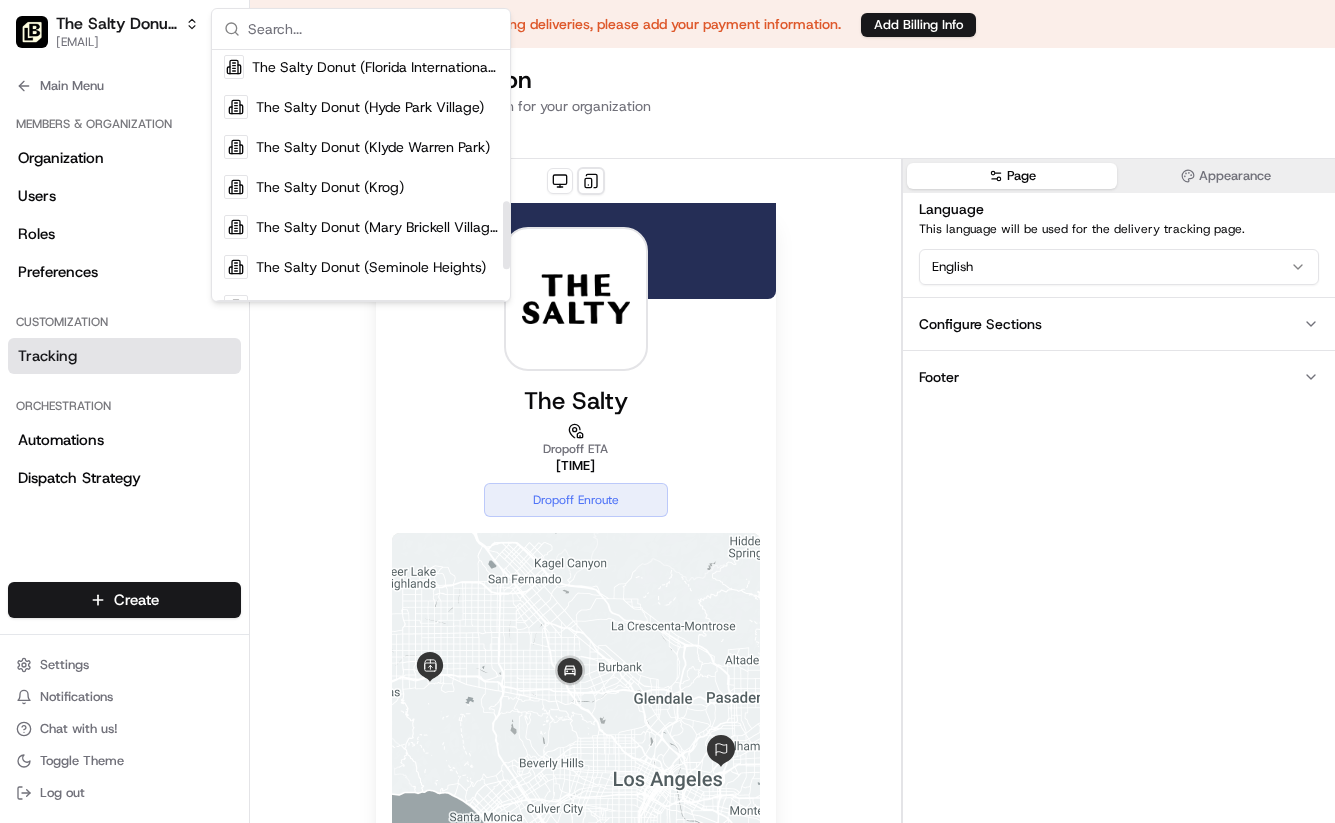 scroll, scrollTop: 670, scrollLeft: 0, axis: vertical 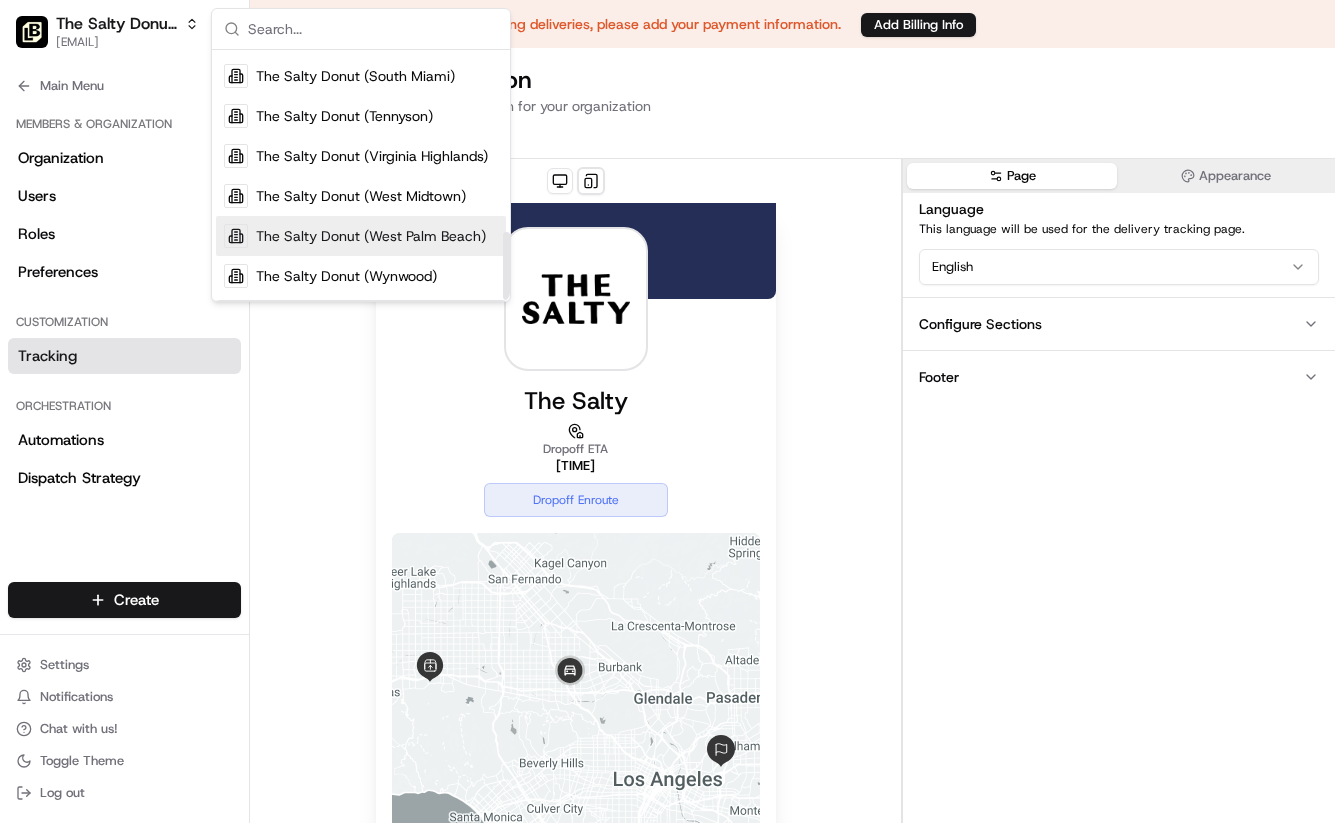 click on "The Salty Donut (West Palm Beach)" at bounding box center [371, 236] 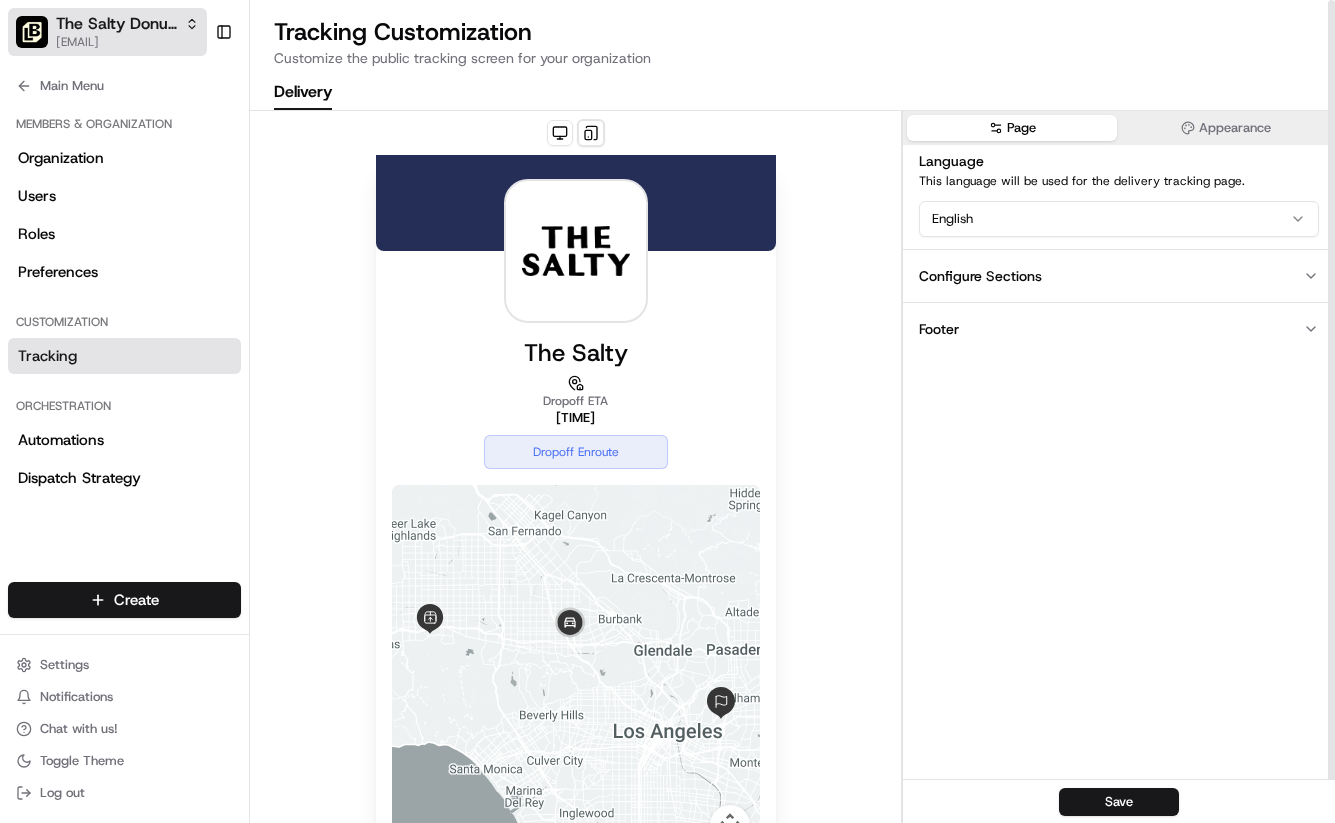 click on "The Salty Donut (West Palm Beach)" at bounding box center [116, 24] 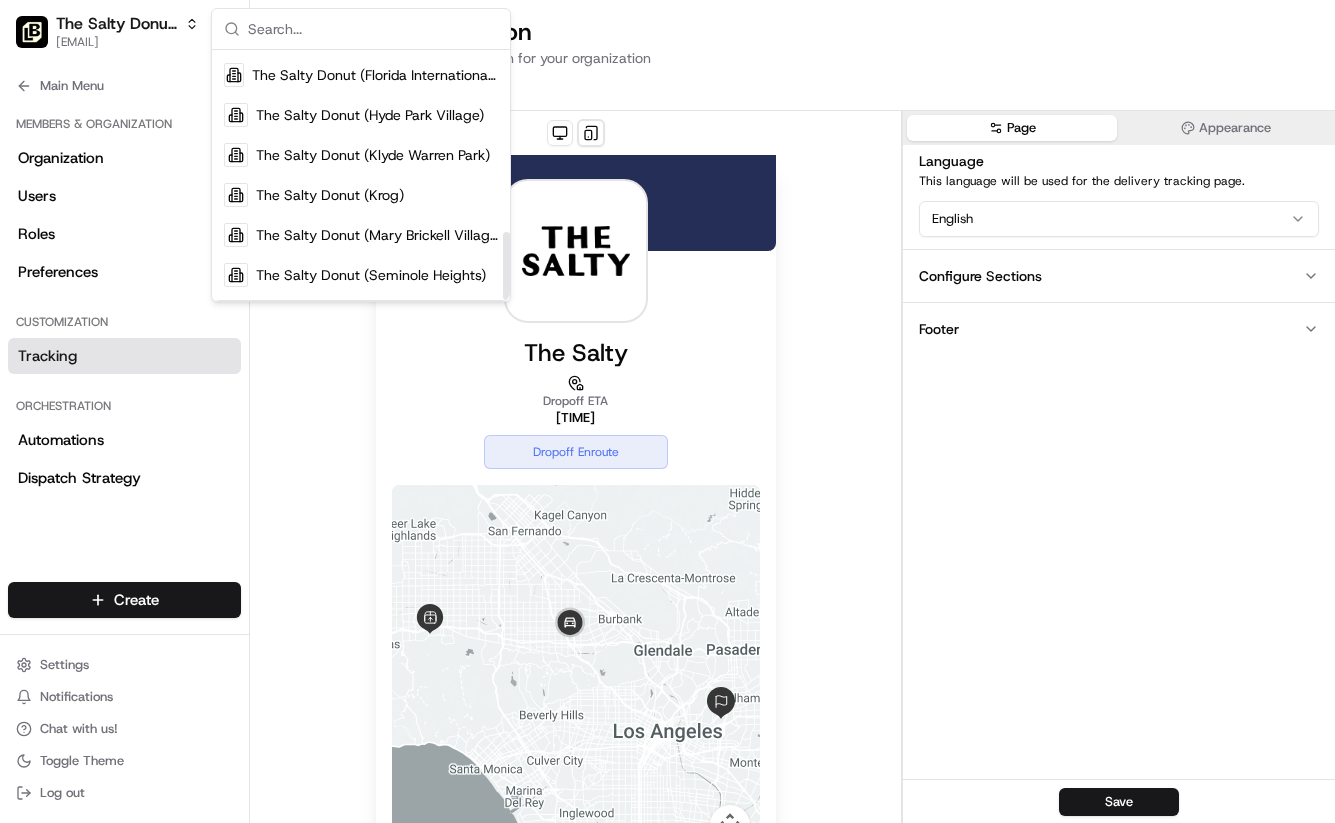 scroll, scrollTop: 670, scrollLeft: 0, axis: vertical 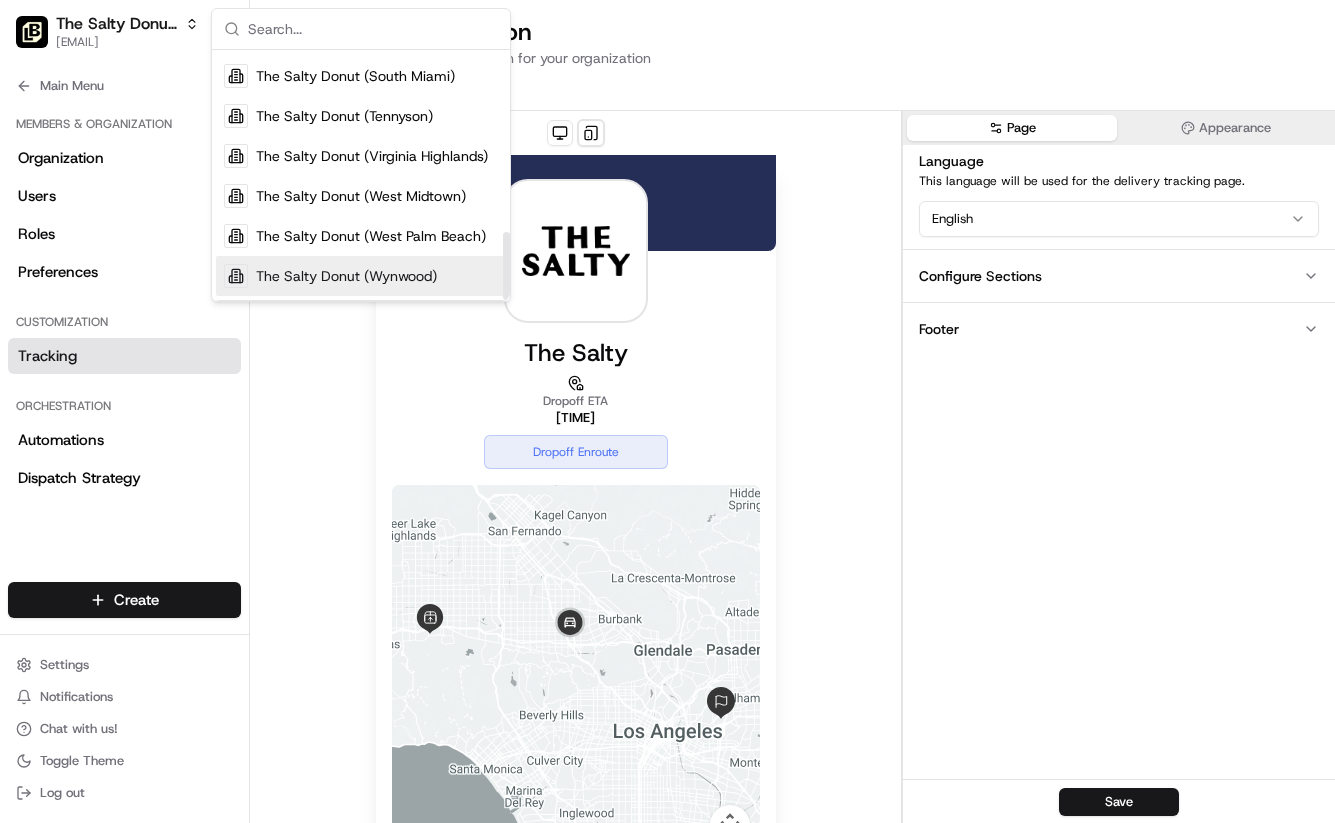 click on "The Salty Donut (Wynwood)" at bounding box center [346, 276] 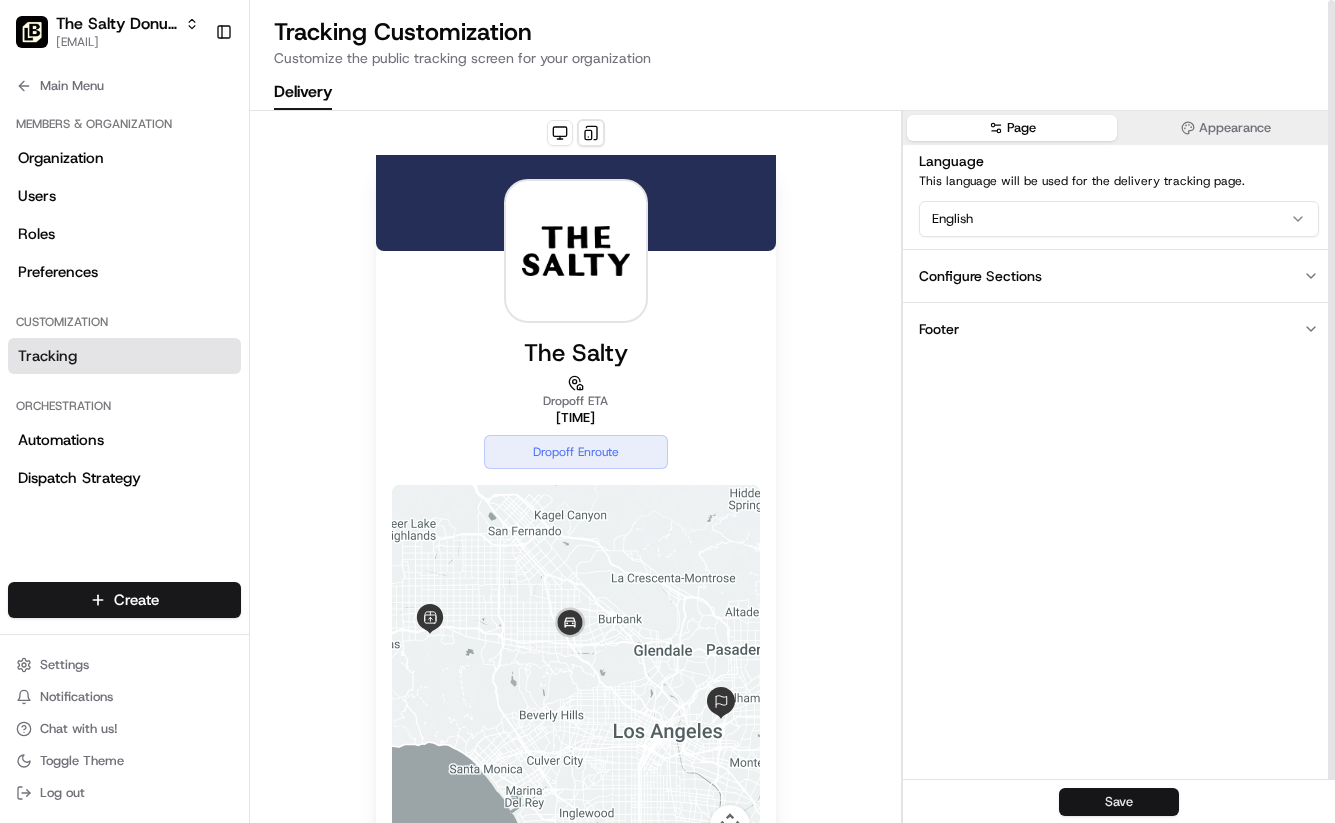 click on "Save" at bounding box center [1119, 802] 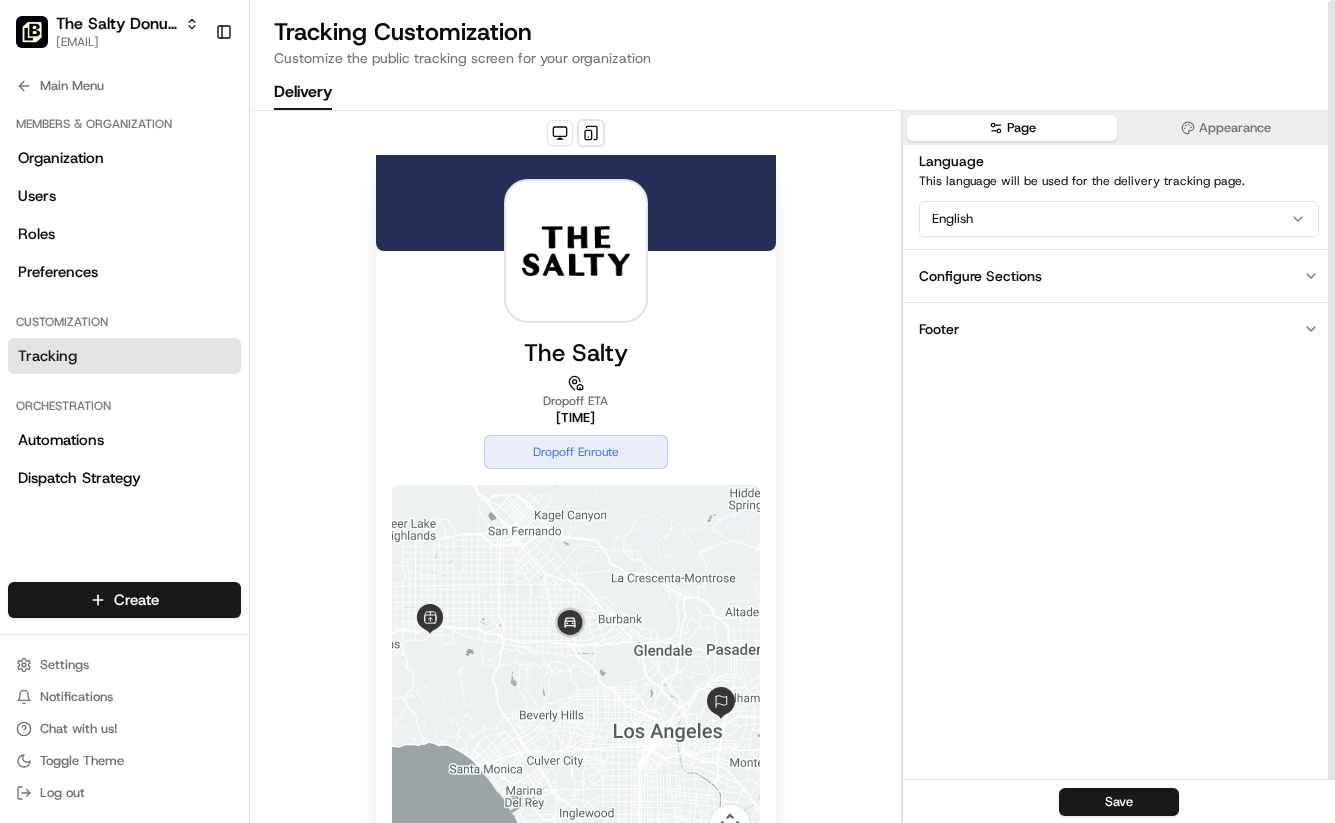 click on "Tracking Customization Customize the public tracking screen for your organization Delivery The Salty Dropoff ETA [TIME] Dropoff Enroute Location ← Move left → Move right ↑ Move up ↓ Move down + Zoom in - Zoom out Home Jump left by 75% End Jump right by 75% Page Up Jump up by 75% Page Down Jump down by 75% Map Data Map data ©2025 Google Map data ©2025 Google 10 km  Click to toggle between metric and imperial units Terms Report a map error Delivery Activity [FIRST] [LAST] [NUMBER] [STREET] [CITY], [STATE] [POSTAL_CODE], [COUNTRY] Dropoff Enroute [BRAND] [NUMBER] [STREET], [CITY], [STATE], [COUNTRY] Driver Info [FIRST] [LAST] [PHONE] Copy [PHONE] Make Tesla Color Black Stay in touch Page Appearance Language This language will be used for the delivery tracking page. English Configure Sections Footer Save" at bounding box center (792, 412) 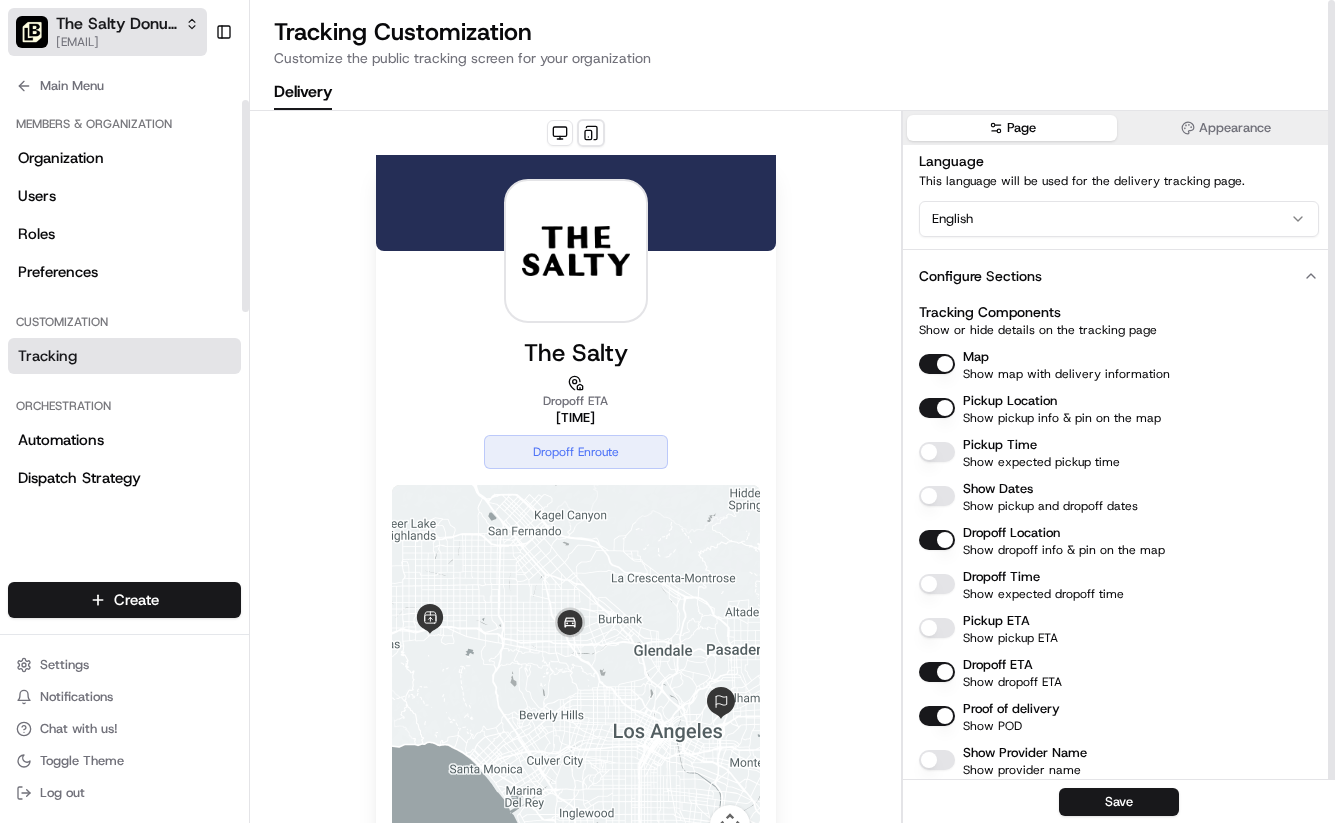 click on "[EMAIL]" at bounding box center (127, 42) 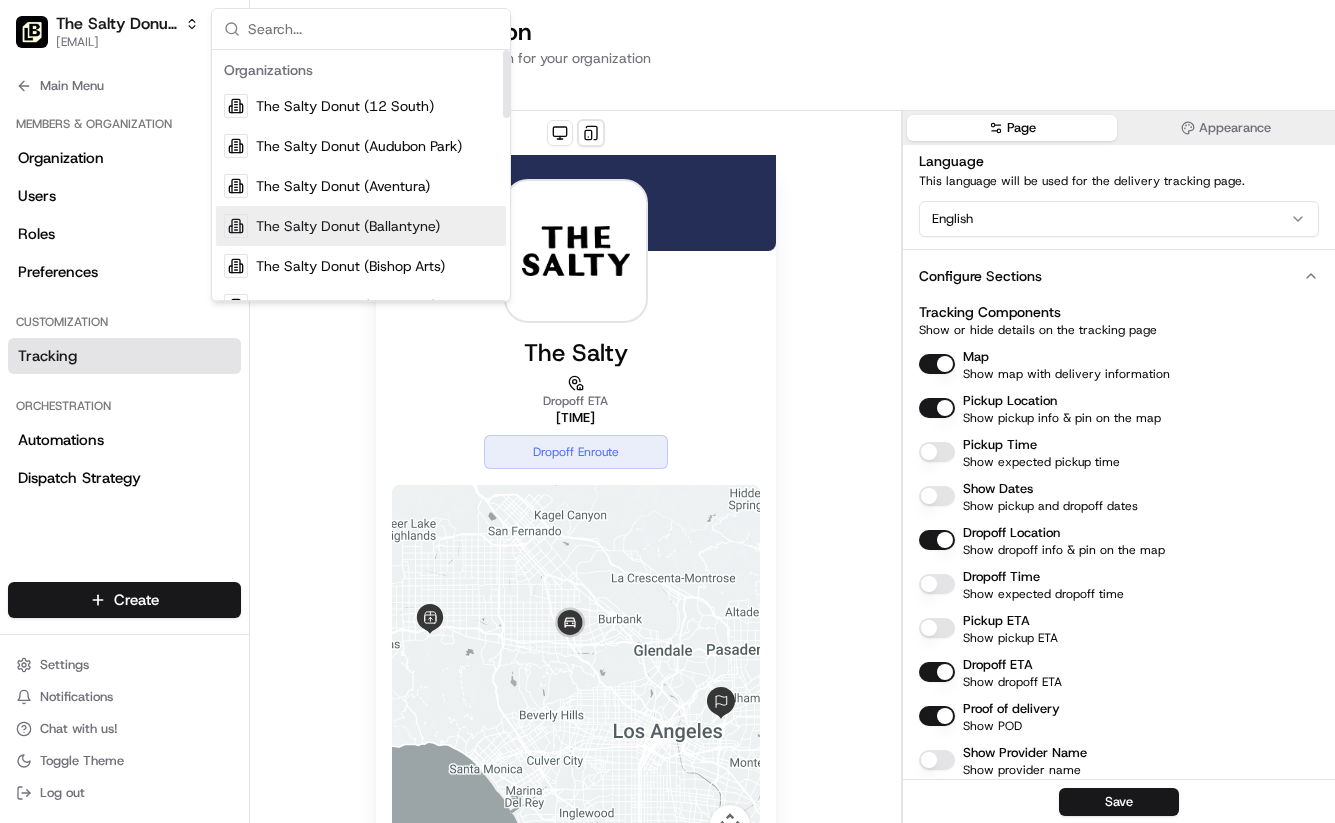 click on "The Salty Donut (Ballantyne)" at bounding box center (348, 226) 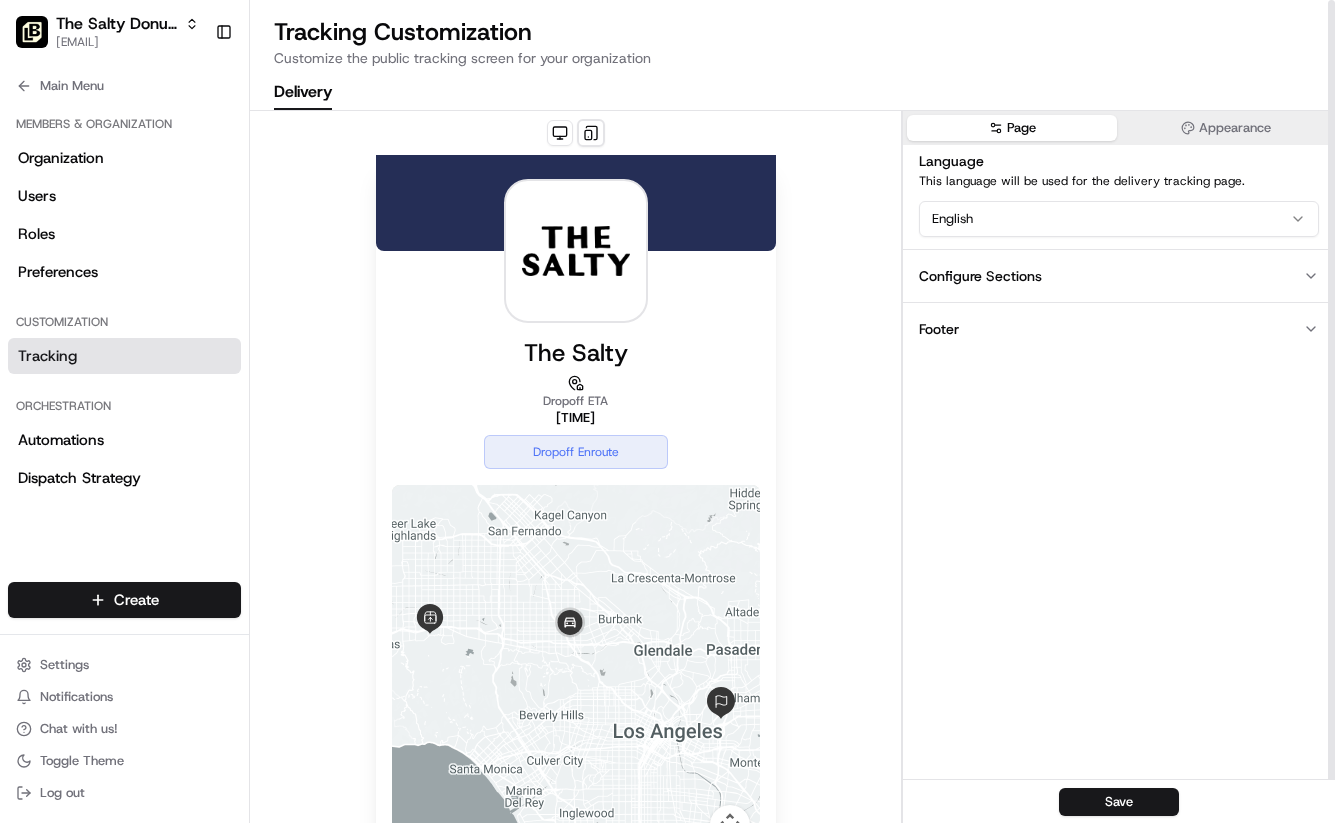 click on "Configure Sections" at bounding box center [1119, 275] 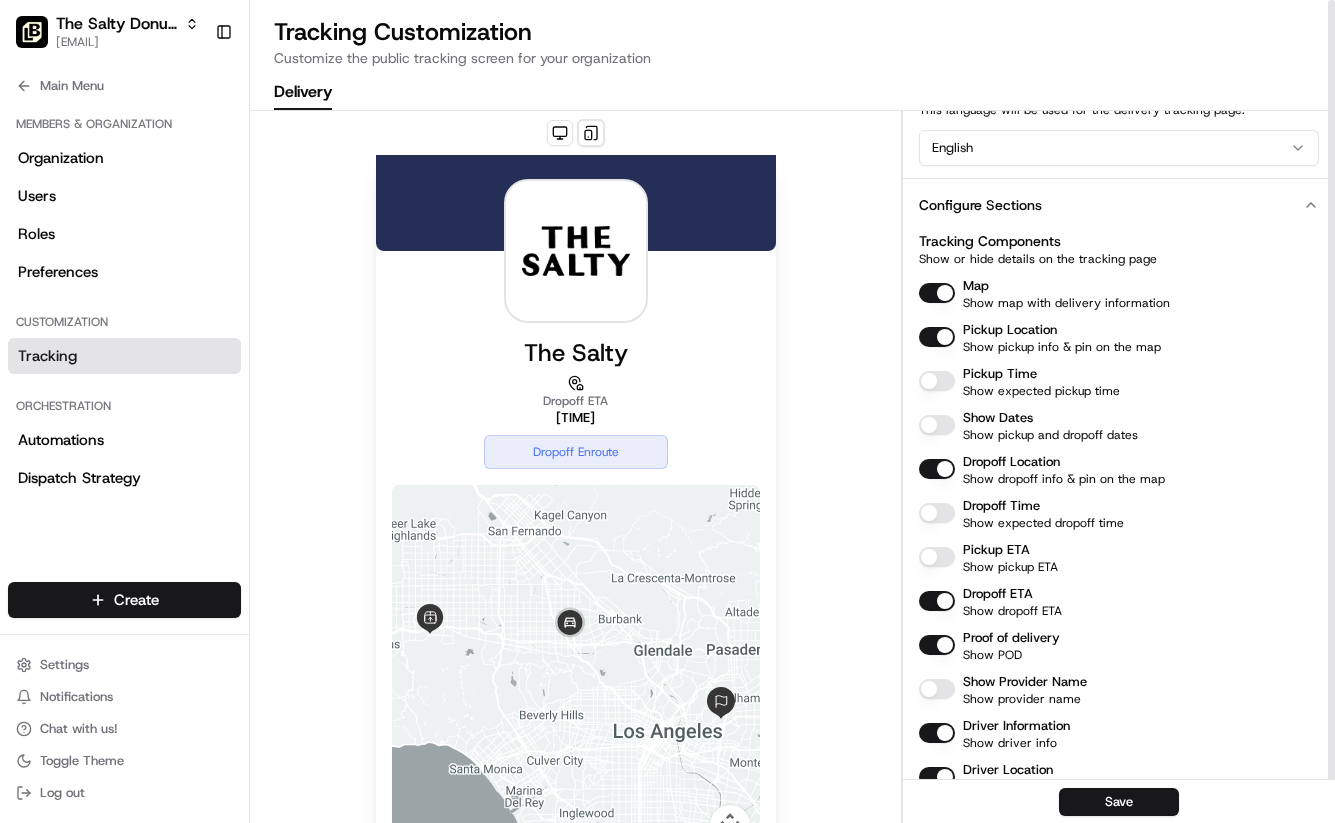 scroll, scrollTop: 113, scrollLeft: 0, axis: vertical 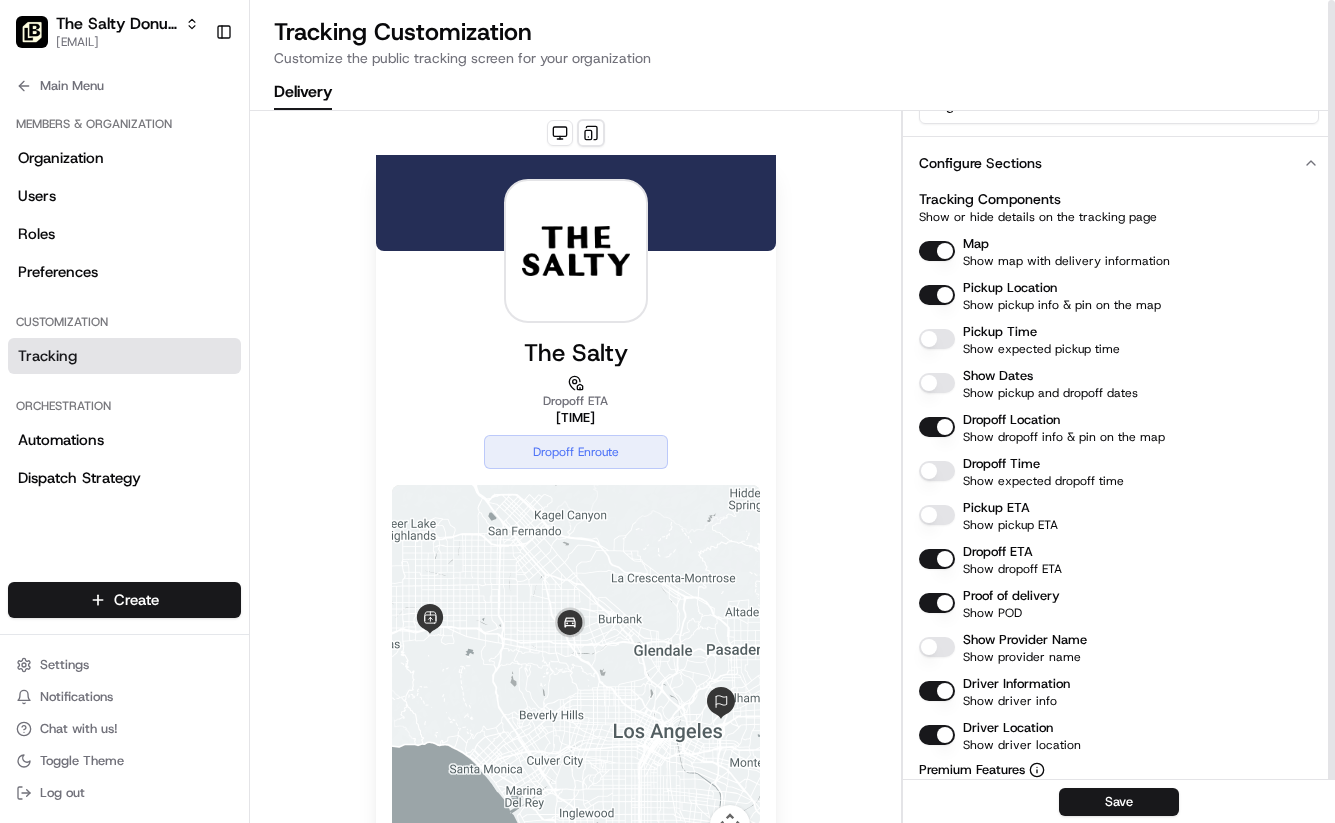 click on "Dropoff Time Show expected dropoff time" at bounding box center (1119, 471) 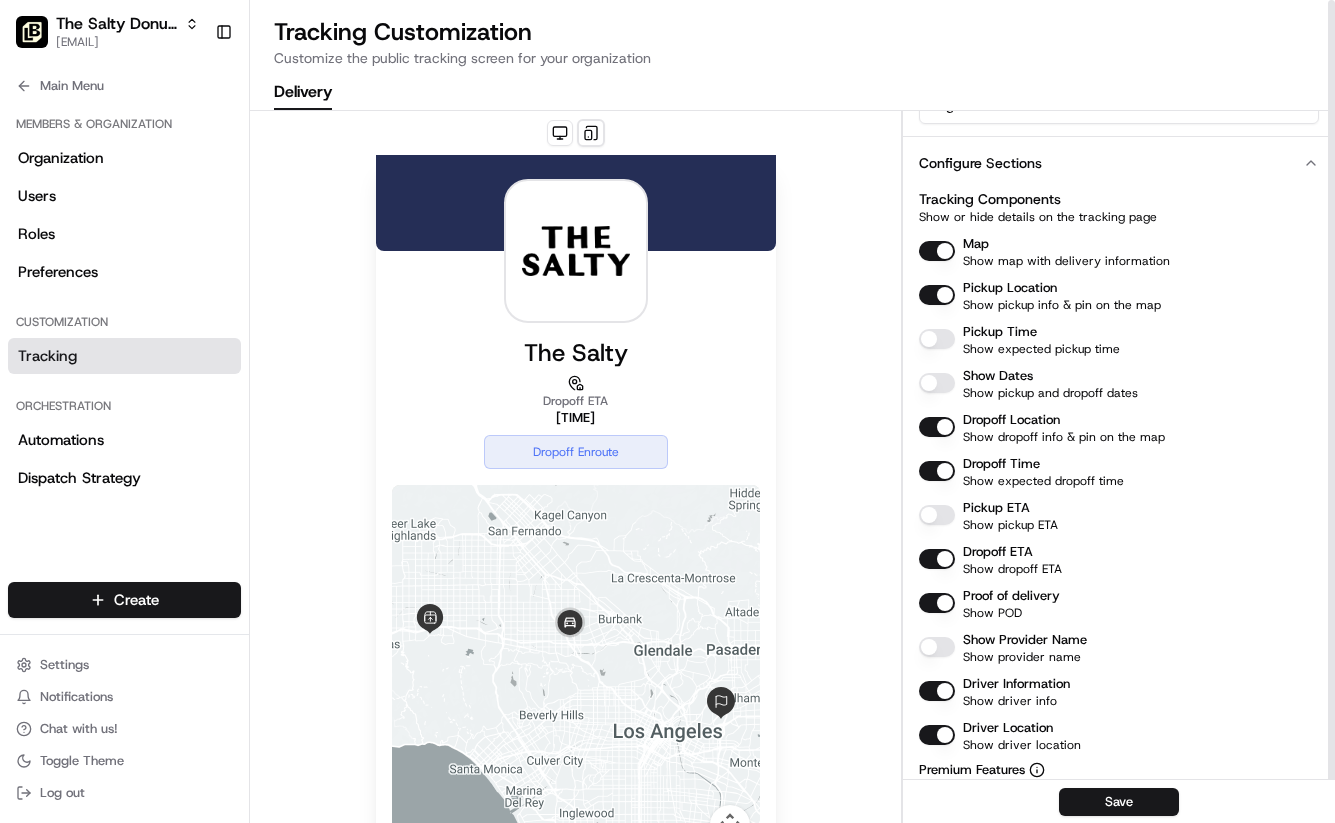 click on "Dropoff Time" at bounding box center [937, 471] 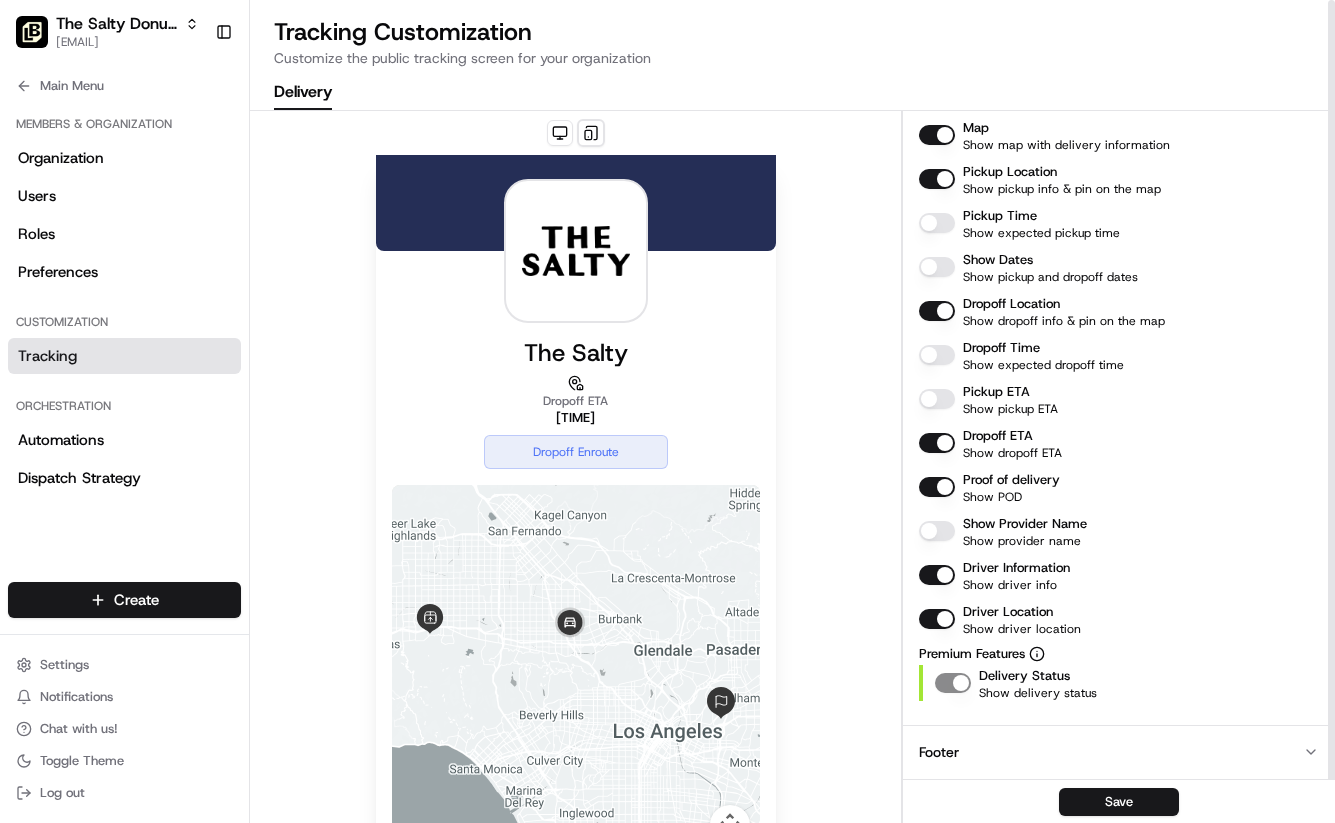 scroll, scrollTop: 232, scrollLeft: 0, axis: vertical 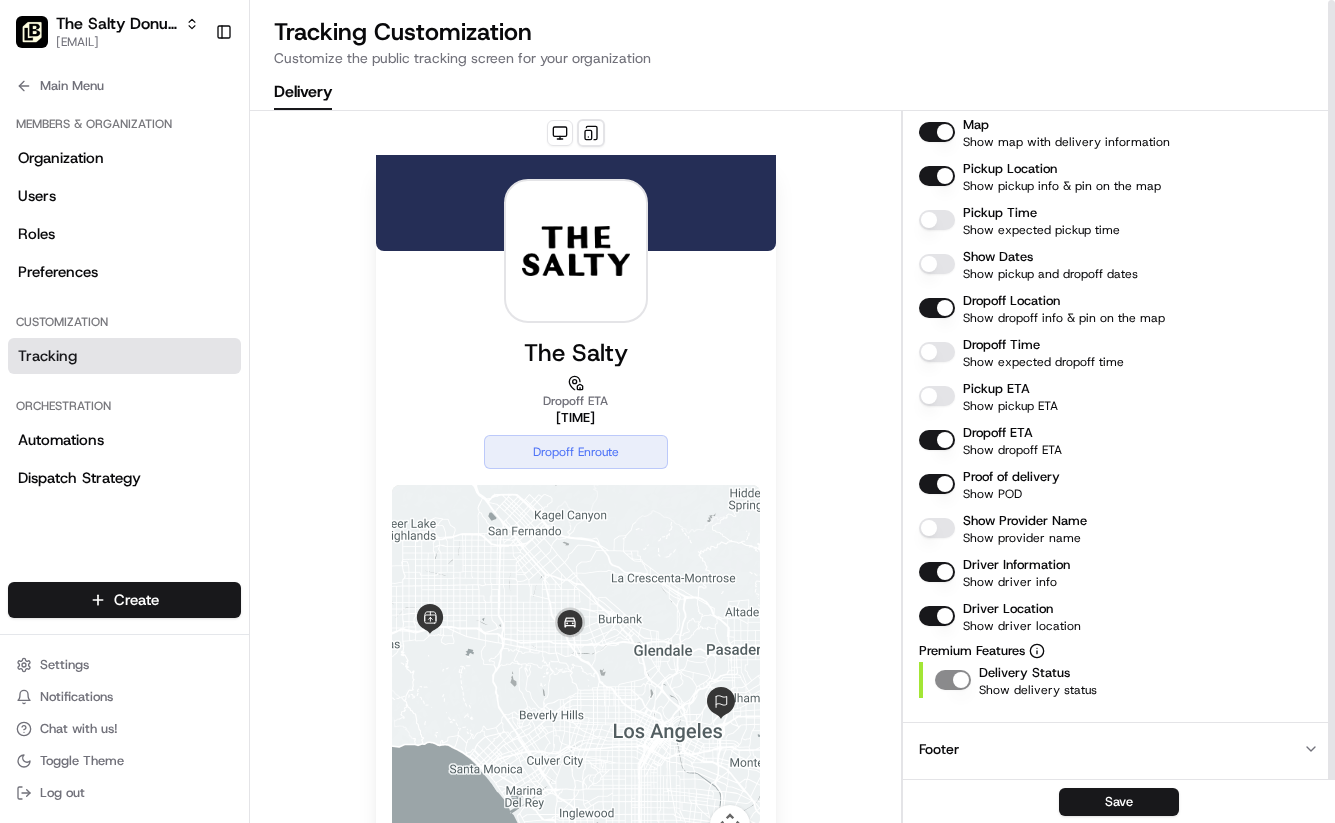 click on "Pickup Time" at bounding box center (937, 220) 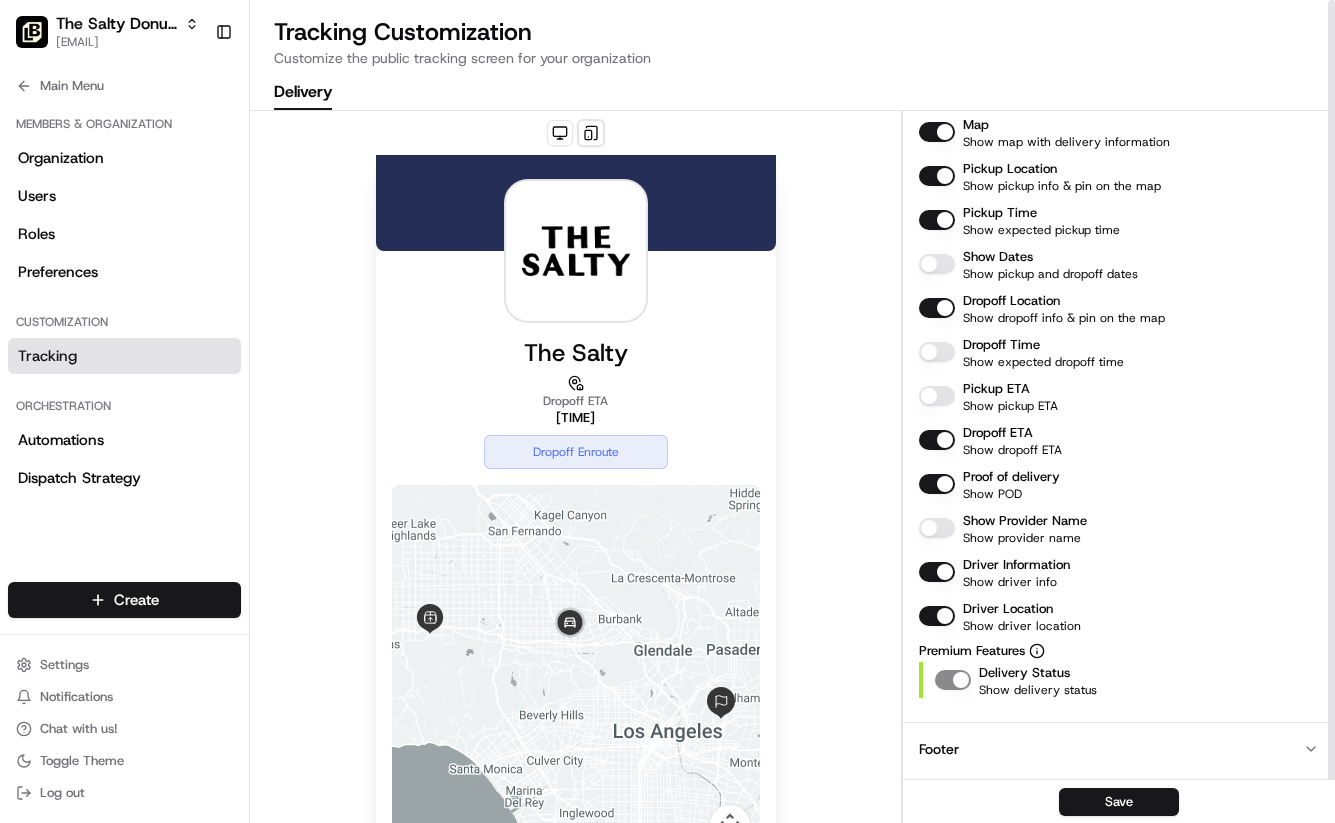 click on "Pickup Time" at bounding box center (937, 220) 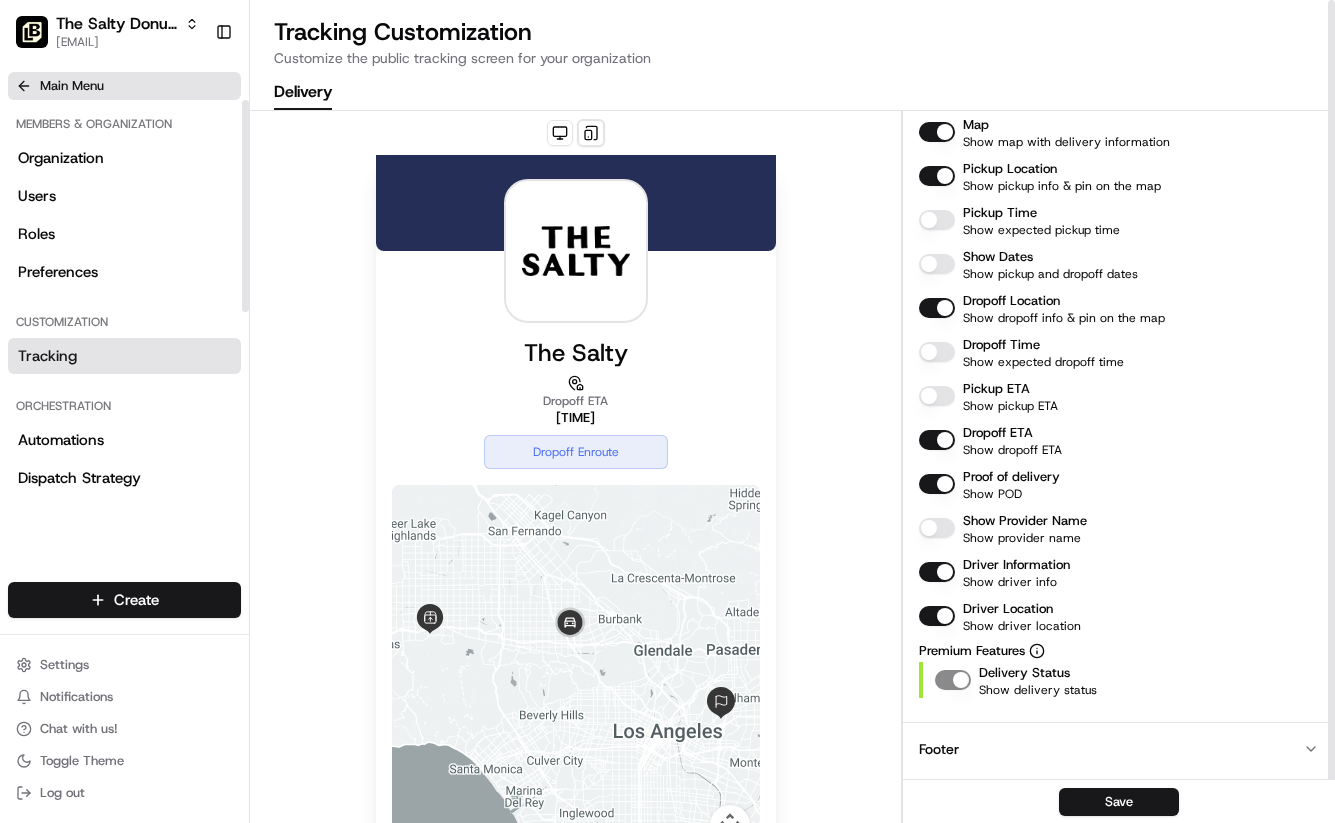 click on "Main Menu" at bounding box center [124, 86] 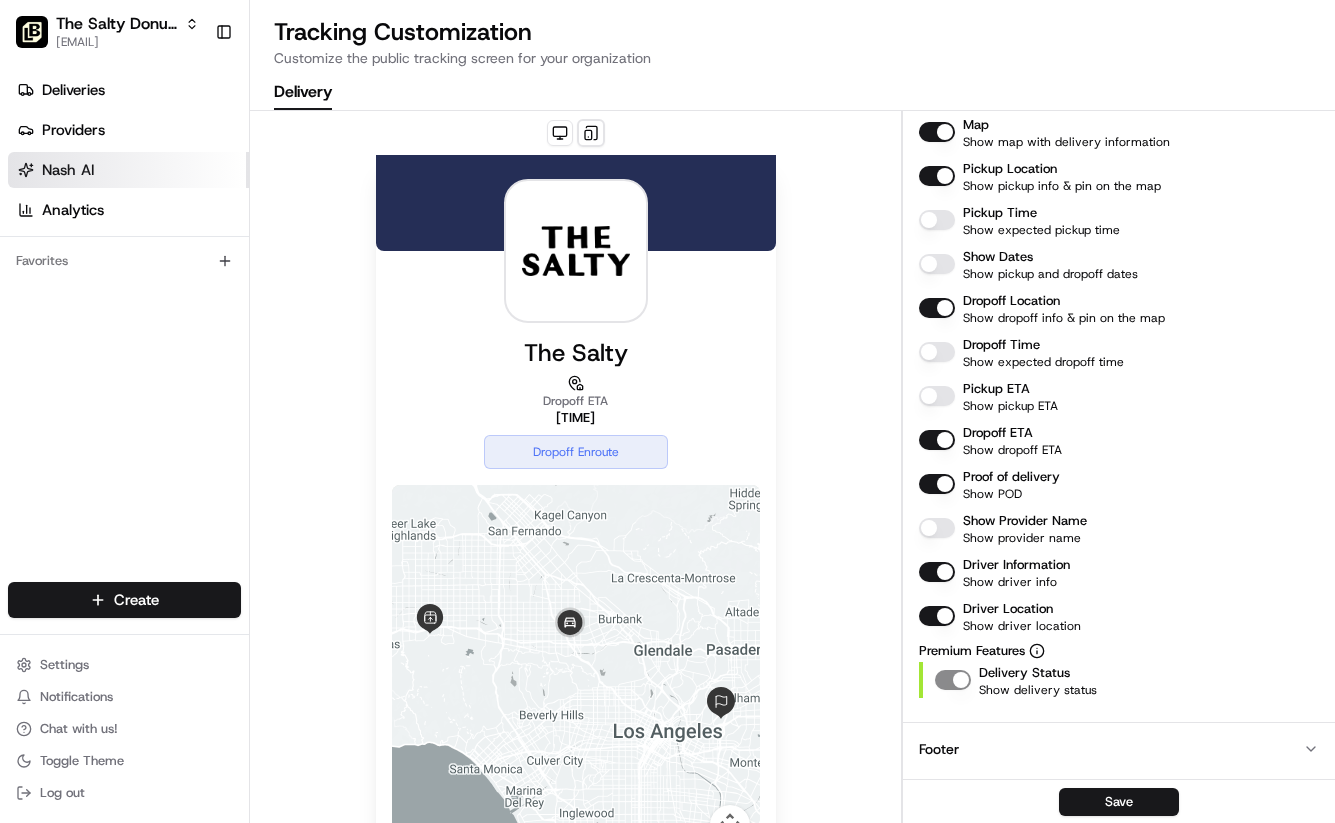 click on "Nash AI" at bounding box center [68, 170] 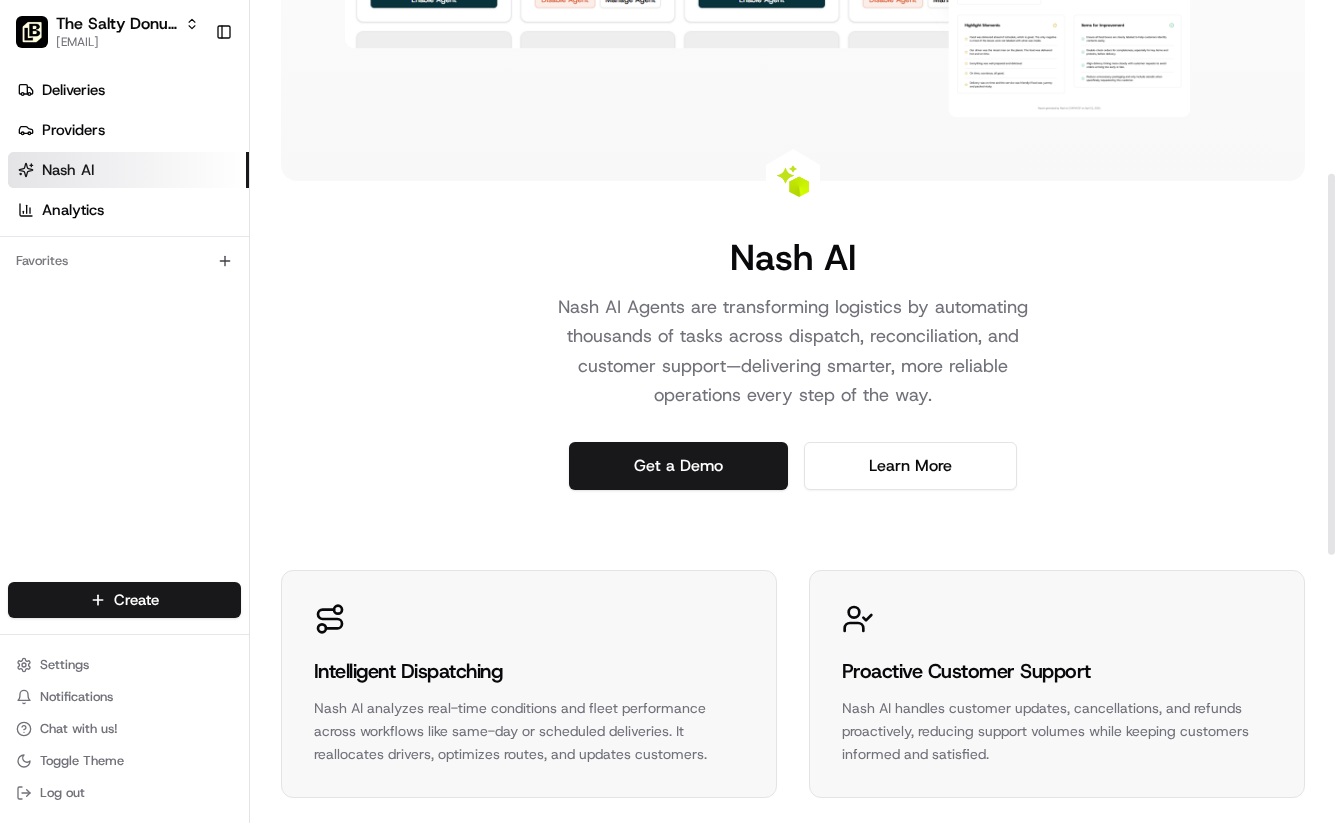 scroll, scrollTop: 883, scrollLeft: 0, axis: vertical 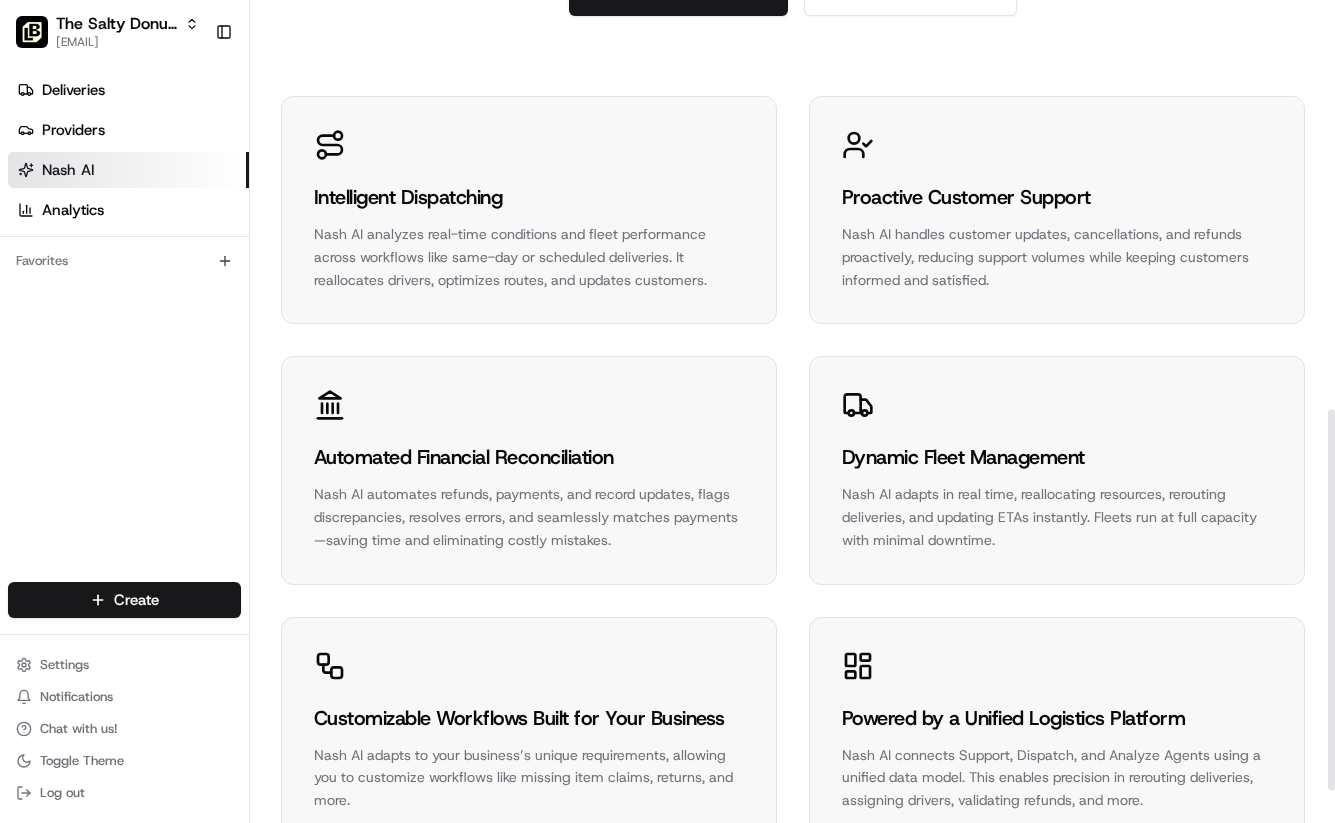 click on "Intelligent Dispatching Nash AI analyzes real-time conditions and fleet performance across workflows like same-day or scheduled deliveries. It reallocates drivers, optimizes routes, and updates customers." at bounding box center (529, 237) 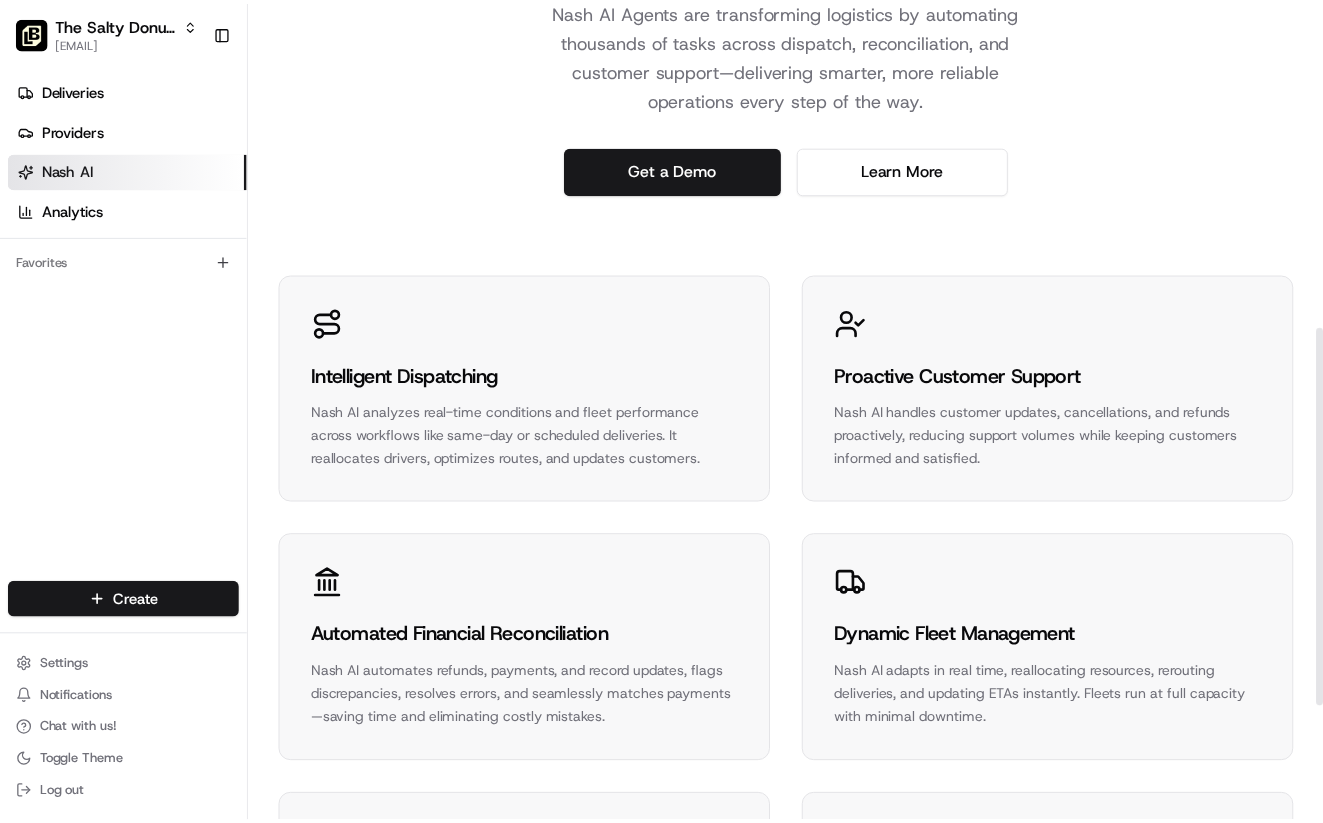 scroll, scrollTop: 953, scrollLeft: 0, axis: vertical 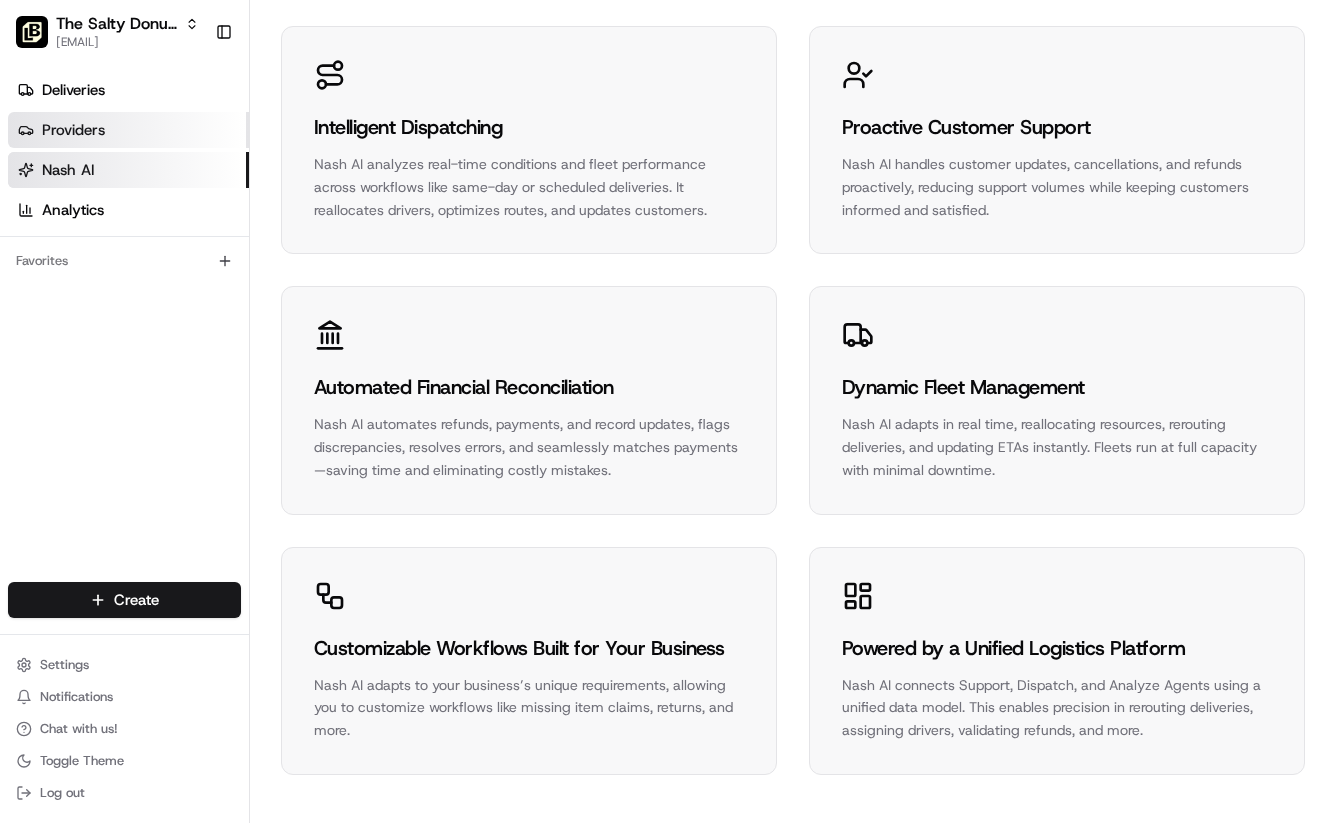 click on "Providers" at bounding box center [128, 130] 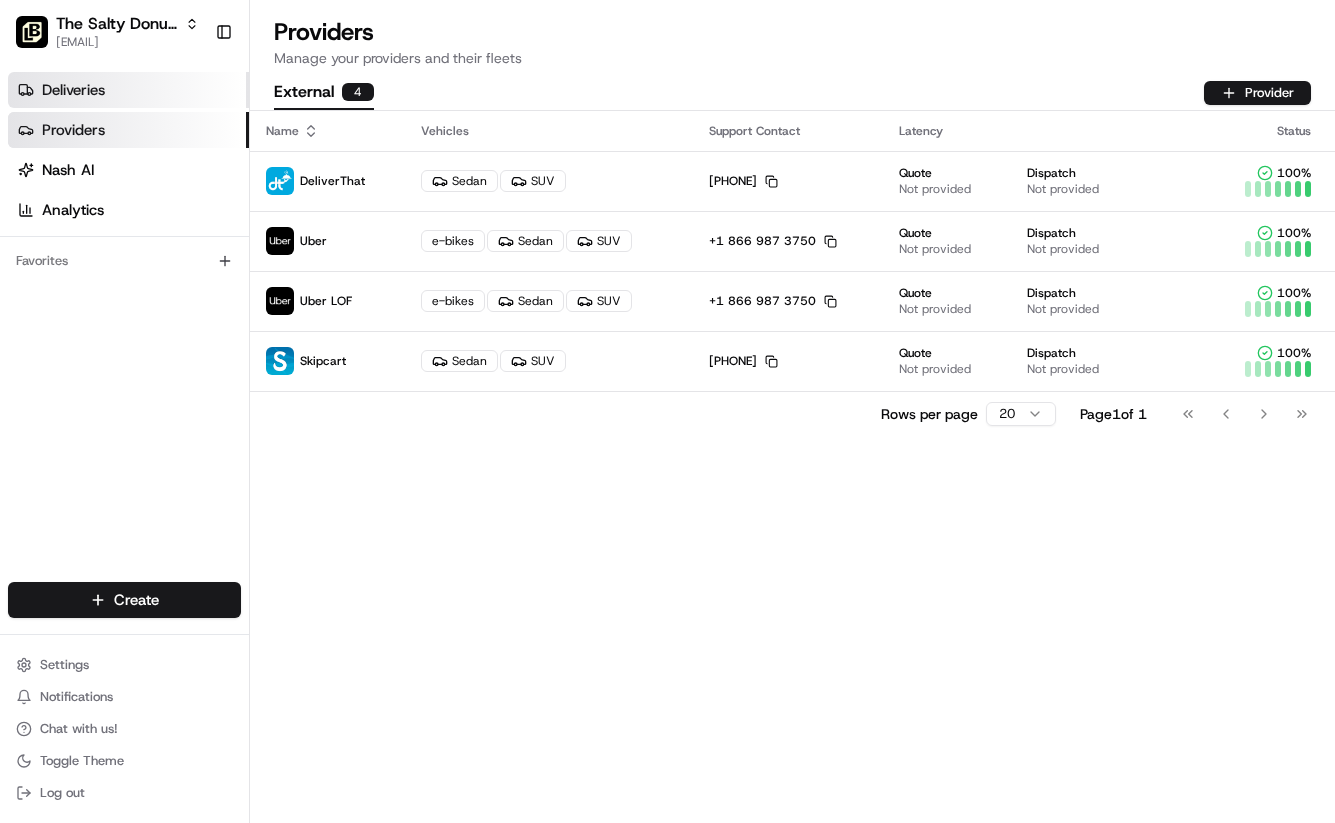 click on "Deliveries" at bounding box center [128, 90] 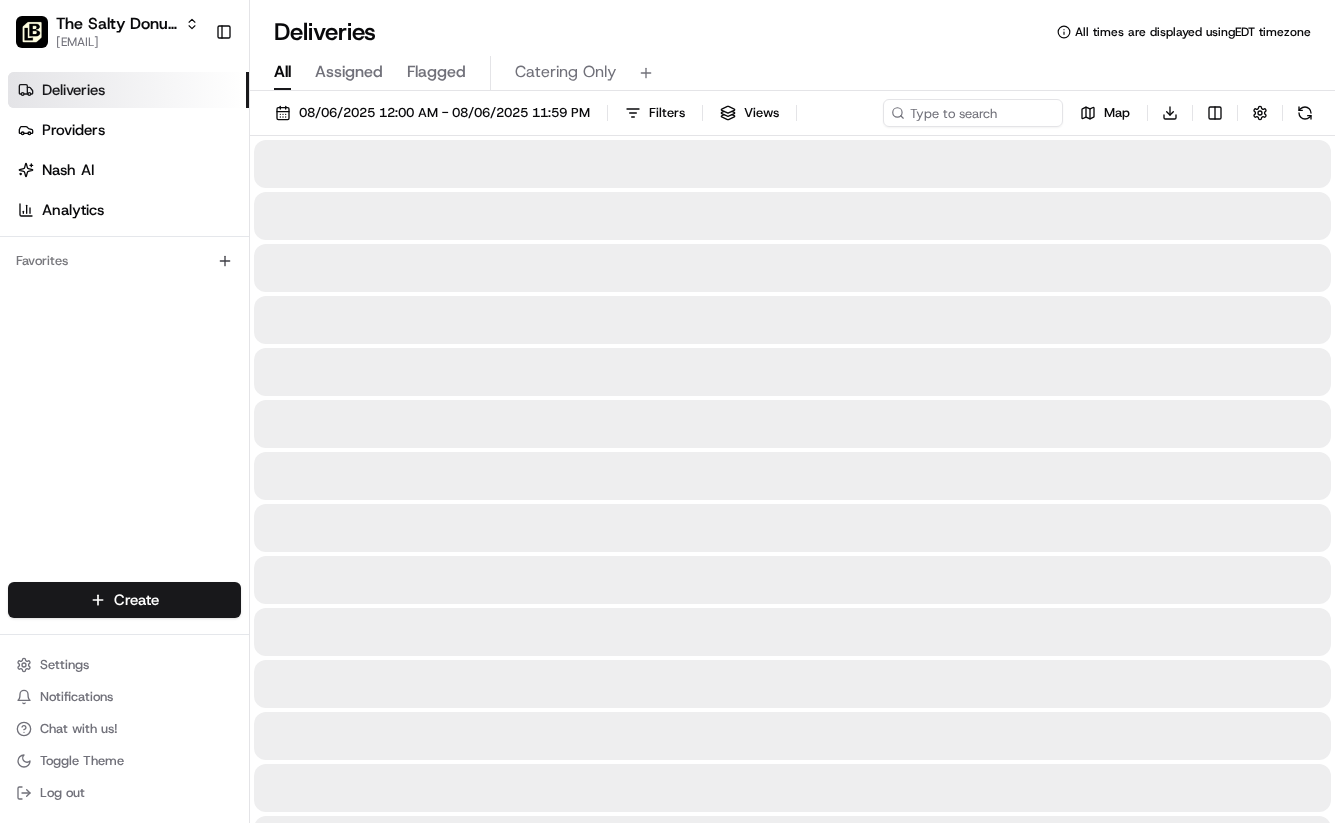 click on "All" at bounding box center [282, 72] 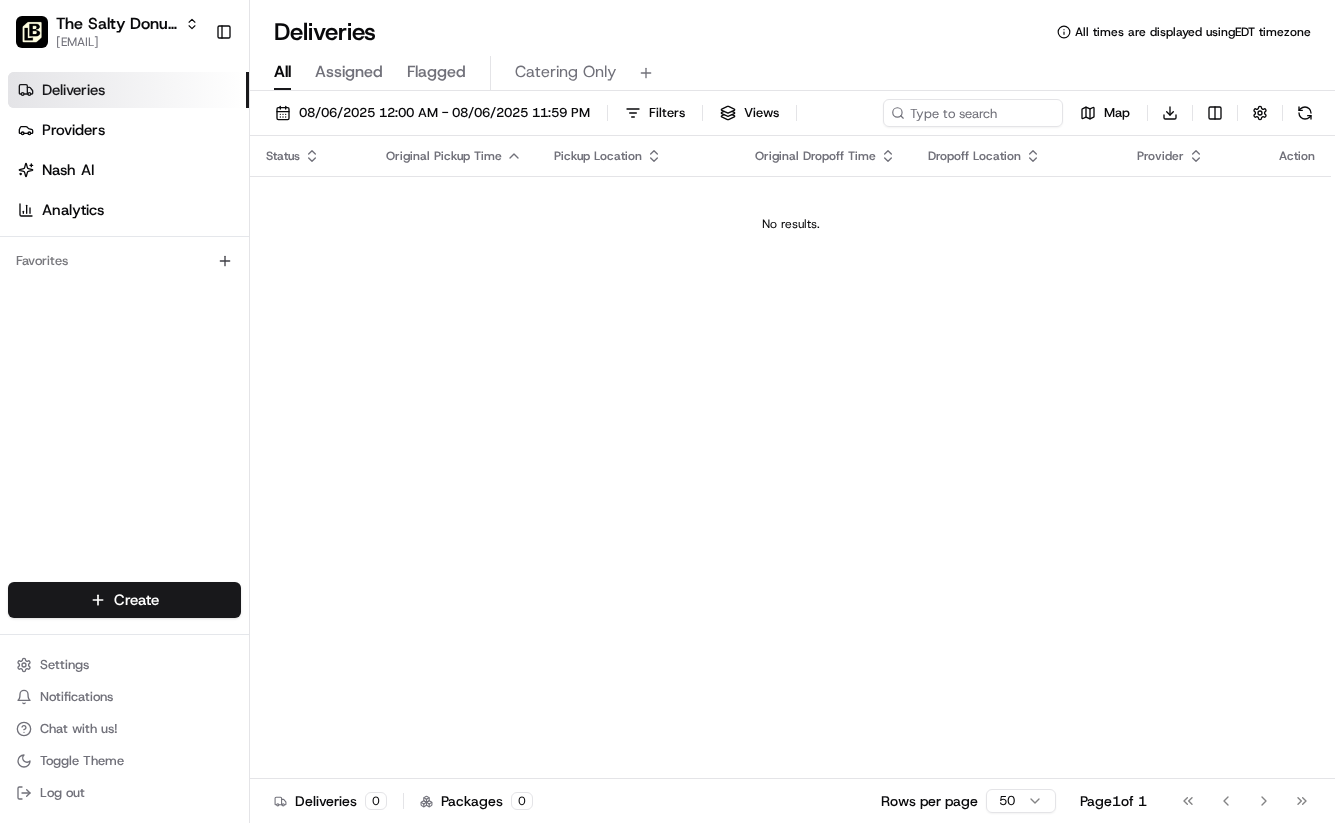 click on "The Salty Donut ([LOCATION]) [EMAIL] Toggle Sidebar" at bounding box center (124, 32) 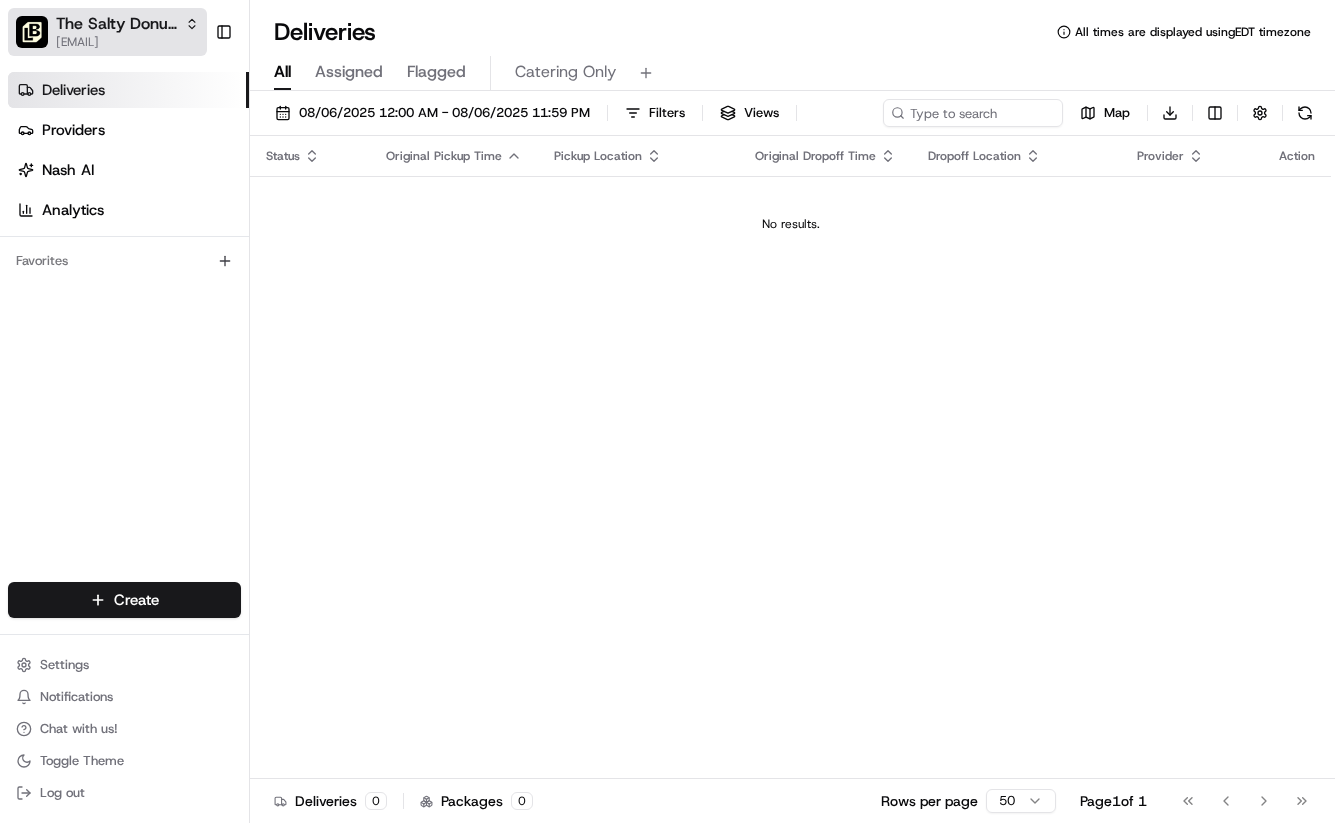 click on "The Salty Donut (Ballantyne)" at bounding box center [116, 24] 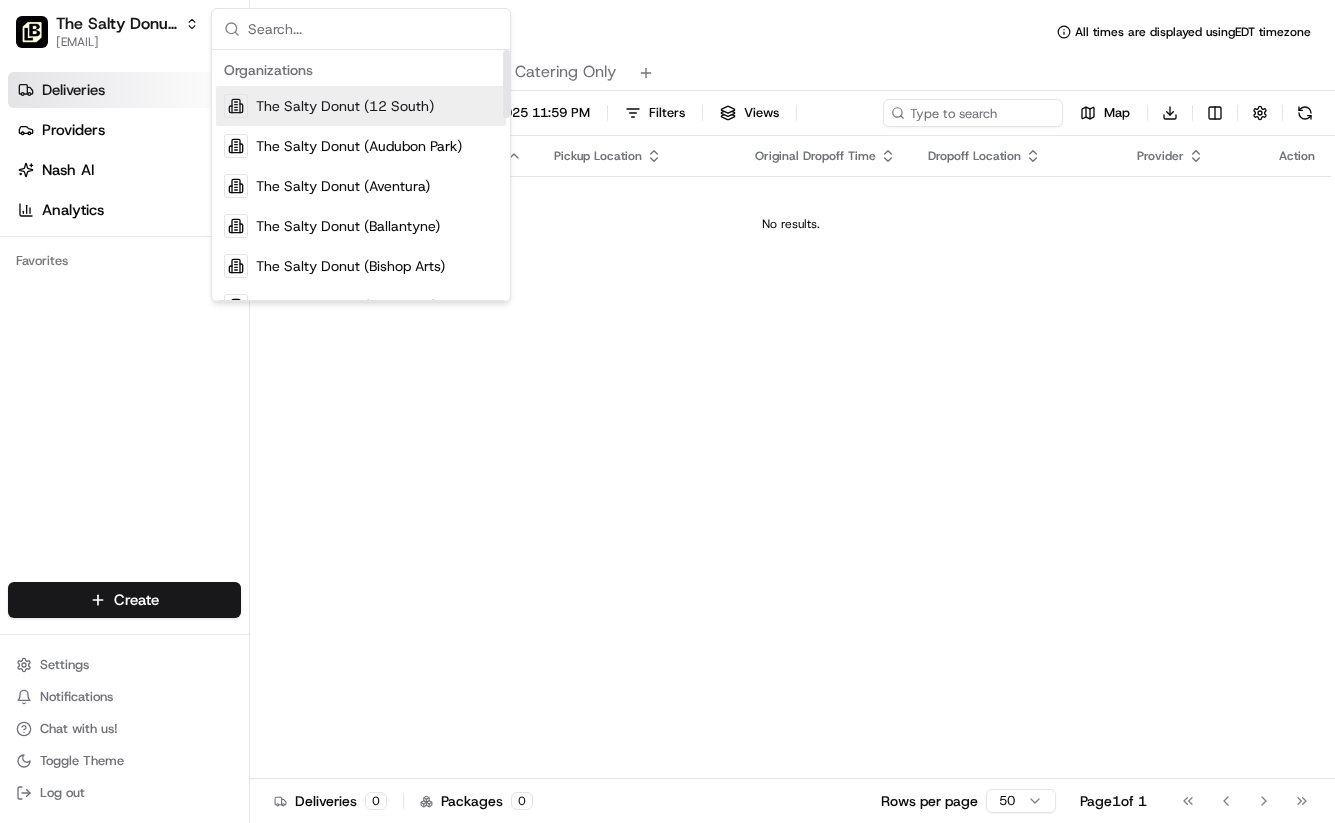 click on "The Salty Donut (12 South)" at bounding box center [345, 106] 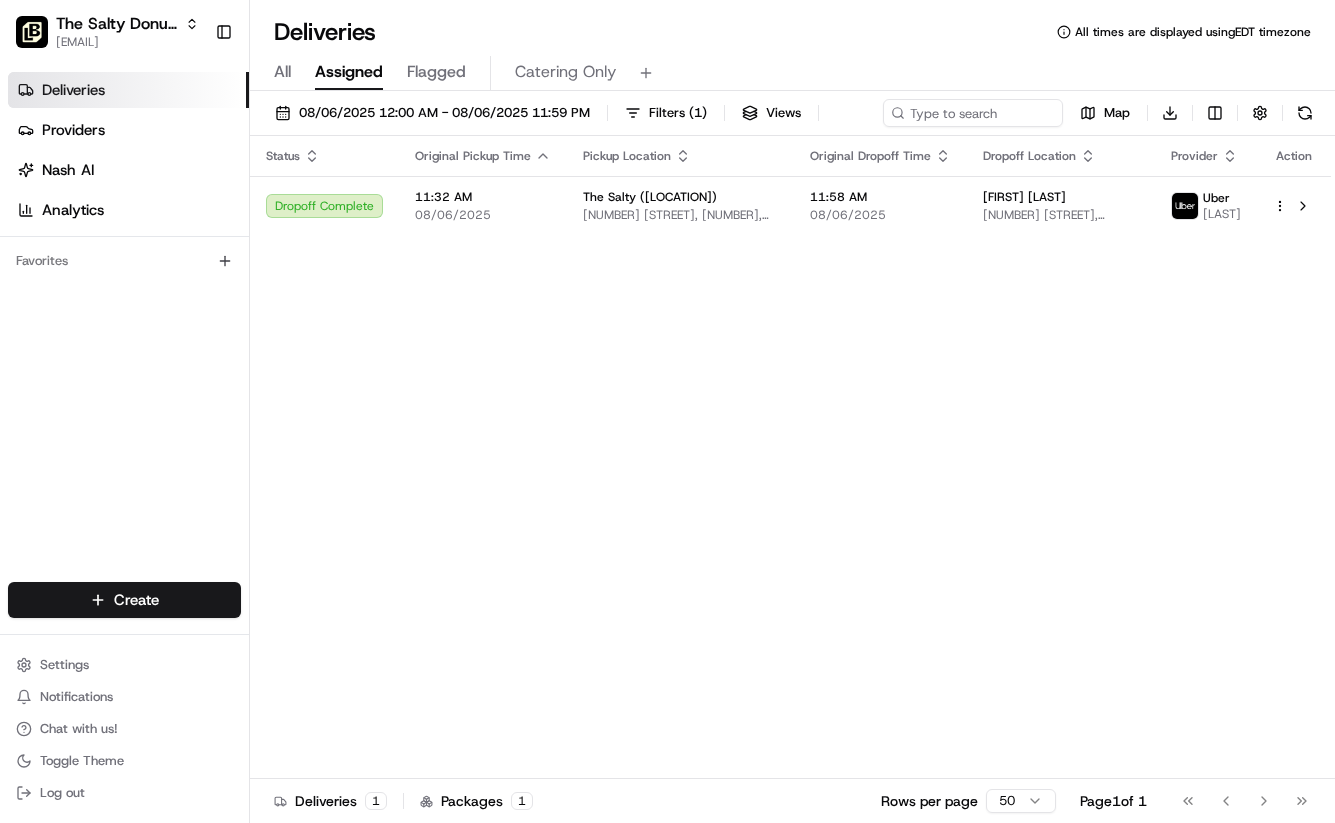 click on "All" at bounding box center (282, 72) 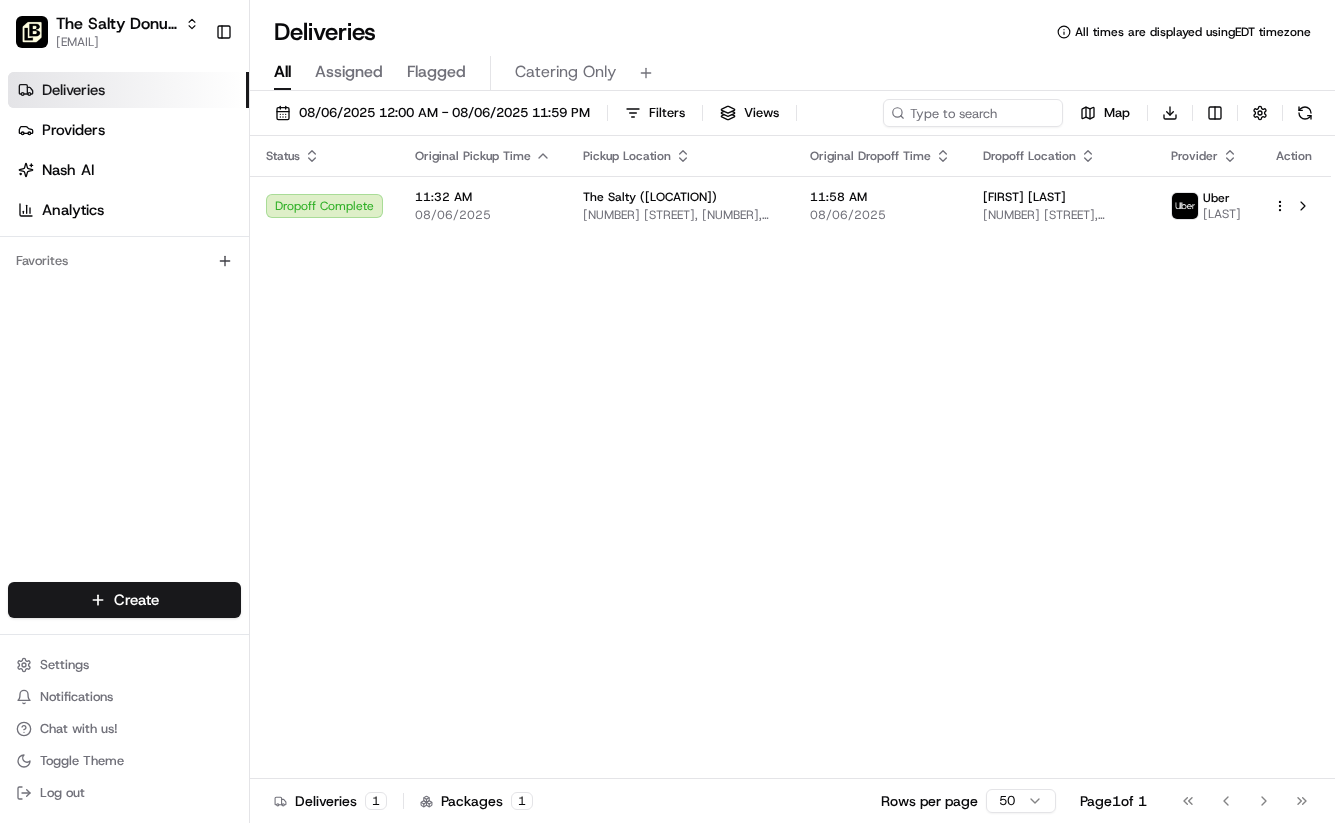 click on "Status Original Pickup Time Pickup Location Original Dropoff Time Dropoff Location Provider Action Dropoff Complete [TIME] [DATE] The Salty ([LOCATION]) [NUMBER] [STREET], [NUMBER], [CITY], [STATE], [COUNTRY] [TIME] [DATE] [FIRST] [LAST] [NUMBER] [STREET], [CITY], [STATE], [COUNTRY] Uber FRAINER Q." at bounding box center [790, 457] 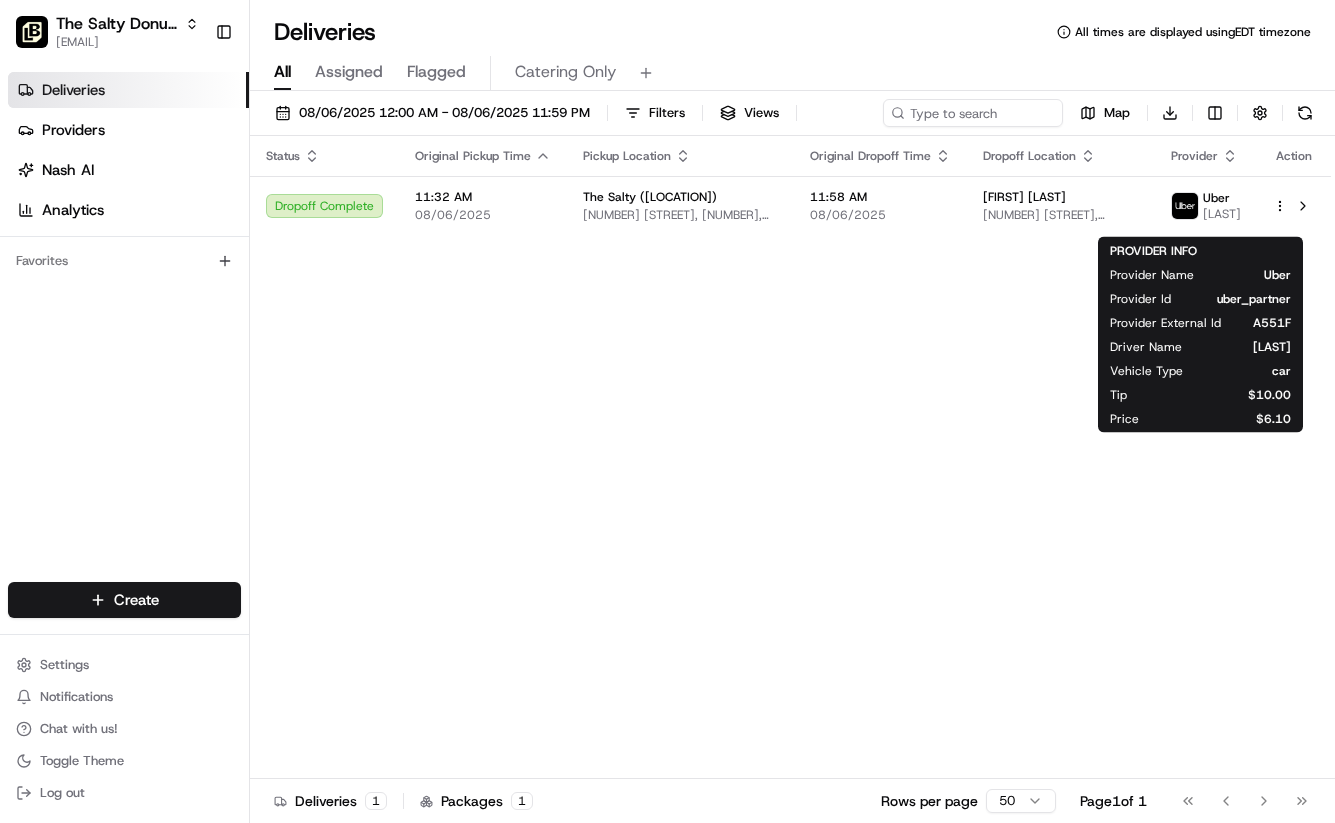 click on "Status Original Pickup Time Pickup Location Original Dropoff Time Dropoff Location Provider Action Dropoff Complete [TIME] [DATE] The Salty ([LOCATION]) [NUMBER] [STREET], [NUMBER], [CITY], [STATE], [COUNTRY] [TIME] [DATE] [FIRST] [LAST] [NUMBER] [STREET], [CITY], [STATE], [COUNTRY] Uber FRAINER Q." at bounding box center (790, 457) 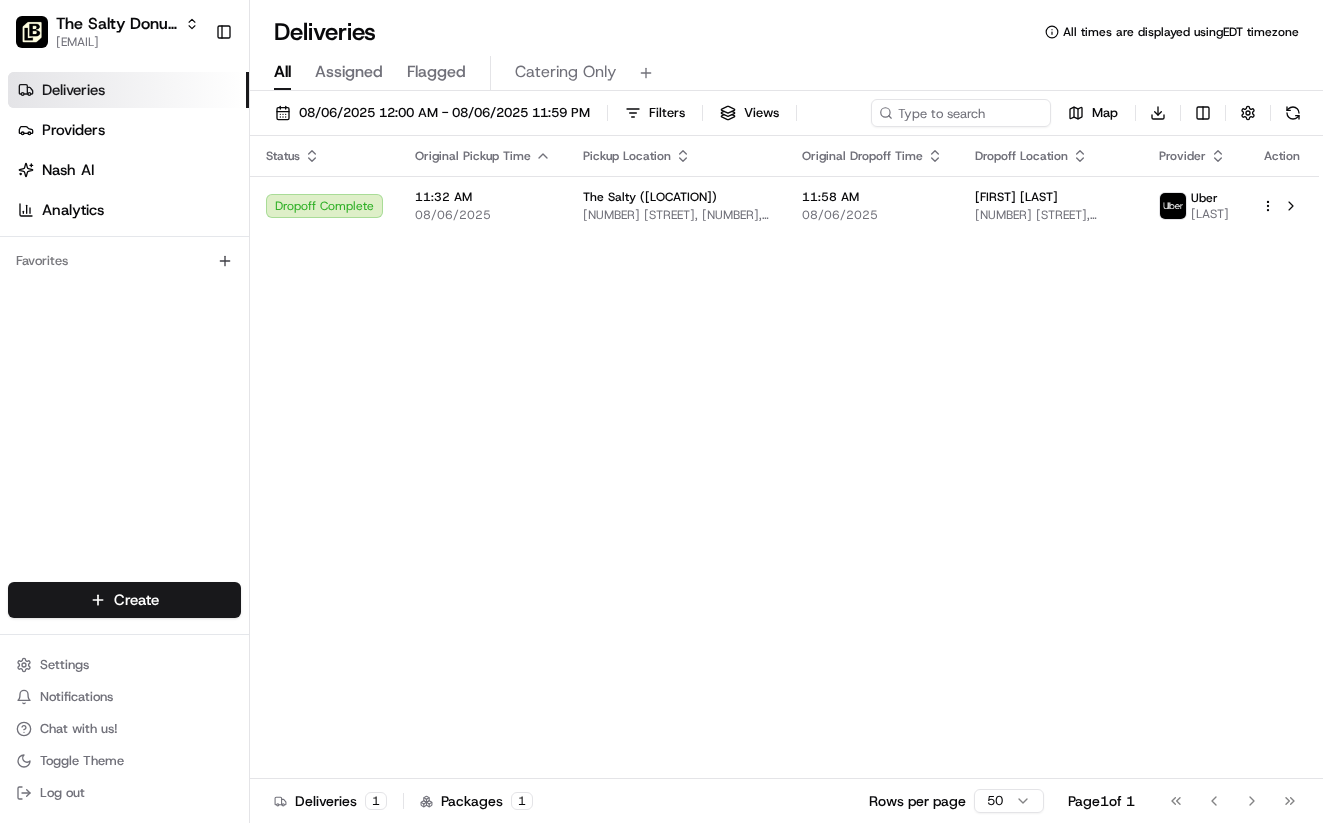 click on "Status Original Pickup Time Pickup Location Original Dropoff Time Dropoff Location Provider Action Dropoff Complete [TIME] [DATE] The Salty ([LOCATION]) [NUMBER] [STREET], [NUMBER], [CITY], [STATE], [COUNTRY] [TIME] [DATE] [FIRST] [LAST] [NUMBER] [STREET], [CITY], [STATE], [COUNTRY] Uber FRAINER Q." at bounding box center (784, 457) 